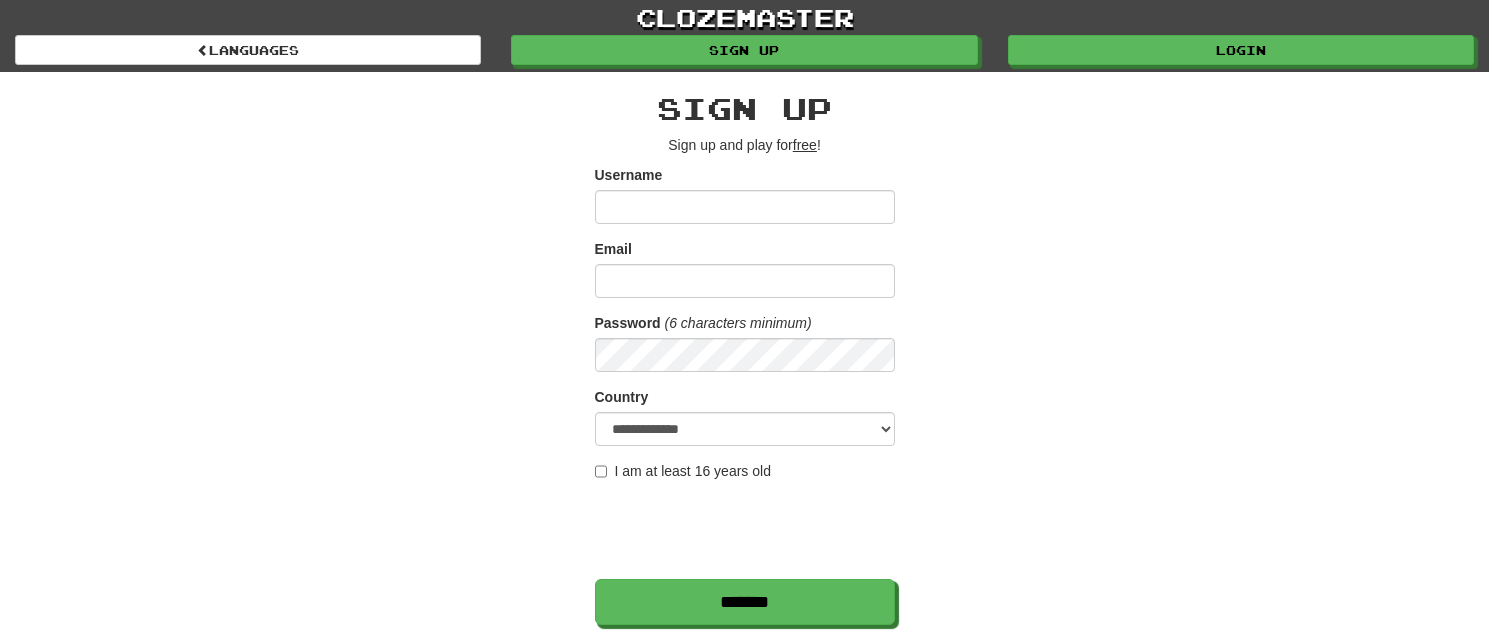 scroll, scrollTop: 0, scrollLeft: 0, axis: both 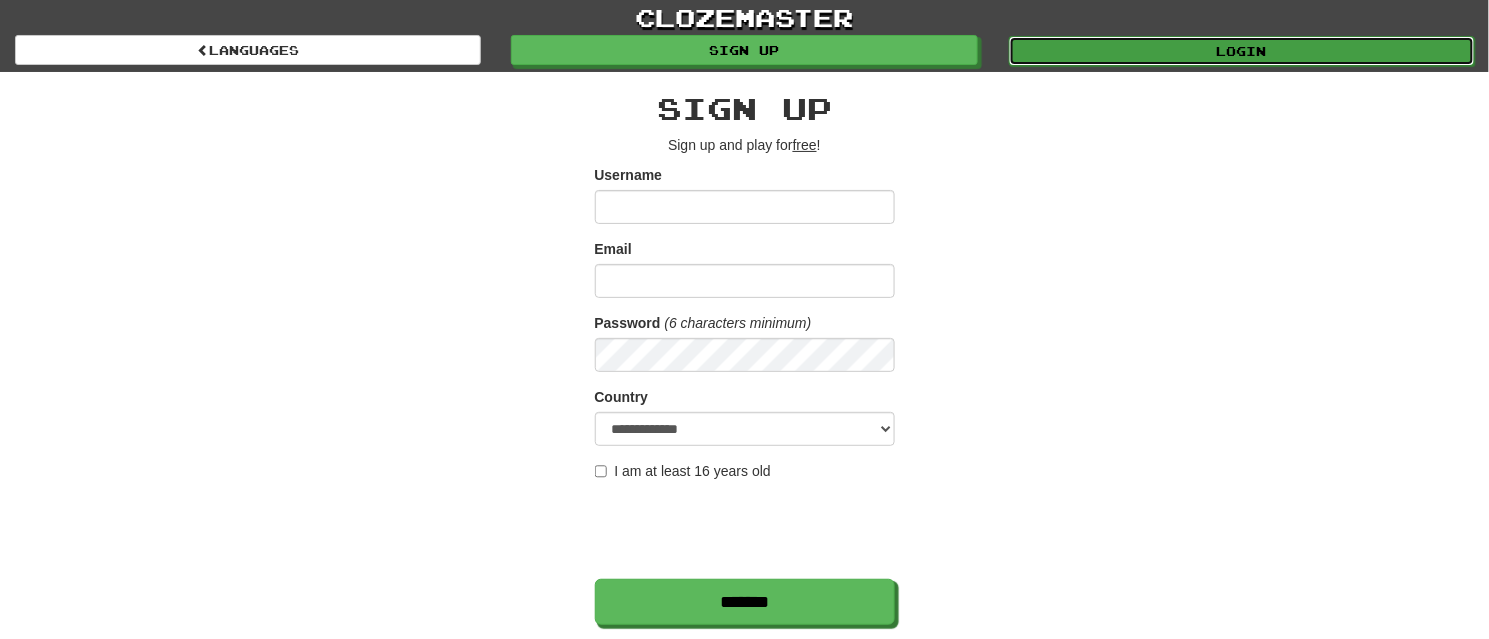 click on "Login" at bounding box center [1242, 51] 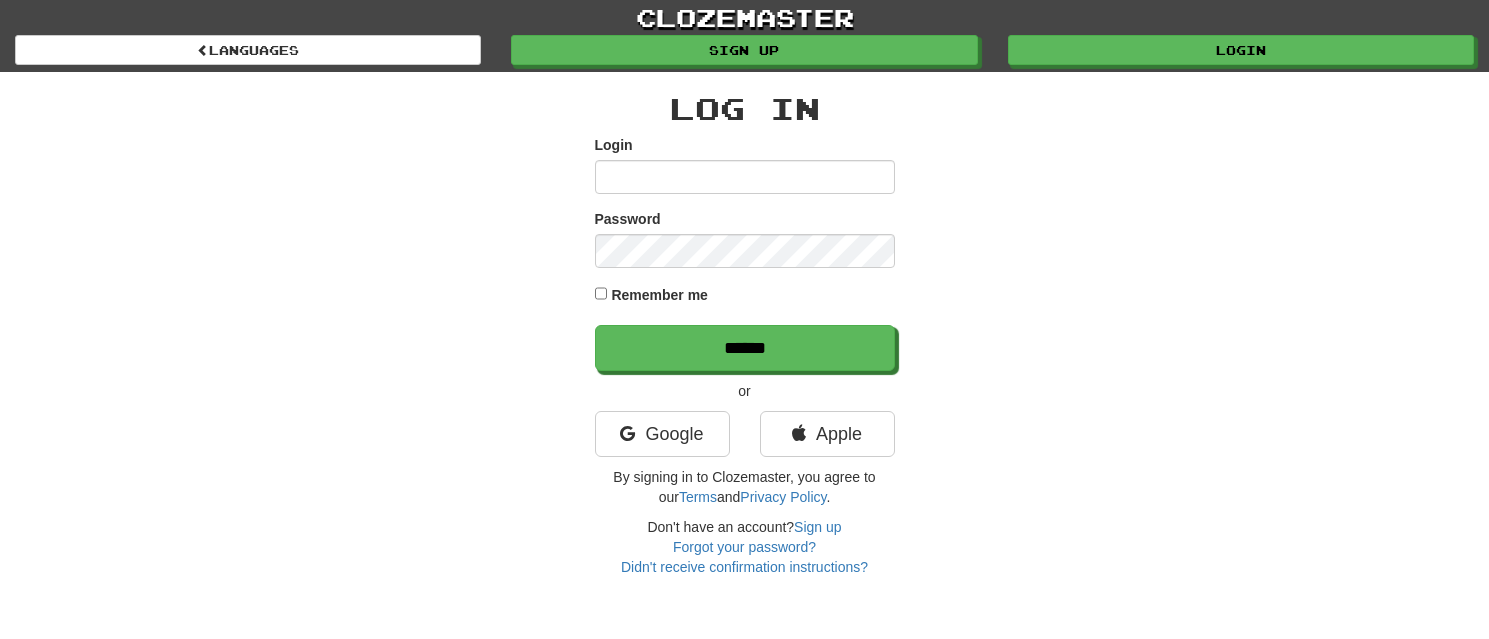 scroll, scrollTop: 0, scrollLeft: 0, axis: both 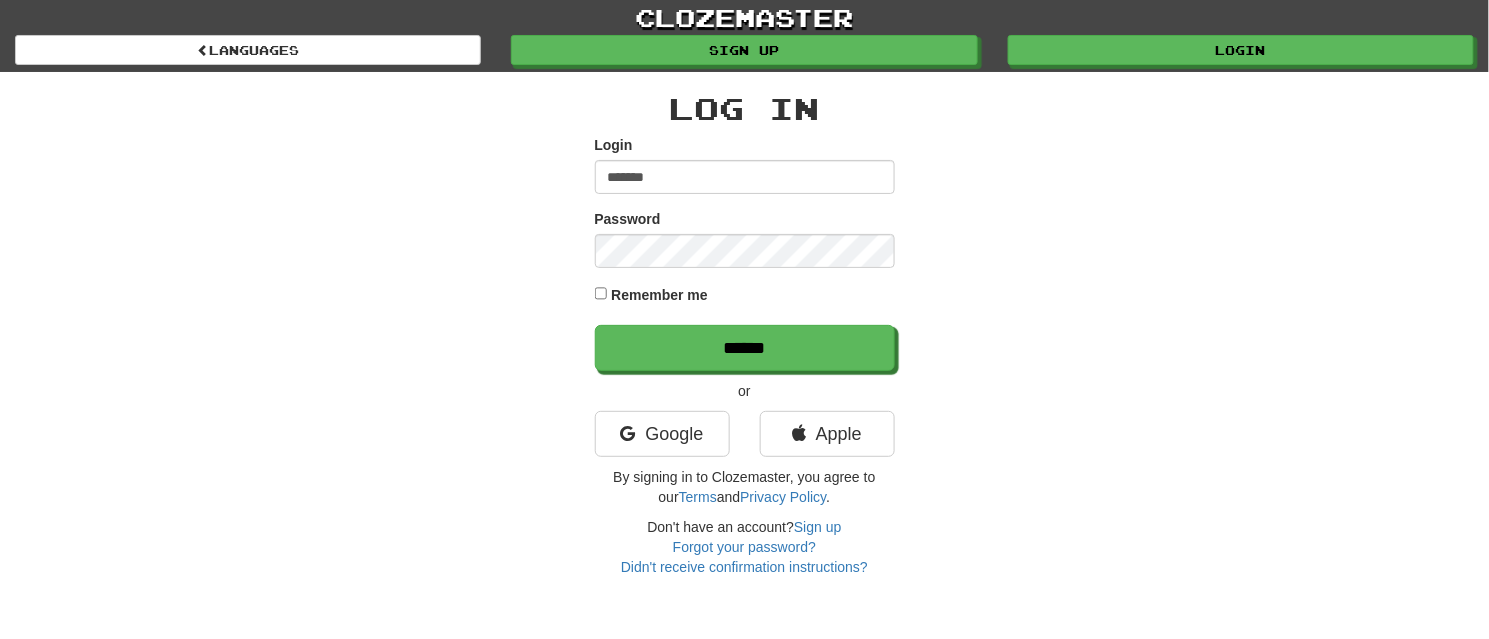 type on "**********" 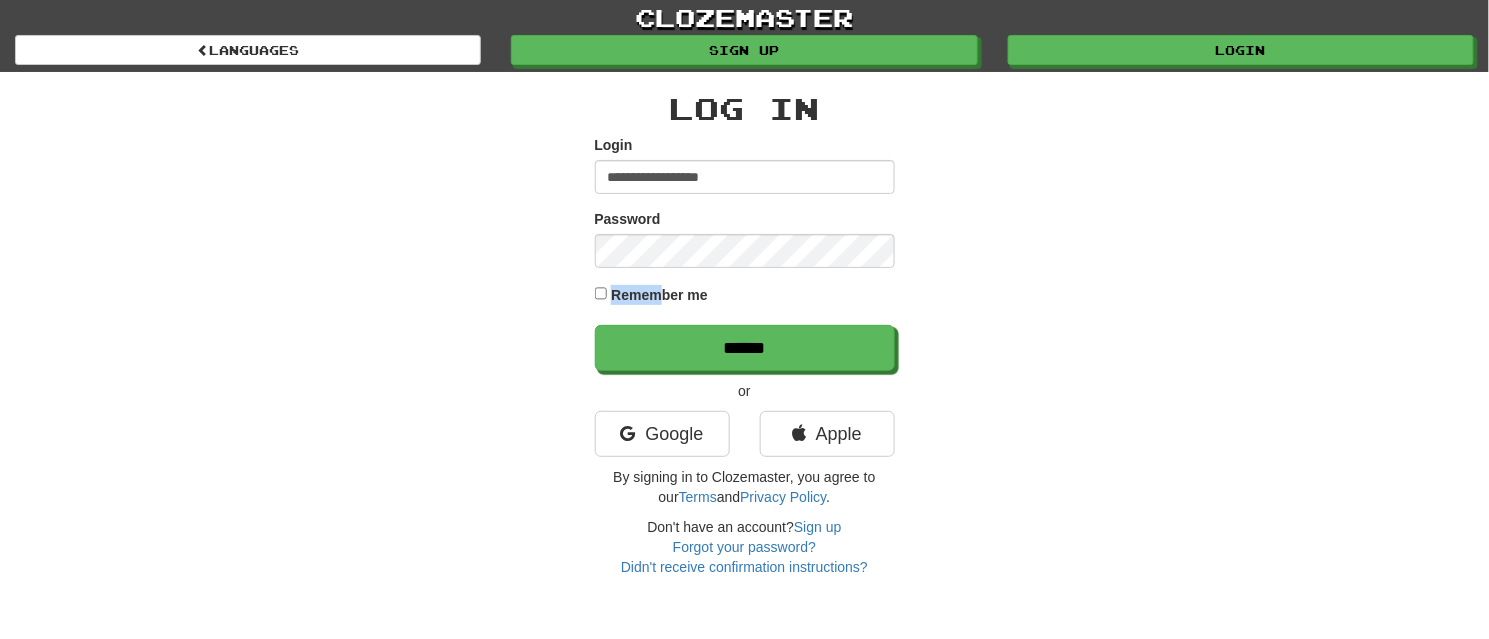 click on "Remember me" at bounding box center [745, 296] 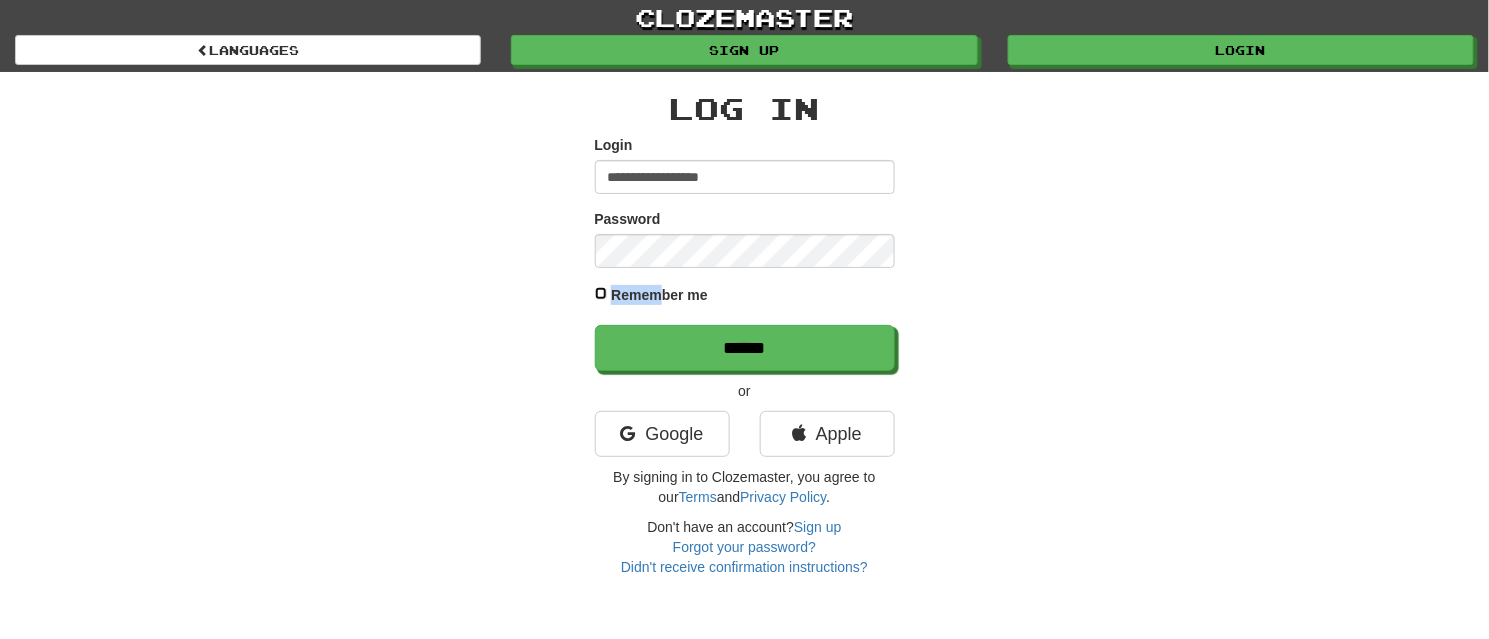 drag, startPoint x: 663, startPoint y: 283, endPoint x: 602, endPoint y: 301, distance: 63.600315 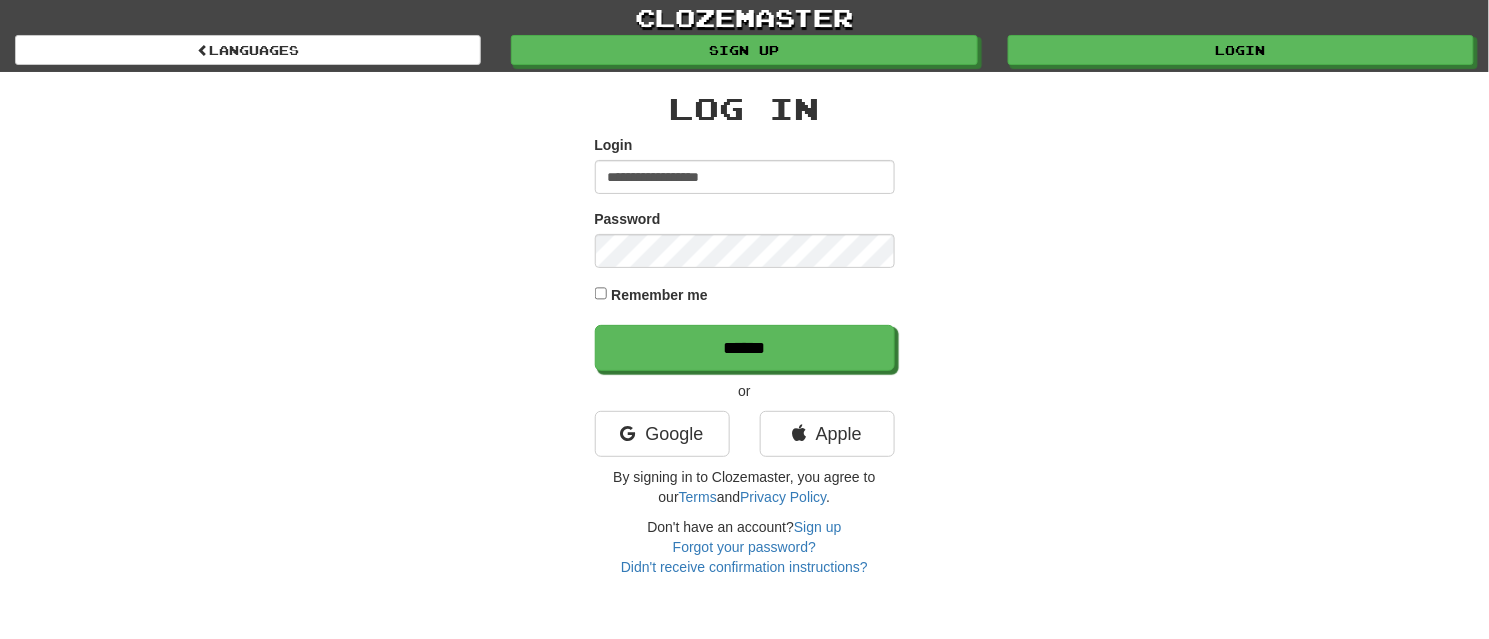 click on "**********" at bounding box center (745, 324) 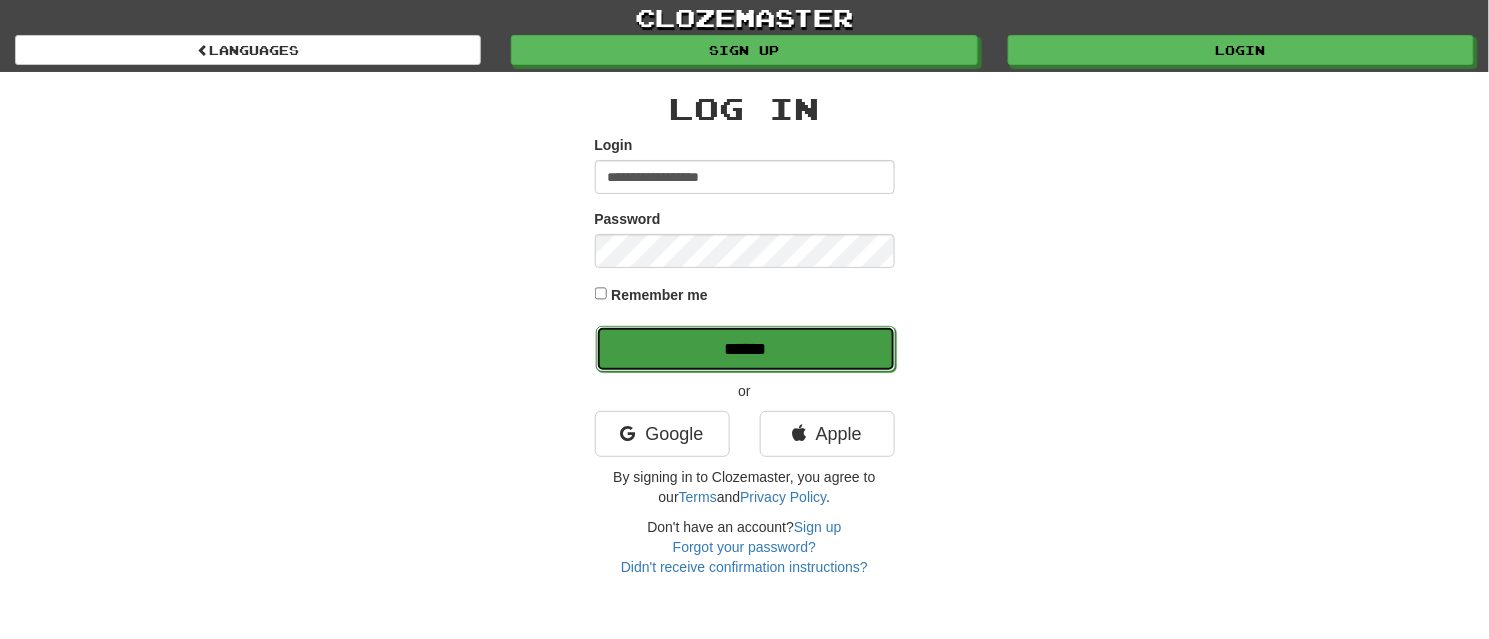 click on "******" at bounding box center (746, 349) 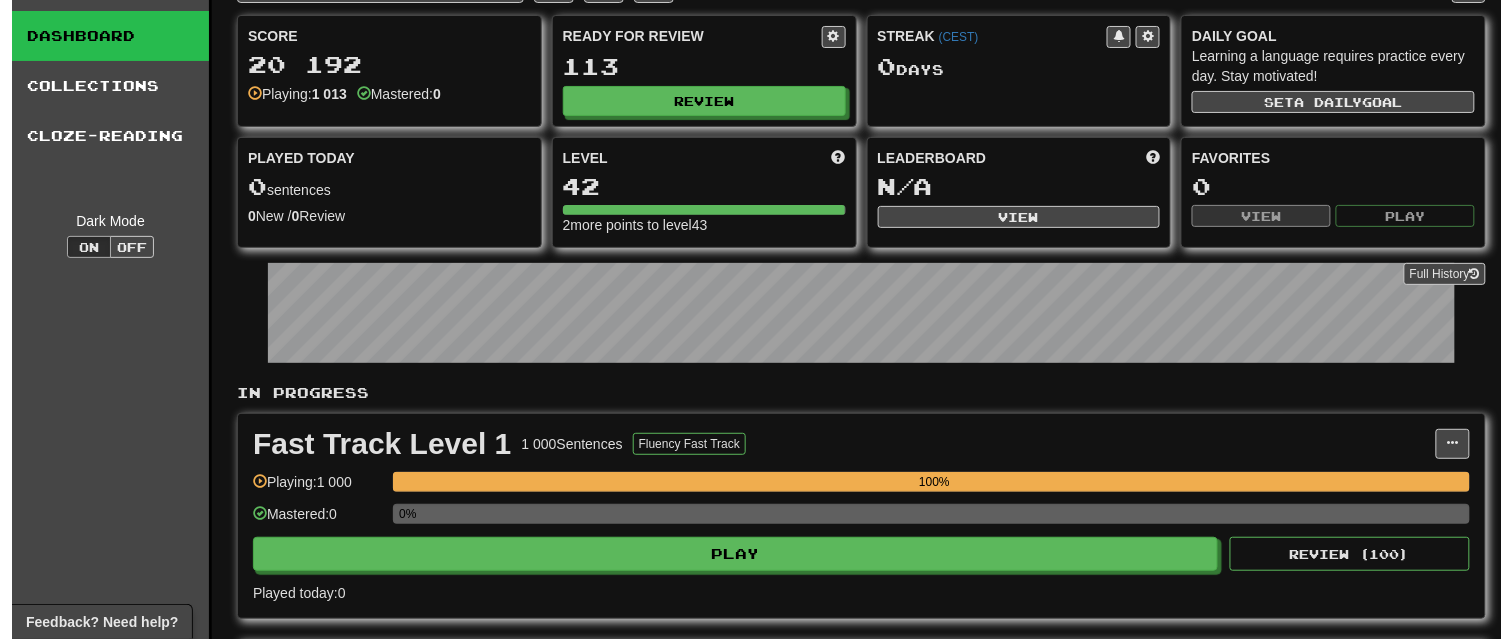 scroll, scrollTop: 50, scrollLeft: 0, axis: vertical 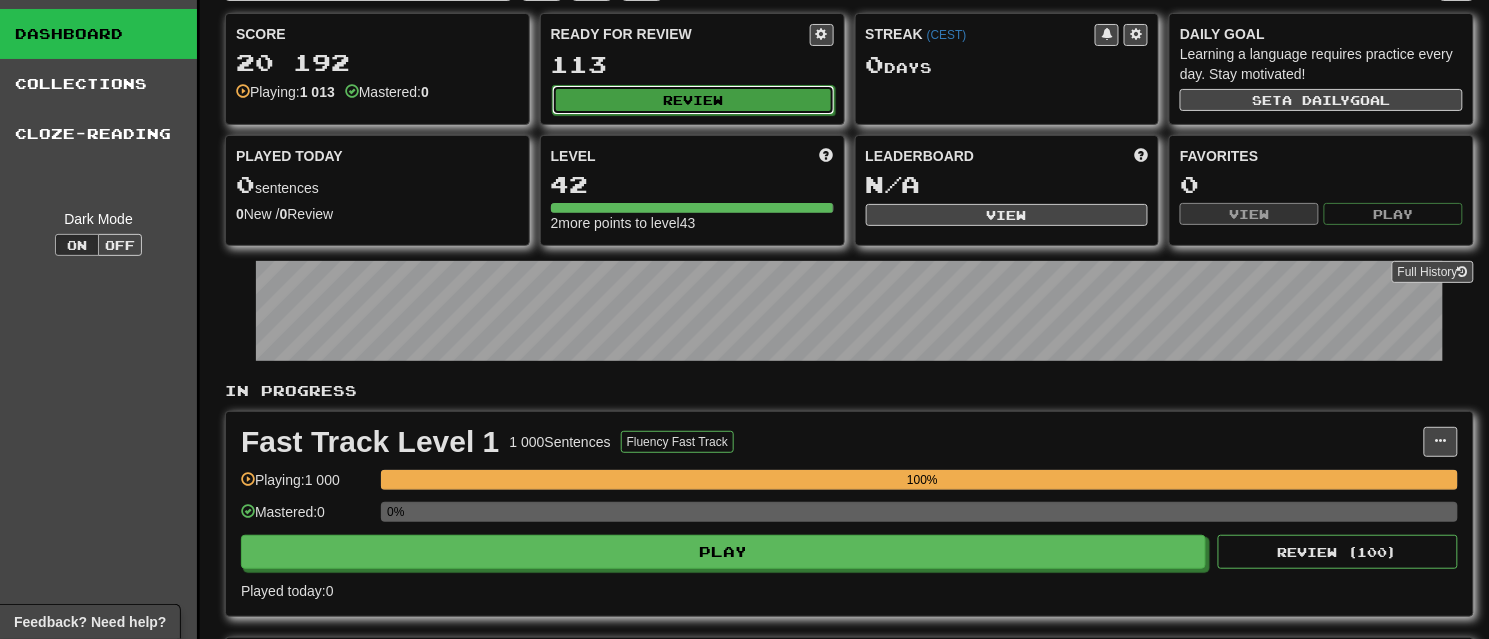 click on "Review" at bounding box center [693, 100] 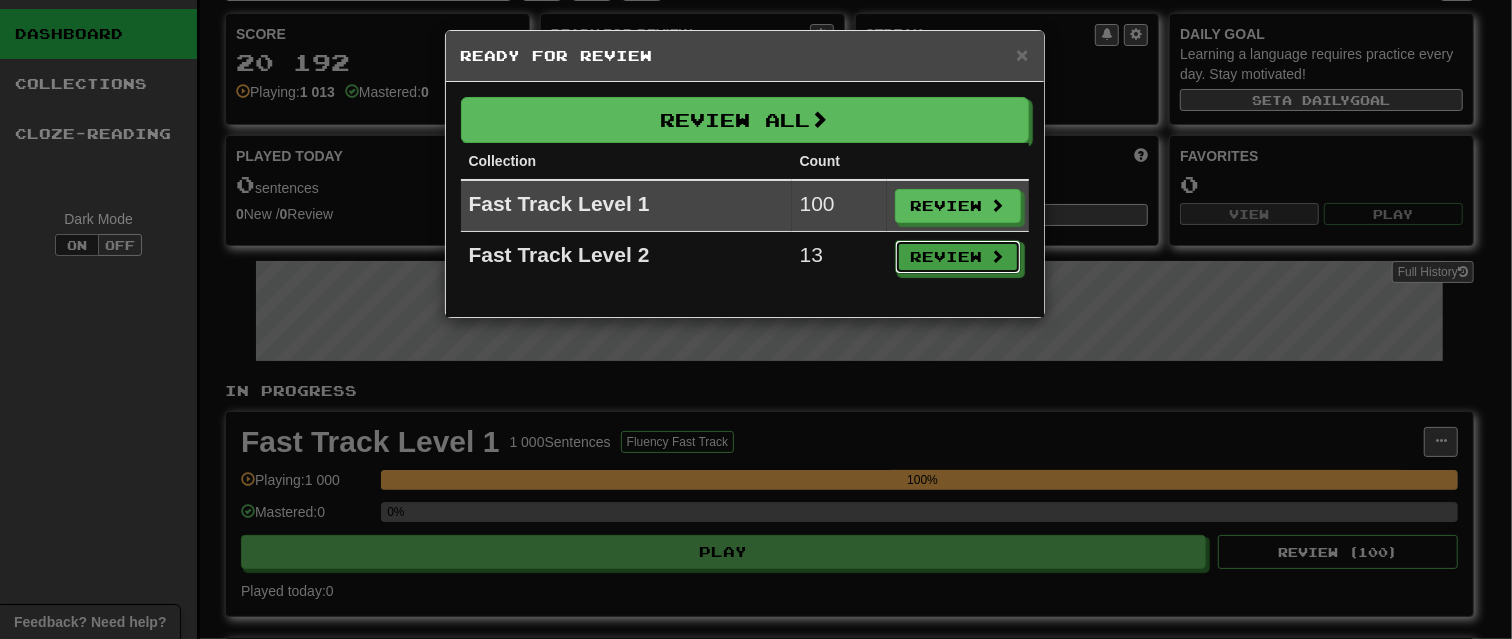 click on "Review" at bounding box center [958, 257] 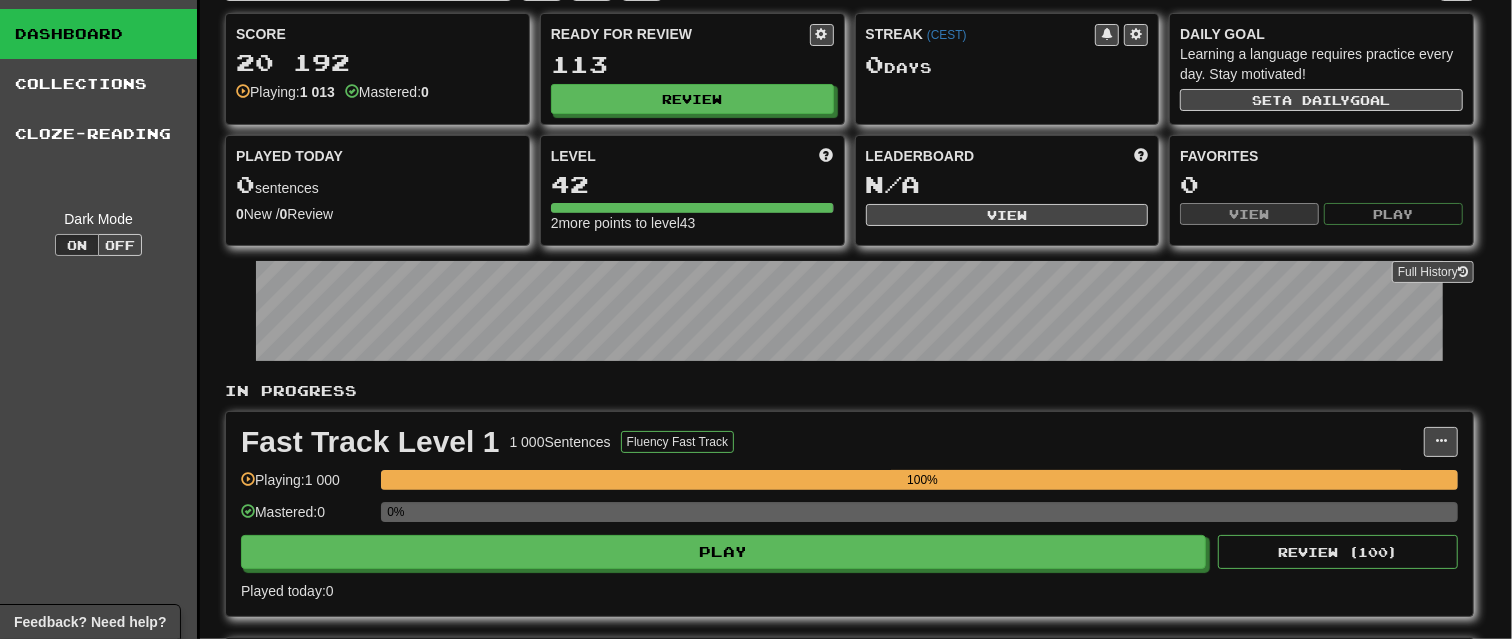 select on "**" 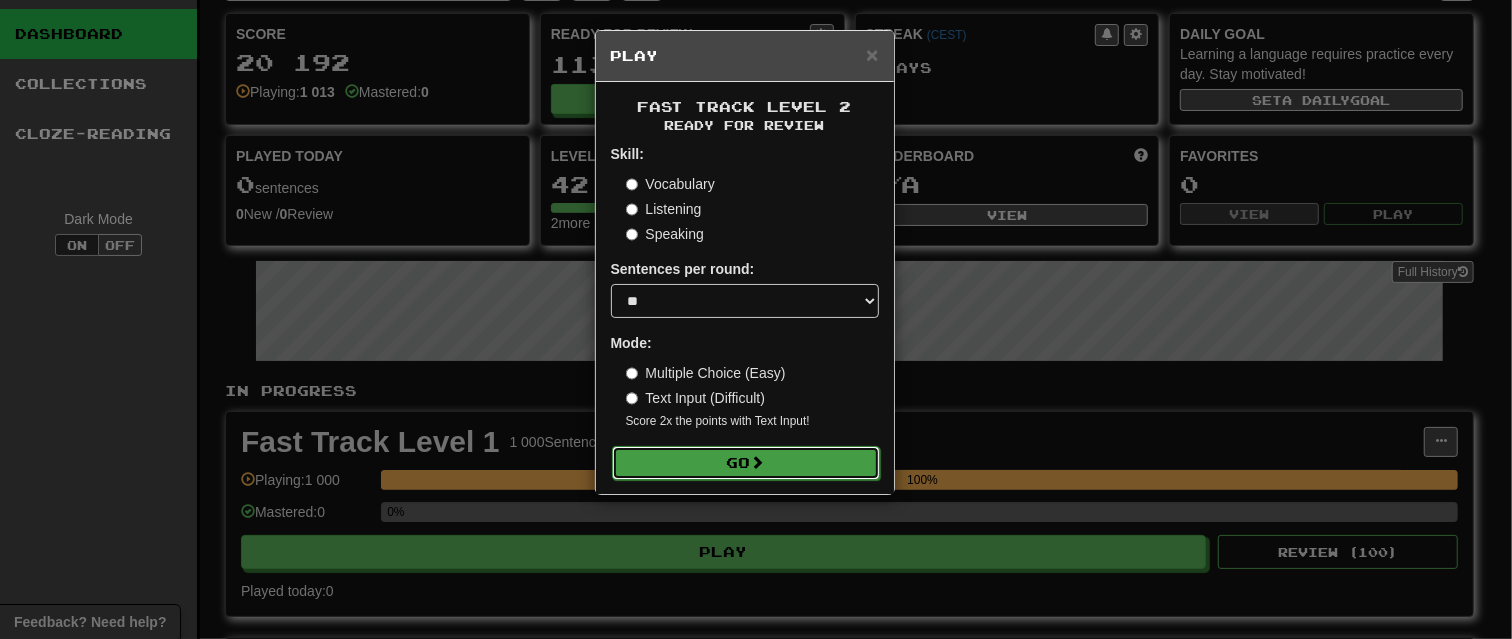 click on "Go" at bounding box center (746, 463) 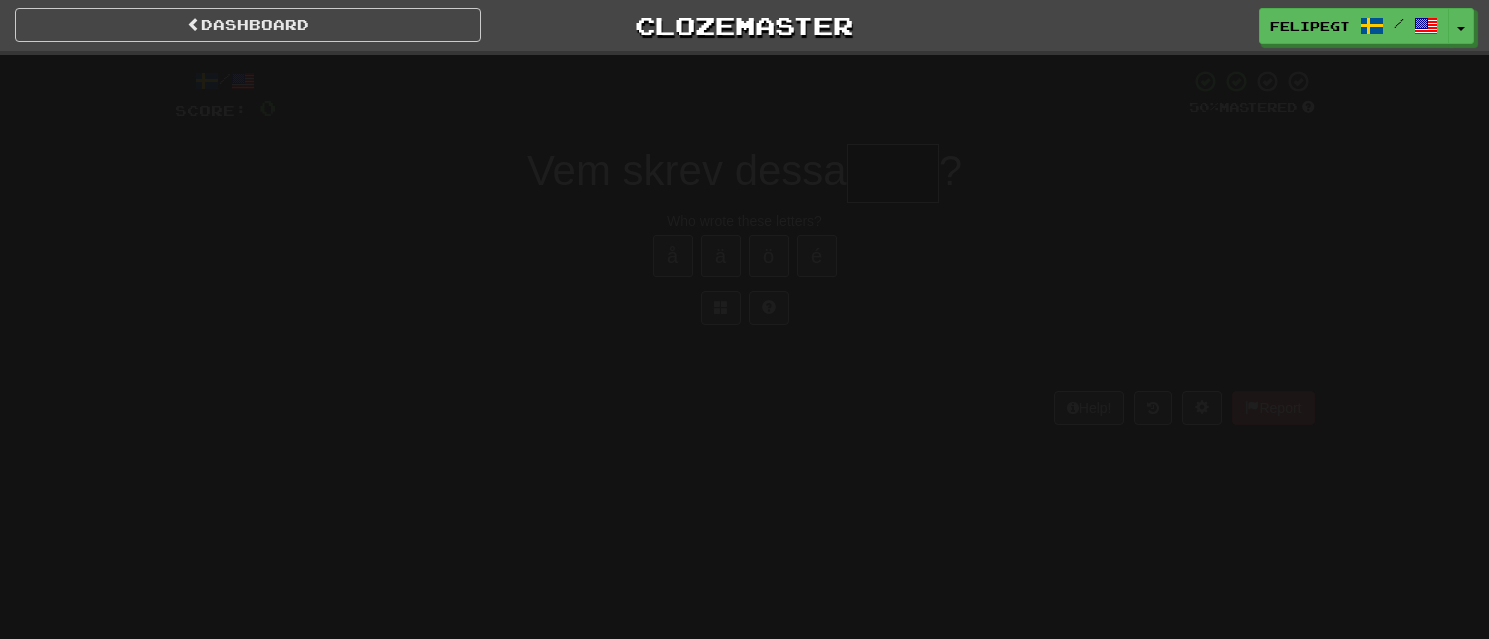 scroll, scrollTop: 0, scrollLeft: 0, axis: both 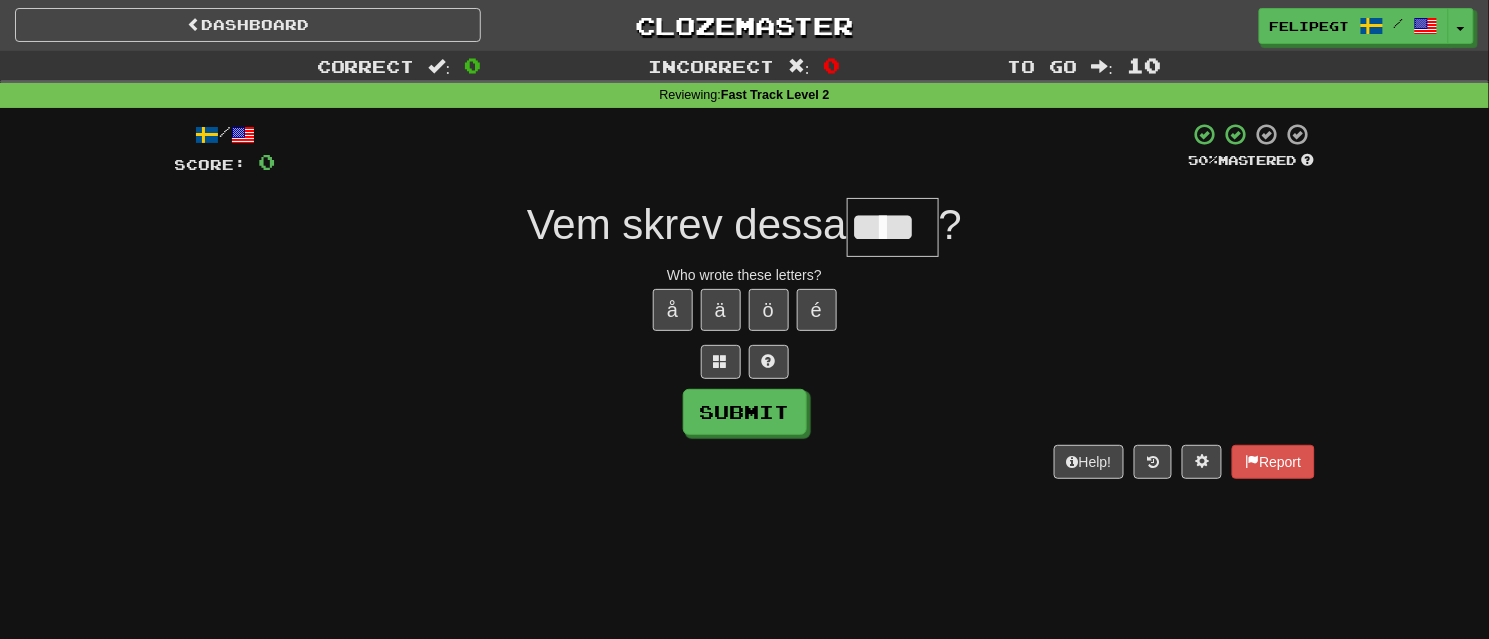 type on "****" 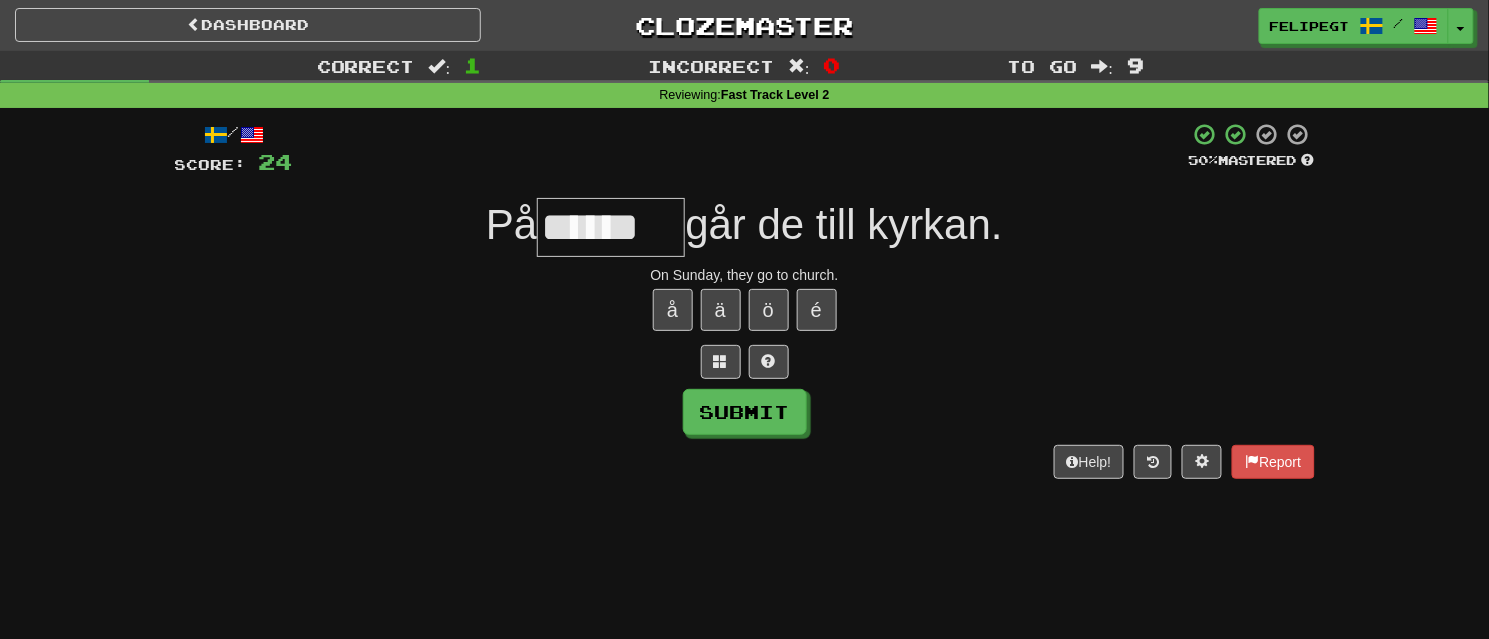 scroll, scrollTop: 0, scrollLeft: 4, axis: horizontal 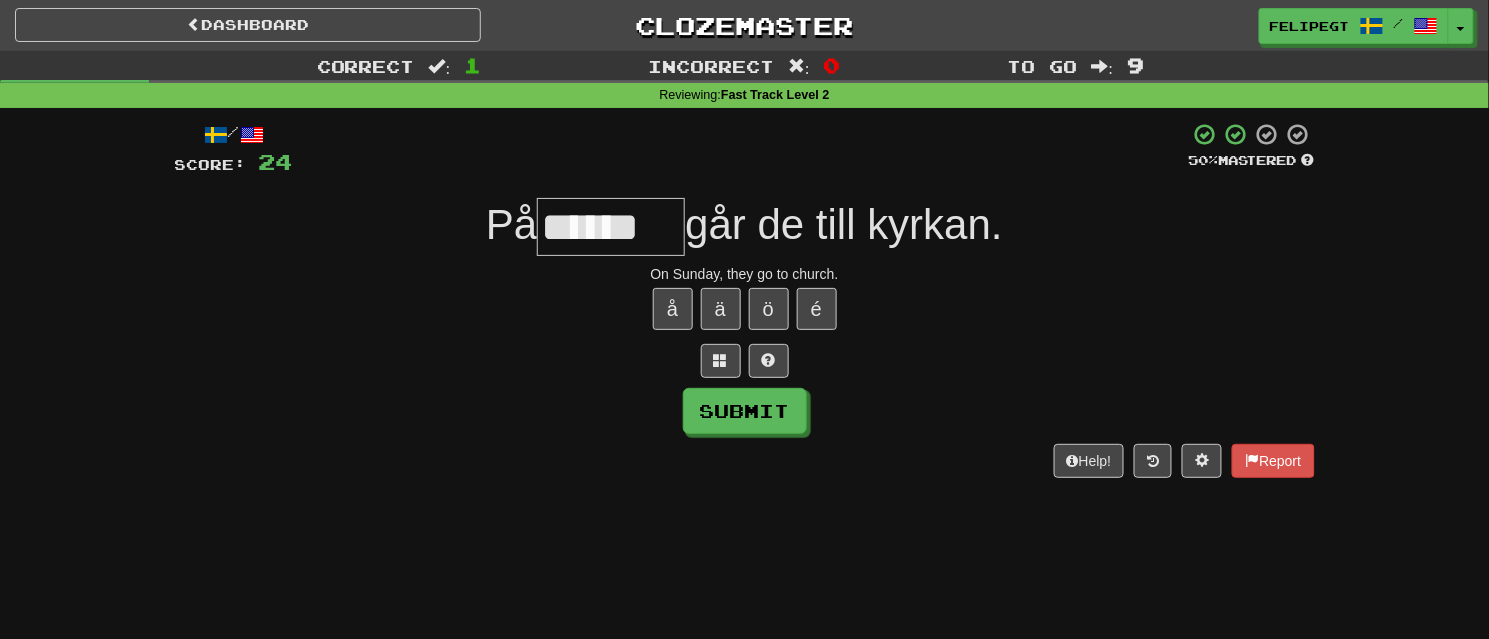 type on "******" 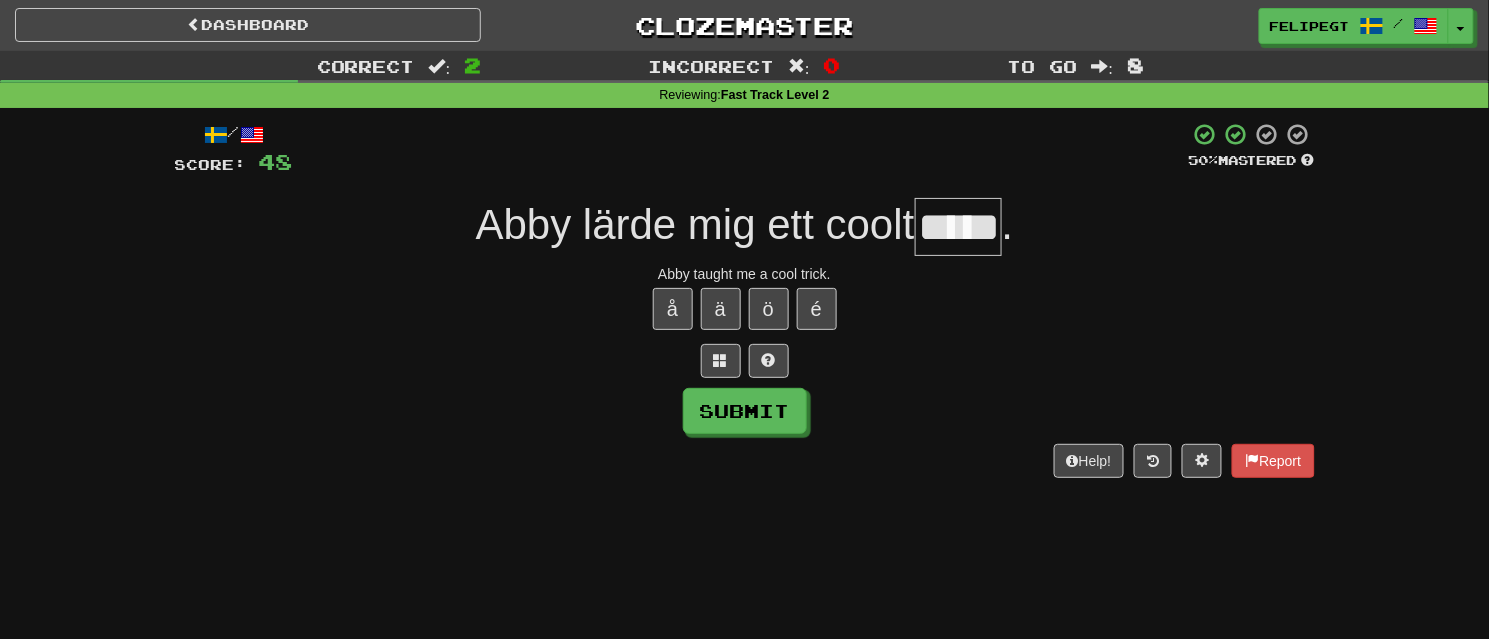 type on "*****" 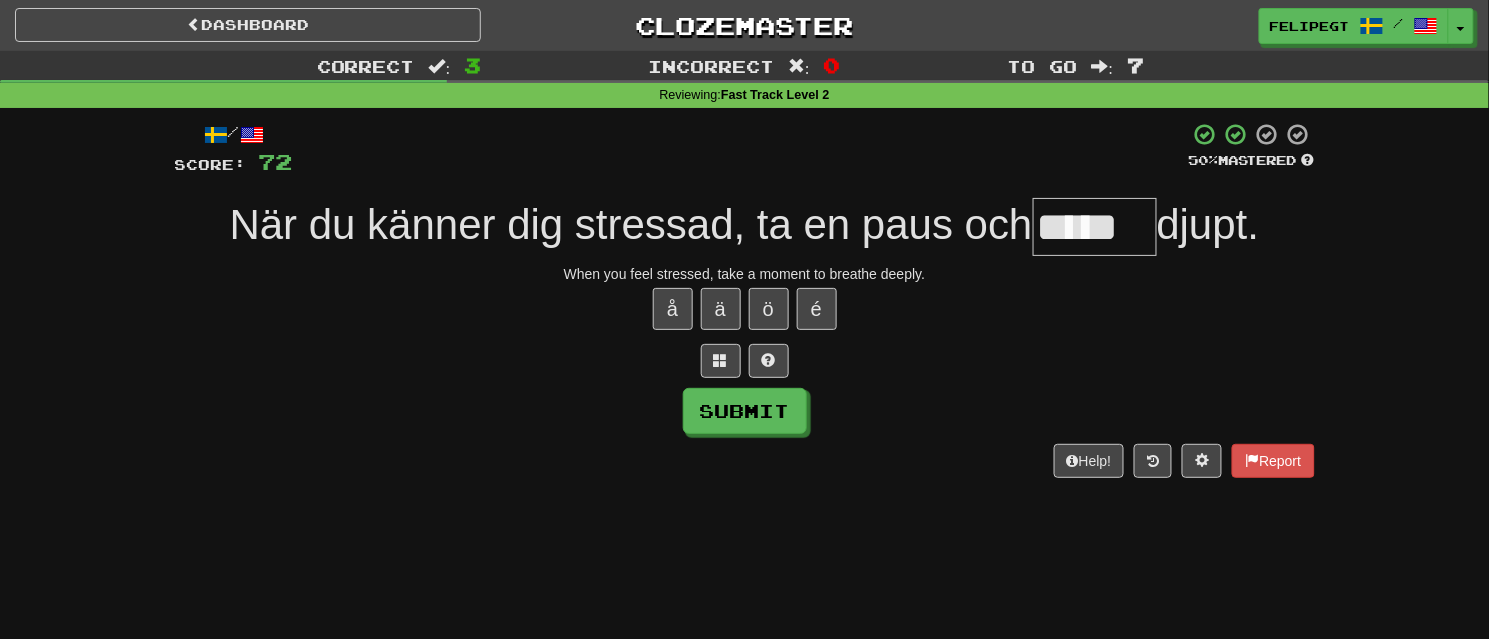 scroll, scrollTop: 0, scrollLeft: 0, axis: both 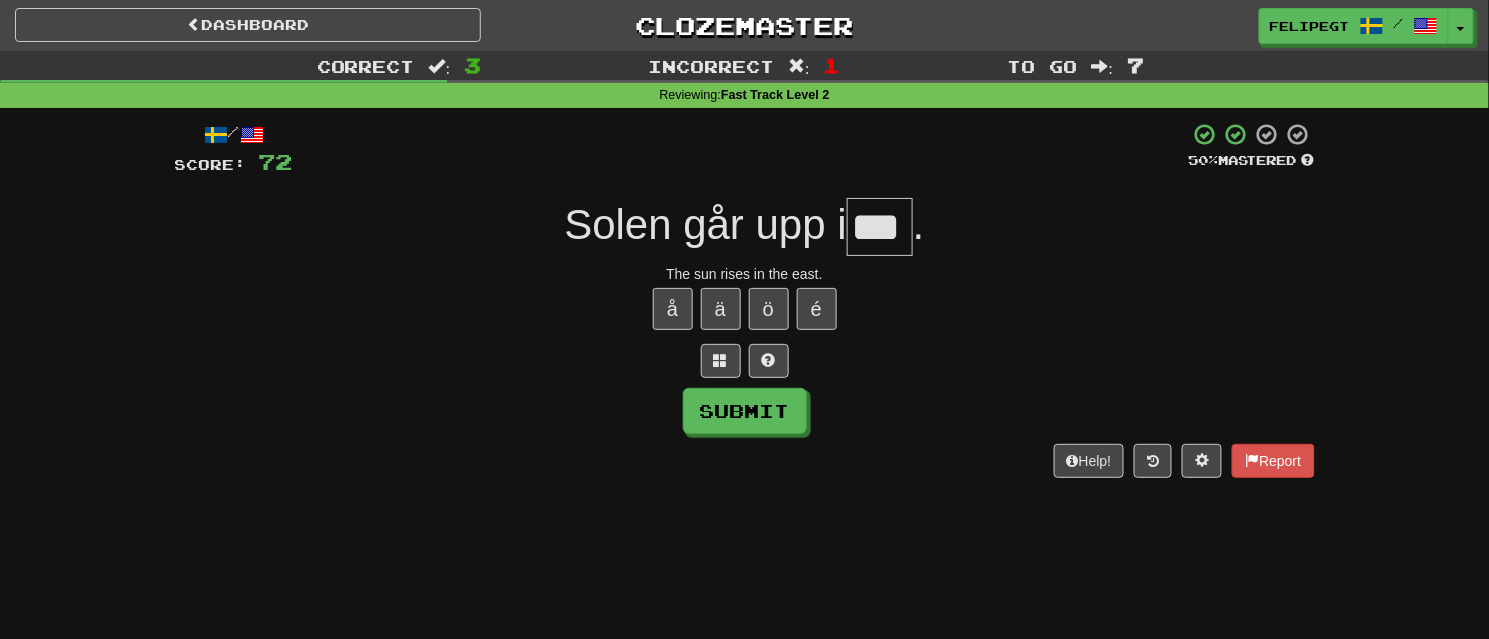 type on "***" 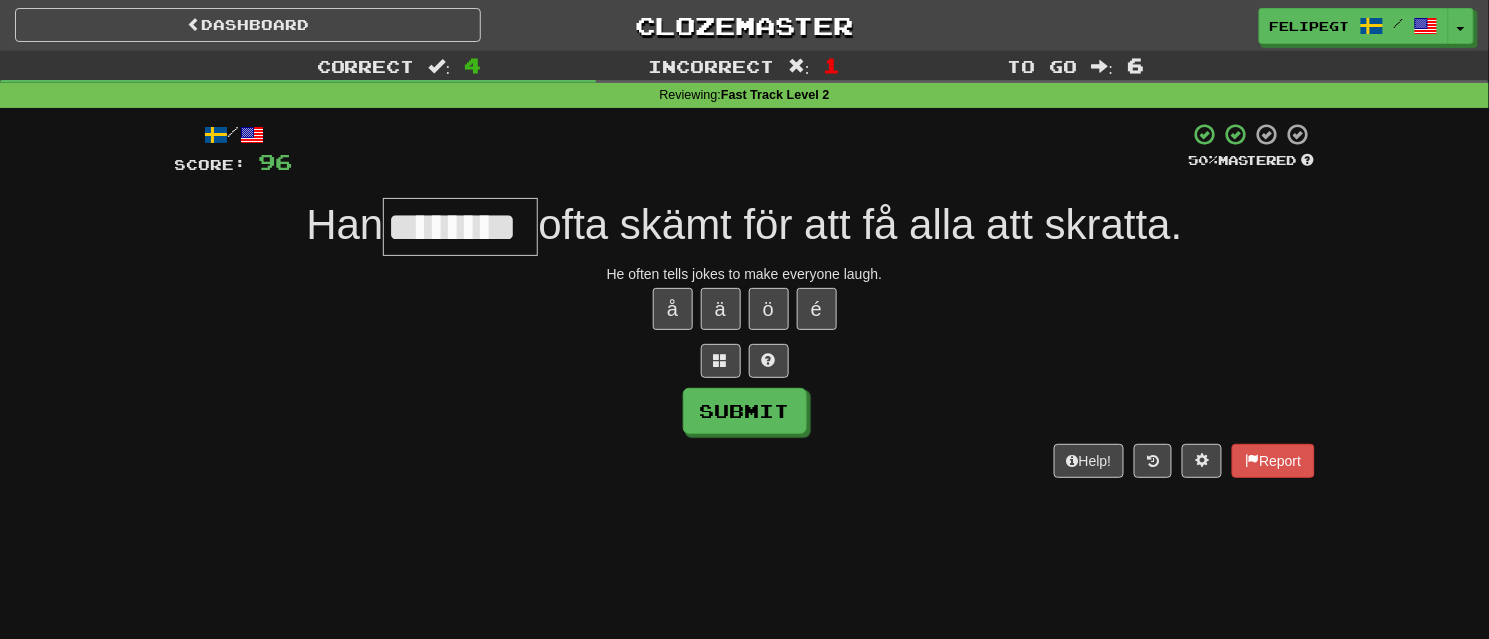type on "********" 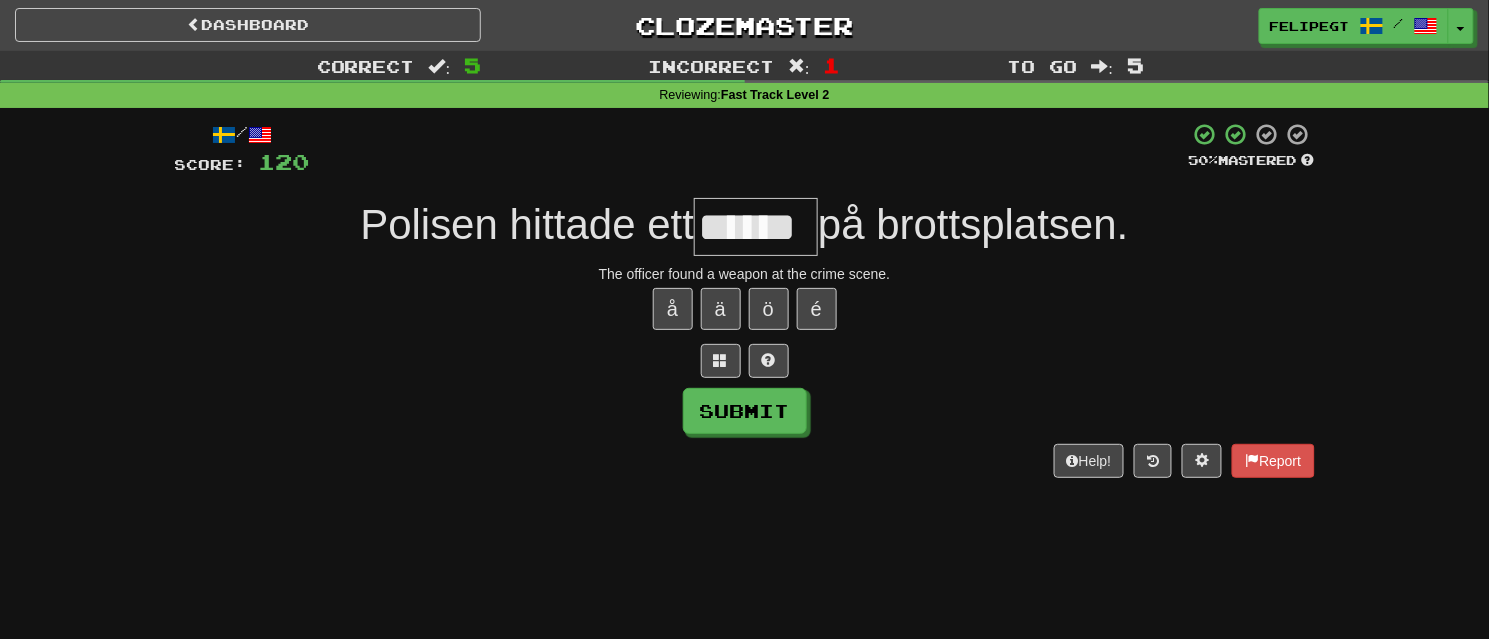 scroll, scrollTop: 0, scrollLeft: 0, axis: both 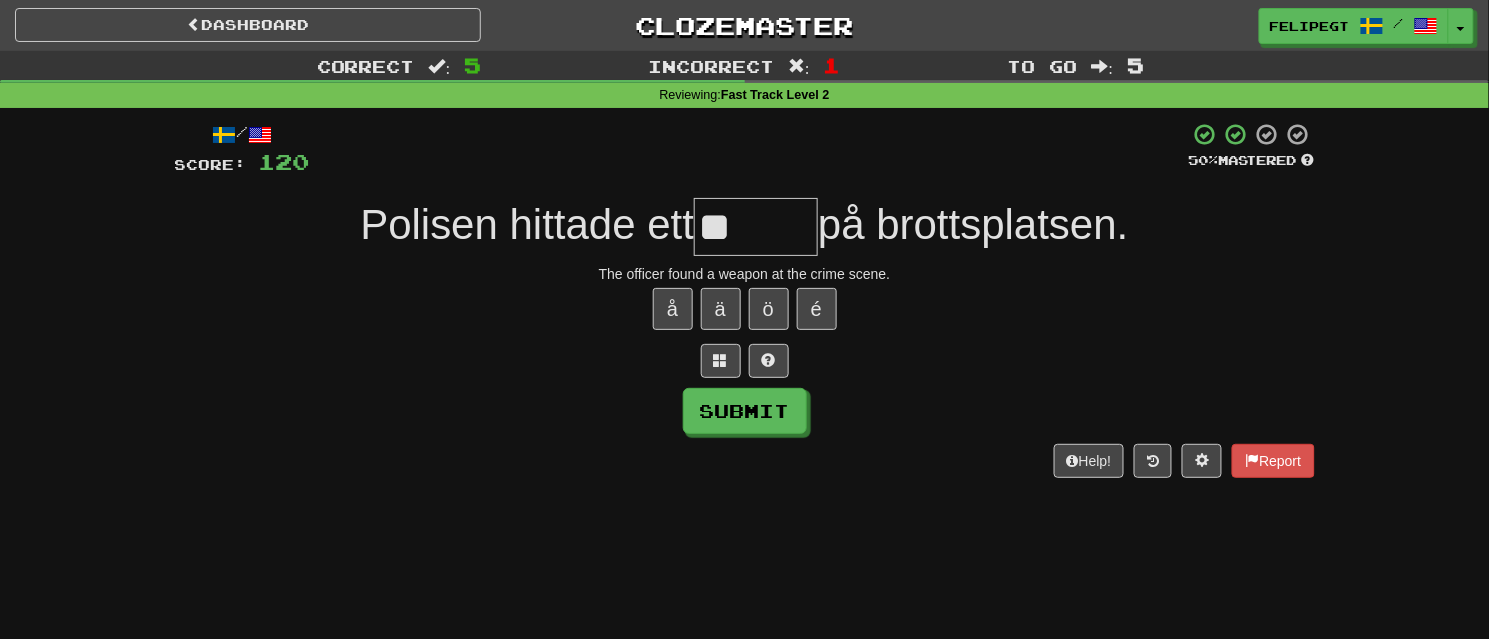 type on "*" 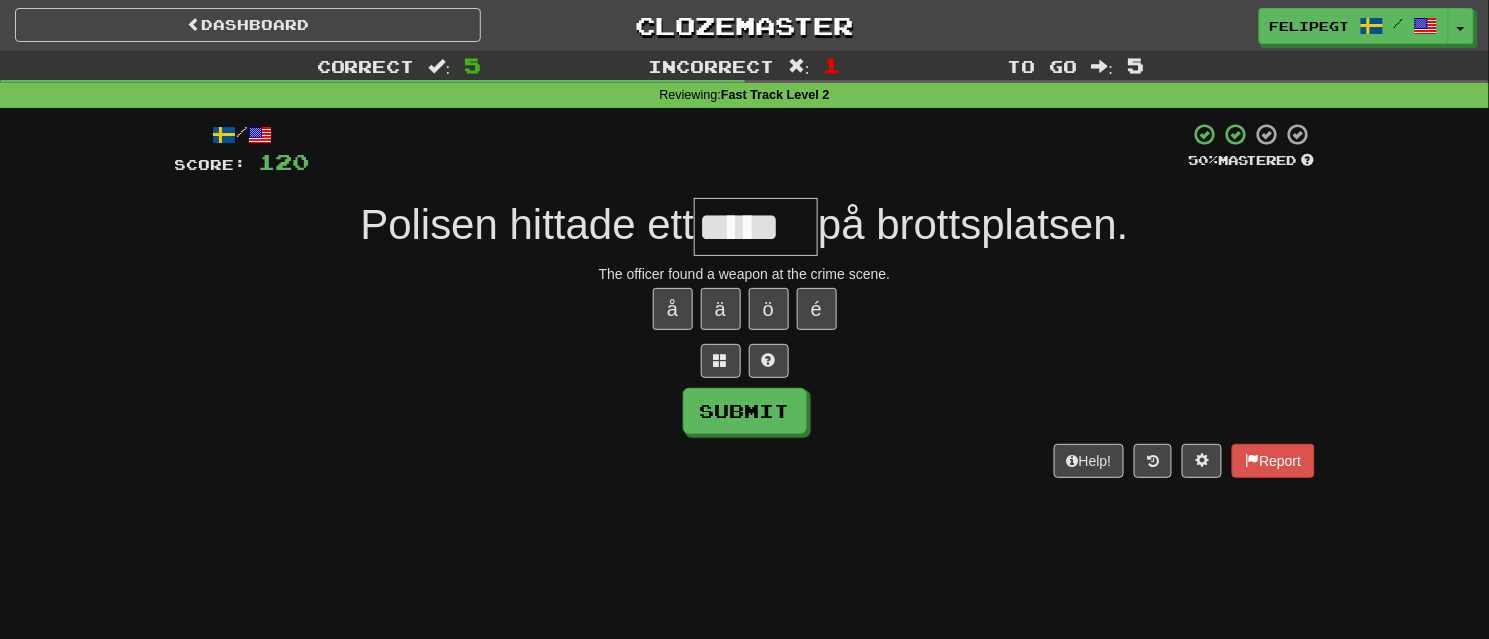 type on "*****" 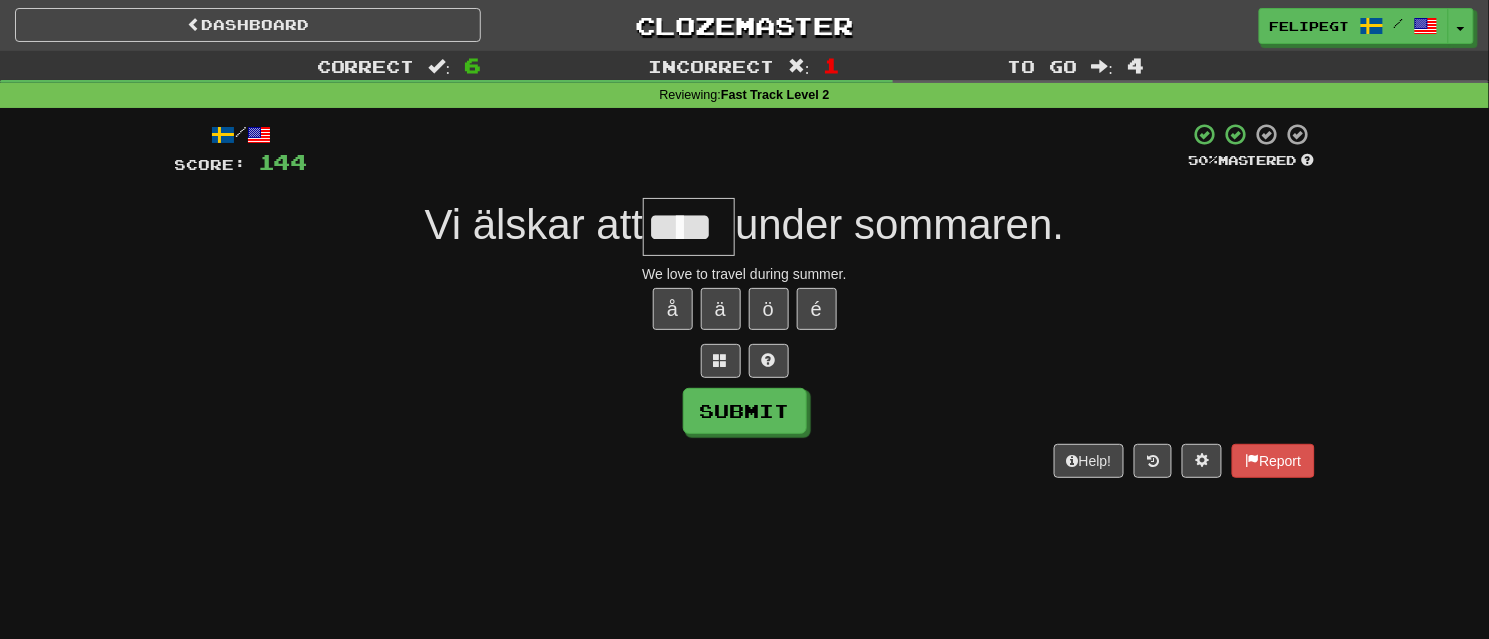 type on "****" 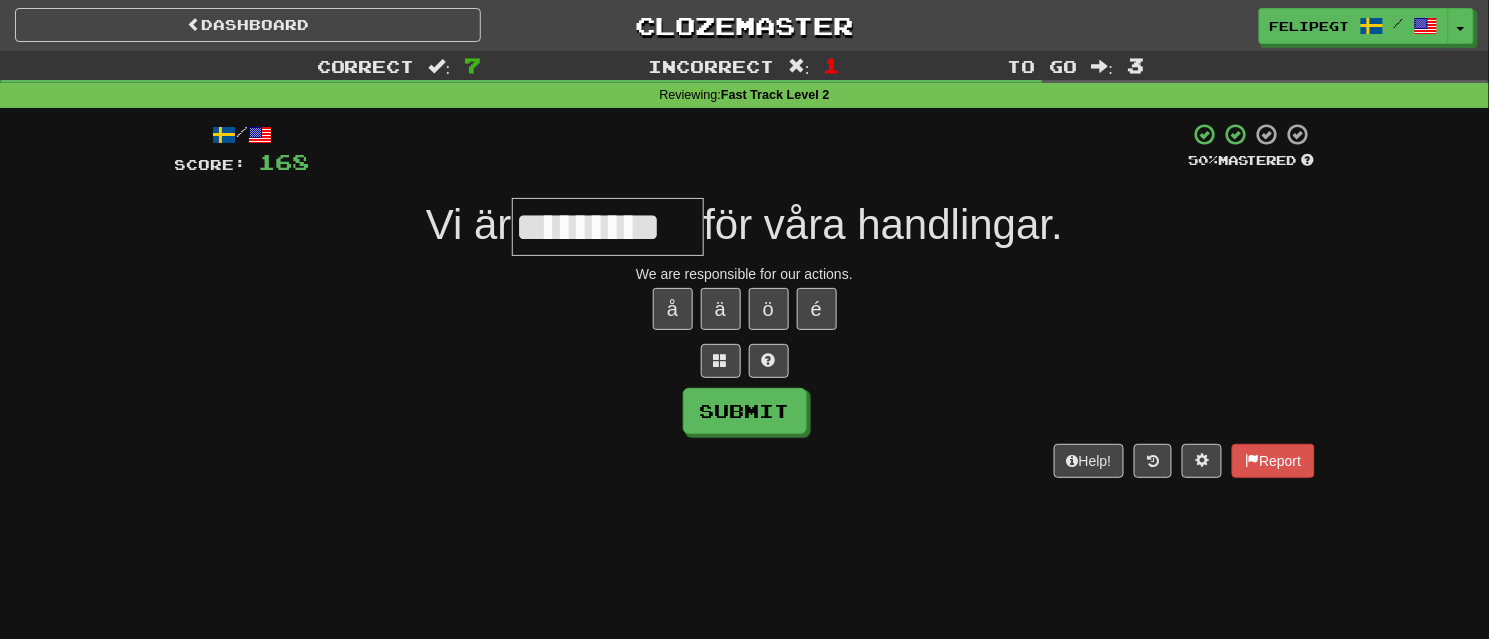 type on "*********" 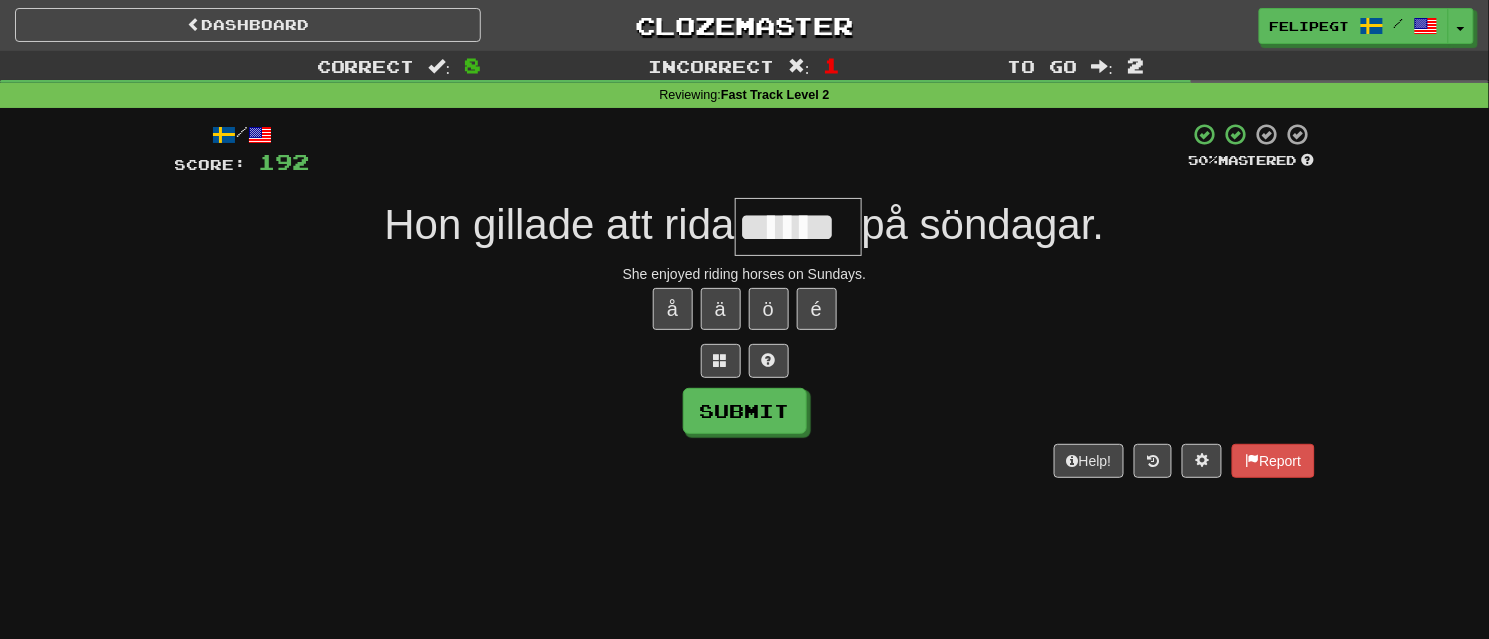 type on "******" 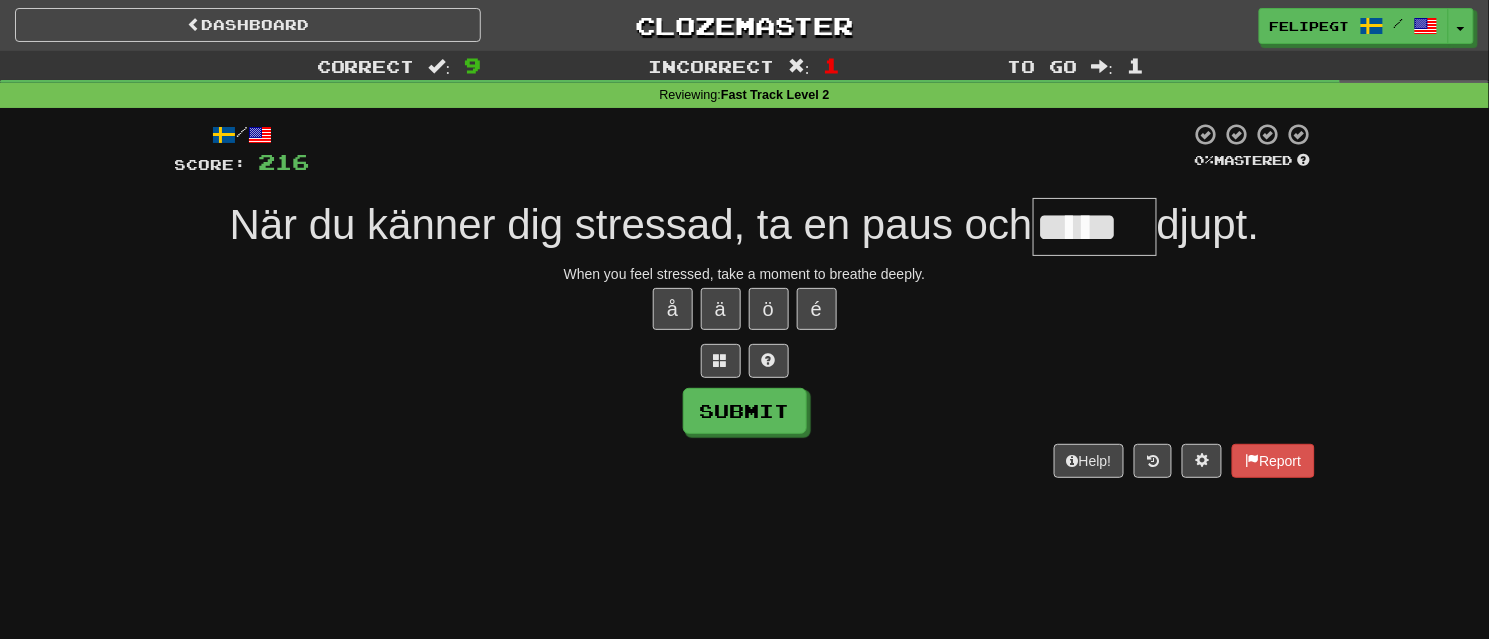 type on "*****" 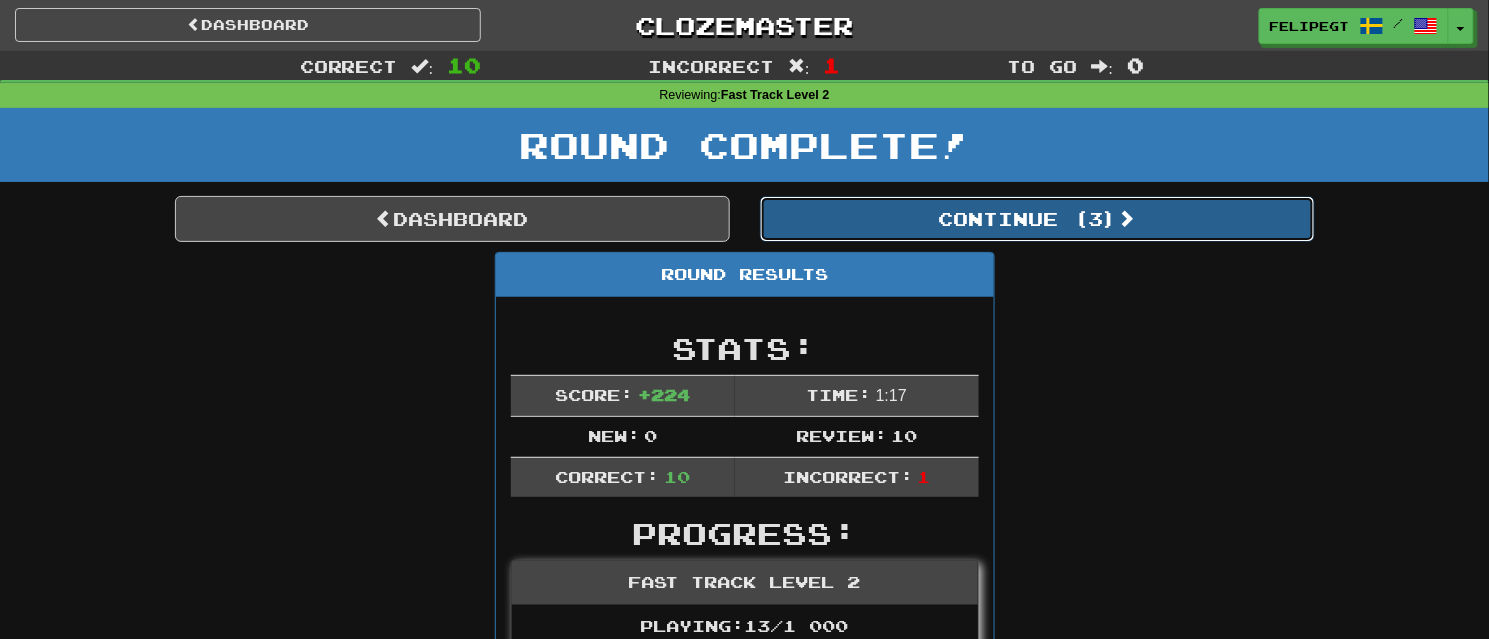 click on "Continue ( 3 )" at bounding box center (1037, 219) 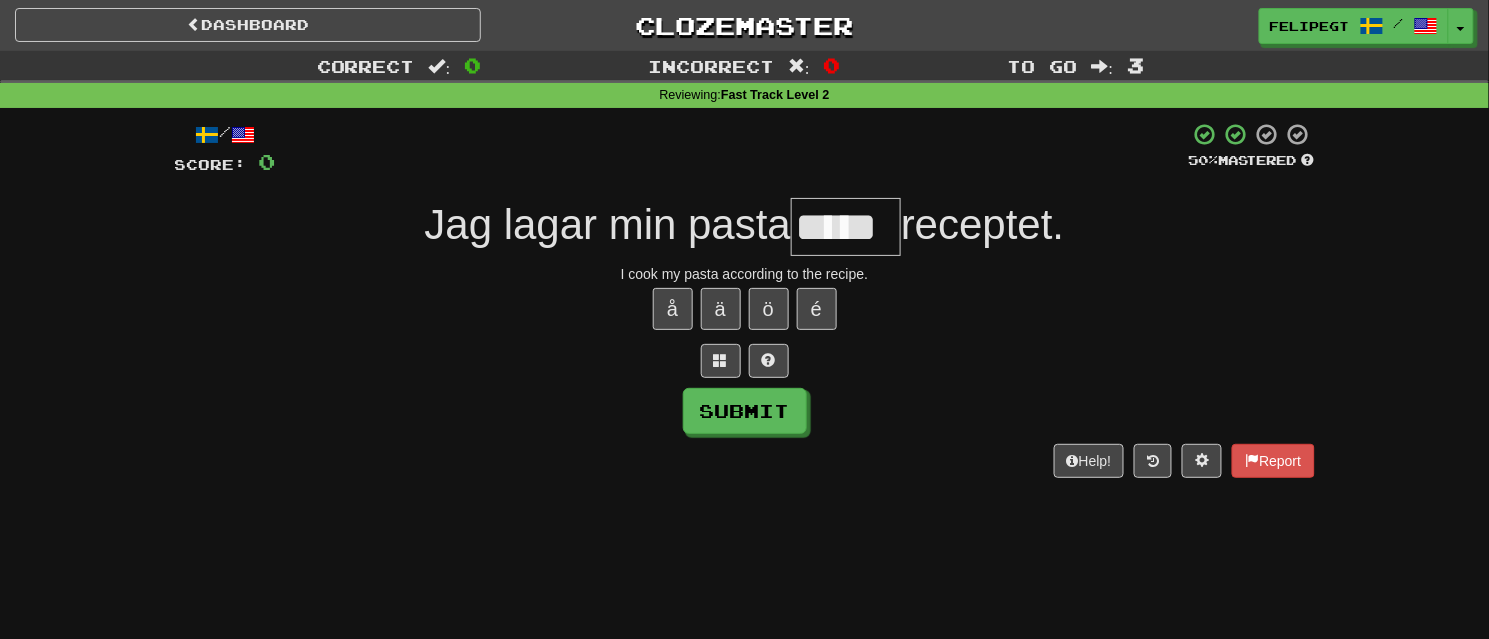 scroll, scrollTop: 0, scrollLeft: 0, axis: both 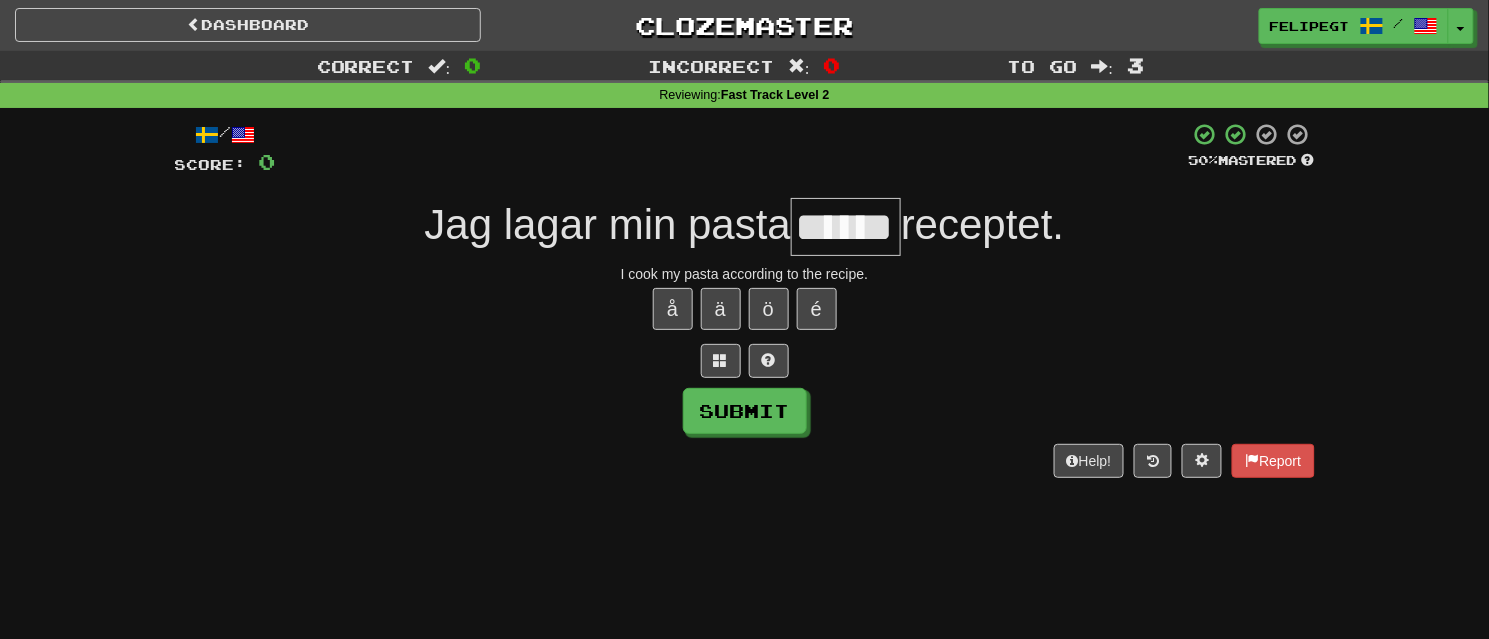 type on "******" 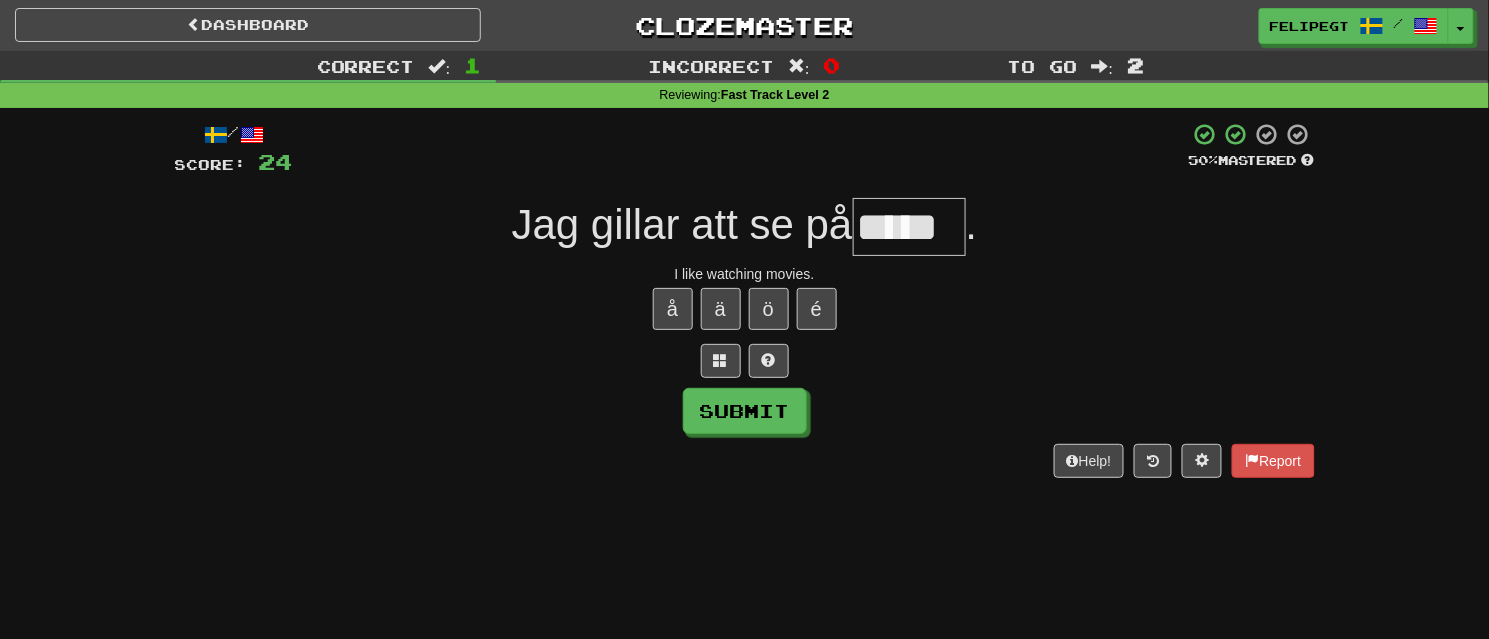 scroll, scrollTop: 0, scrollLeft: 0, axis: both 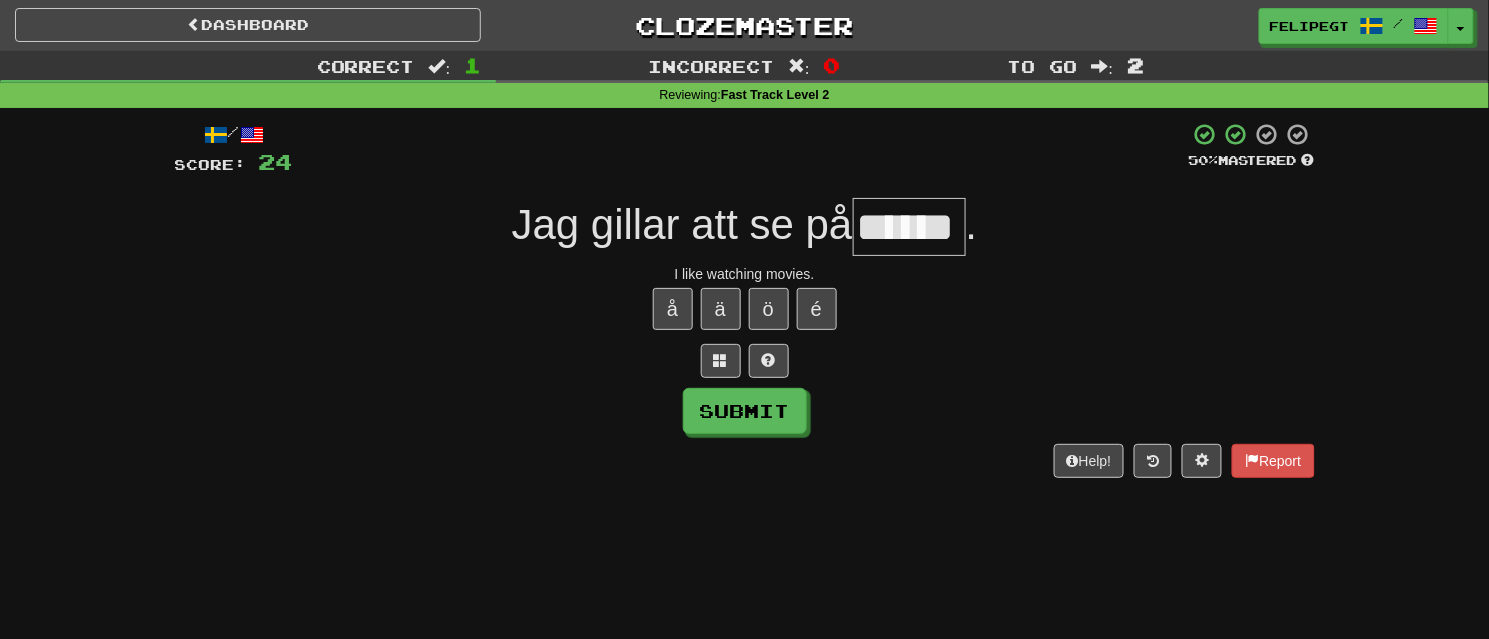 type on "******" 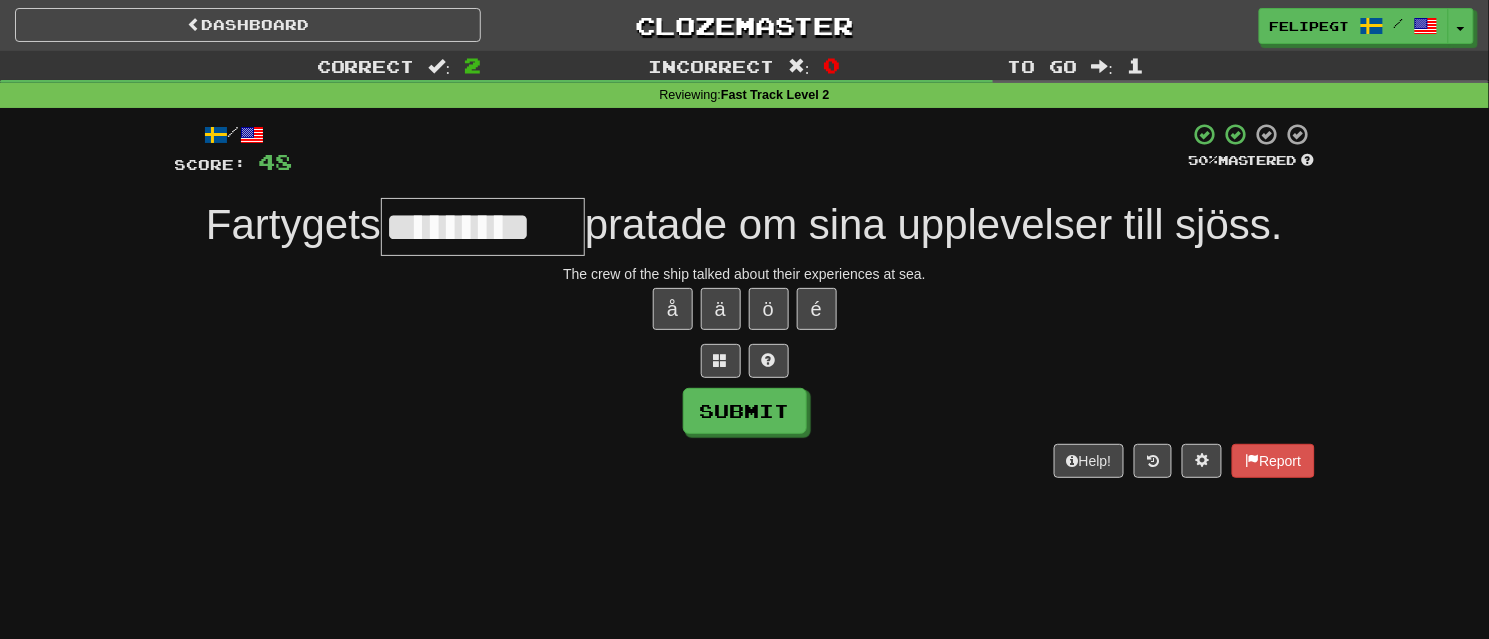 type on "**********" 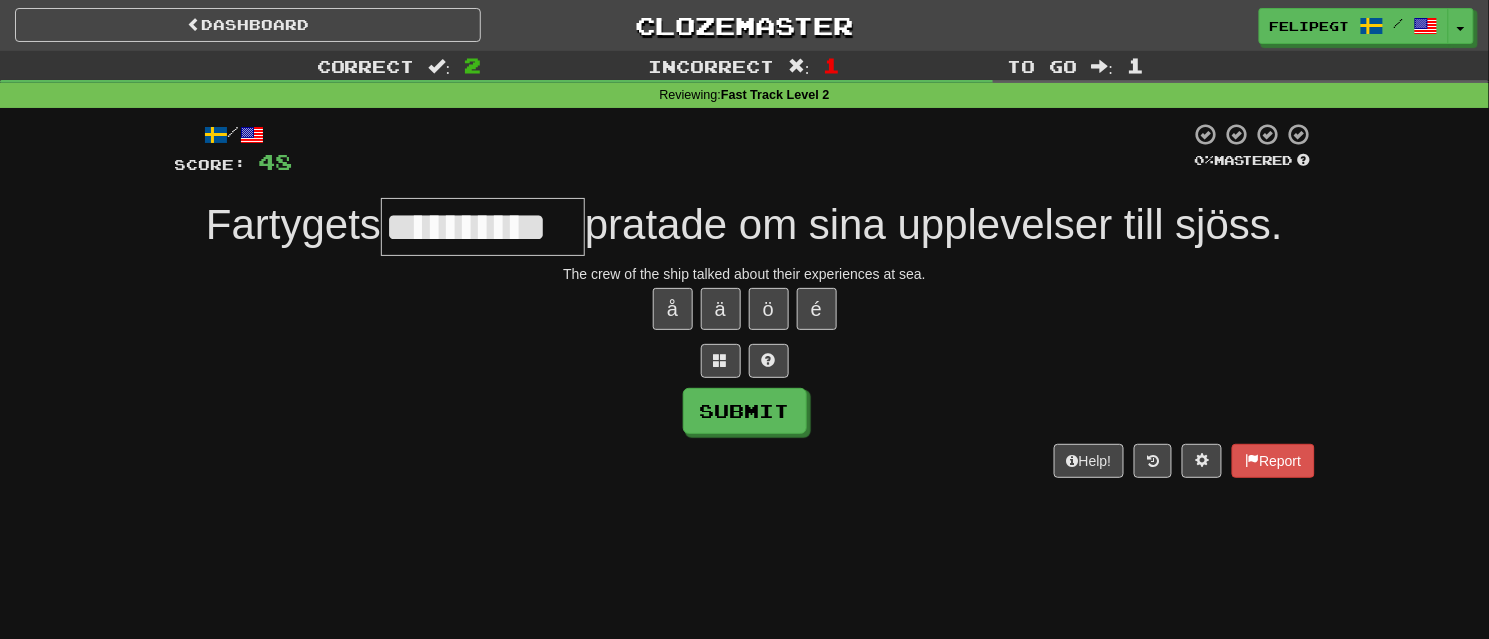 type on "**********" 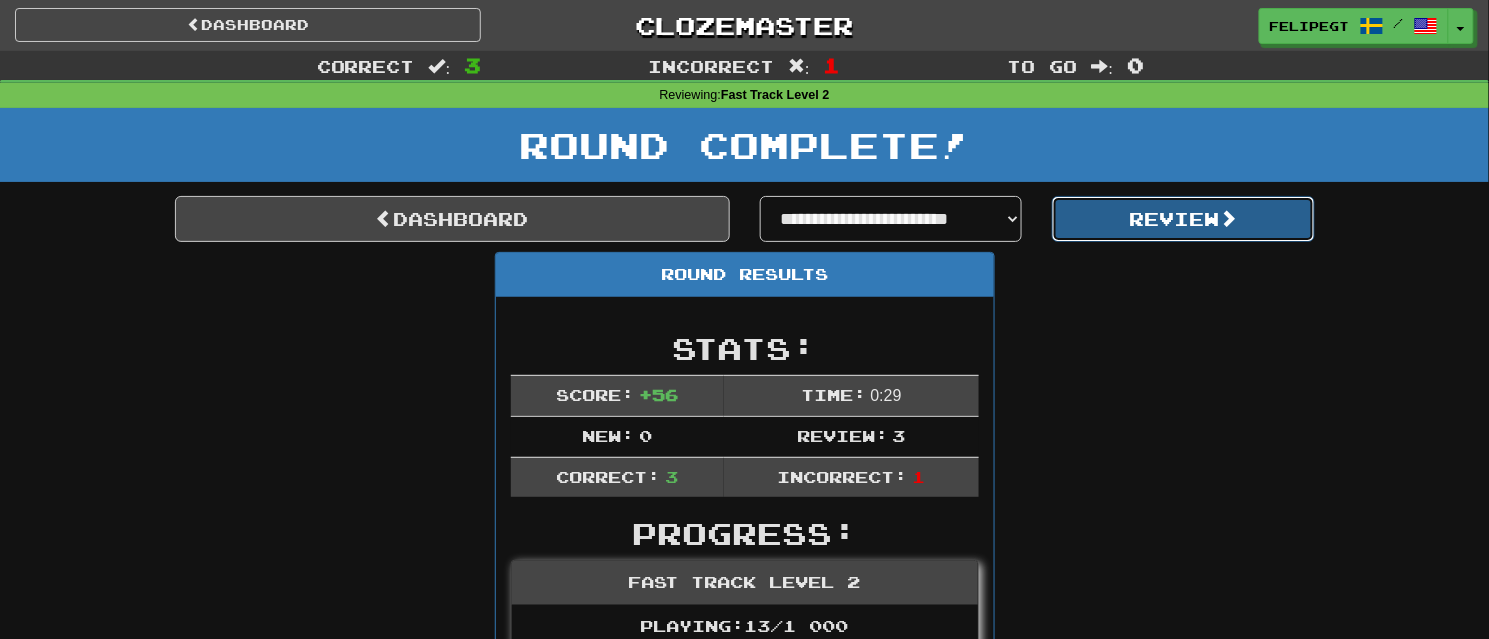 click on "Review" at bounding box center [1183, 219] 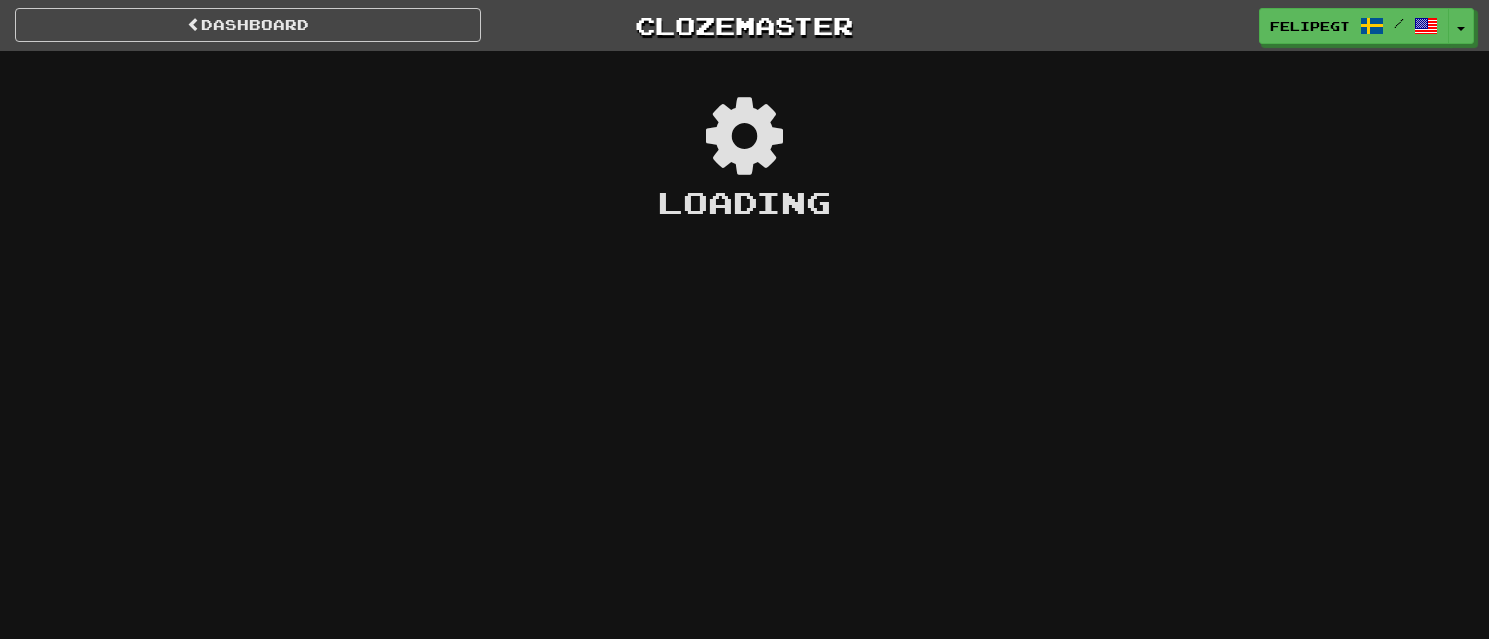 scroll, scrollTop: 0, scrollLeft: 0, axis: both 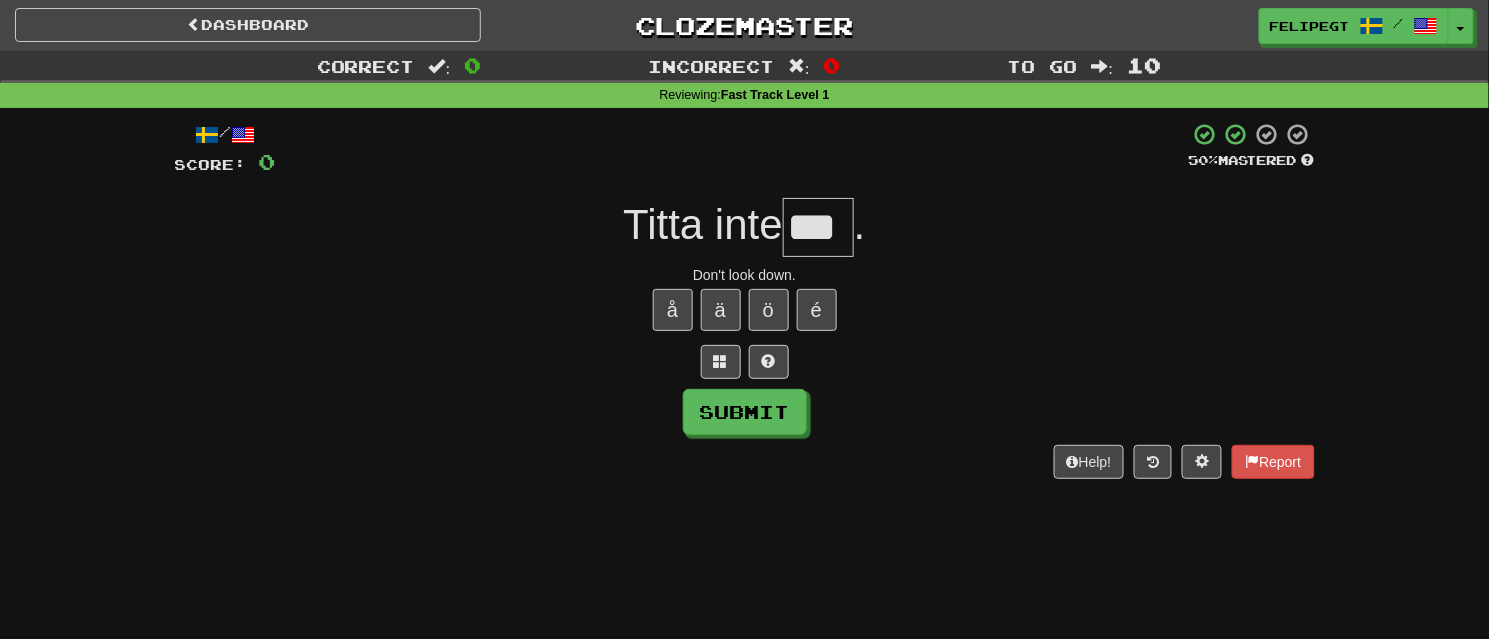 type on "***" 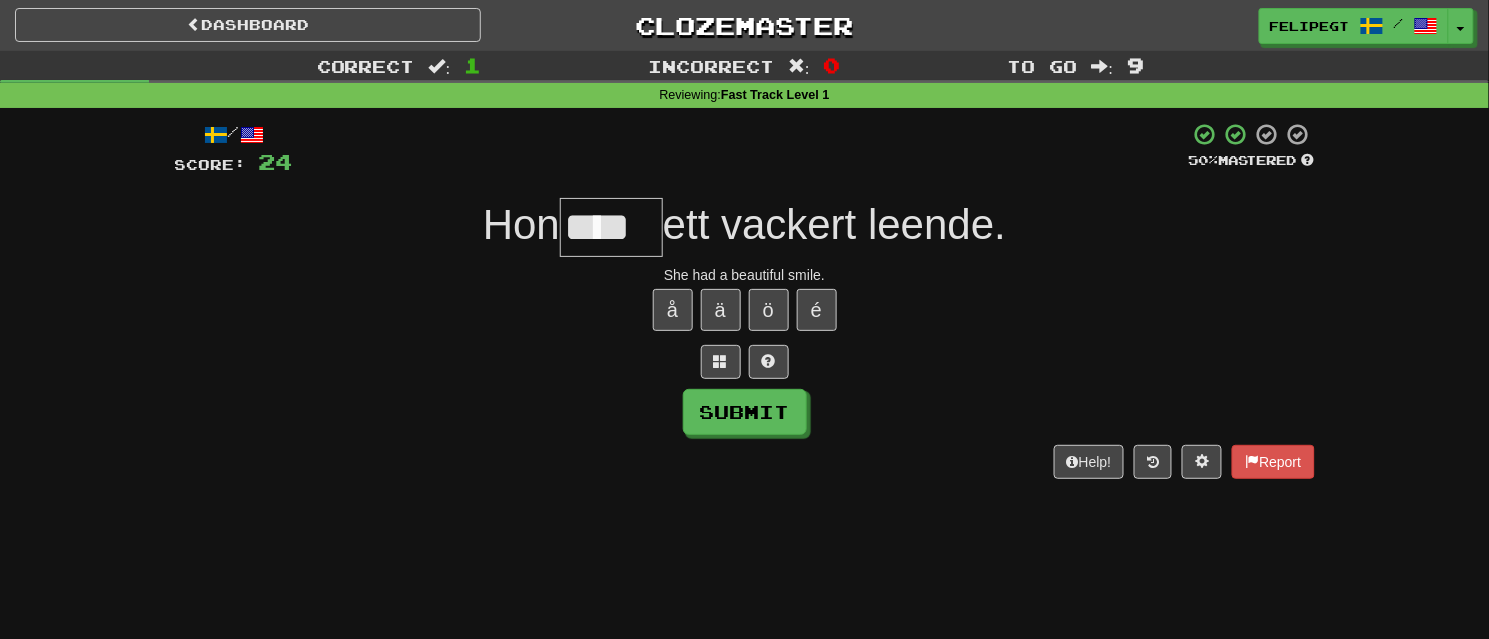 type on "****" 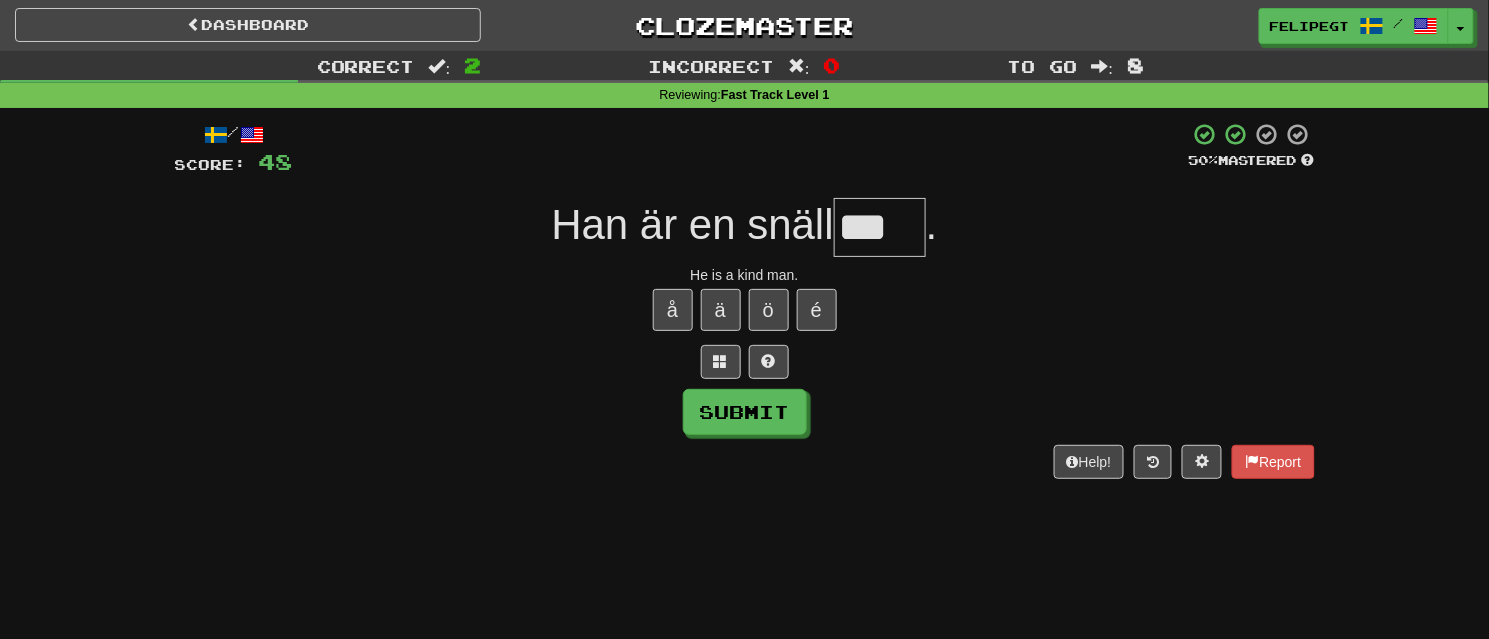 type on "***" 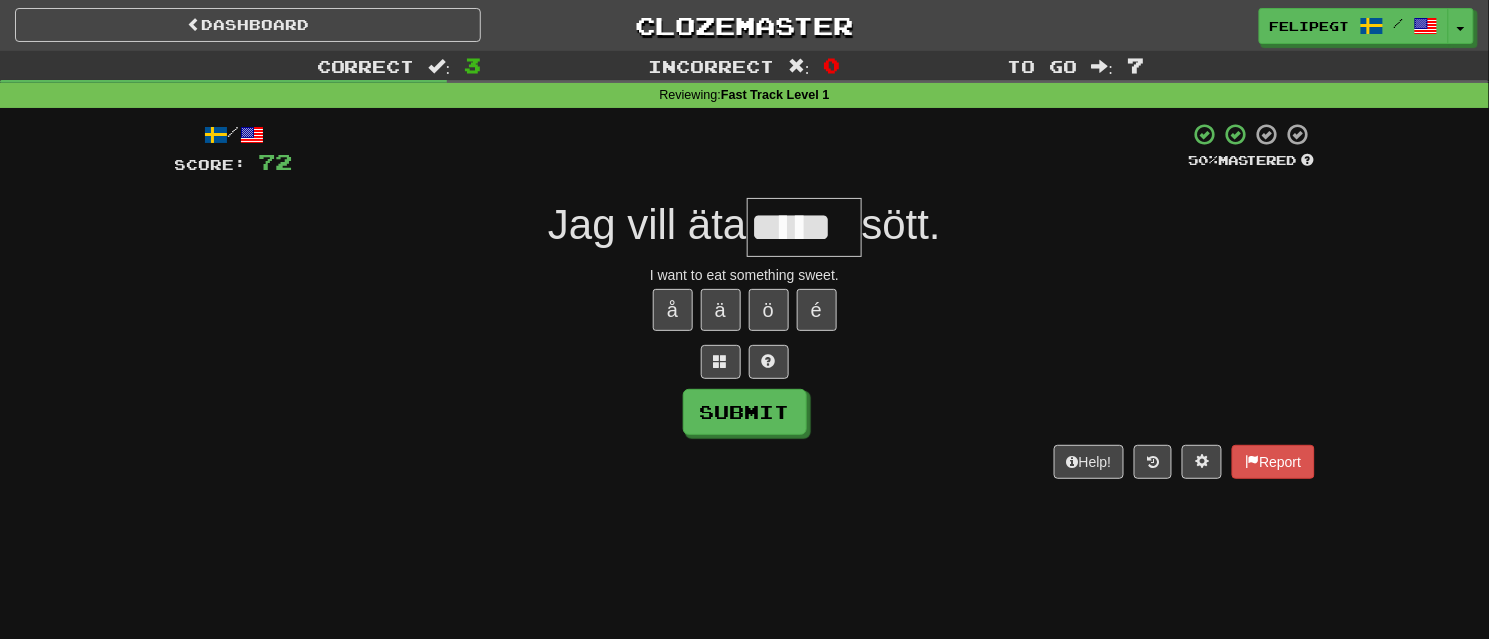 type on "*****" 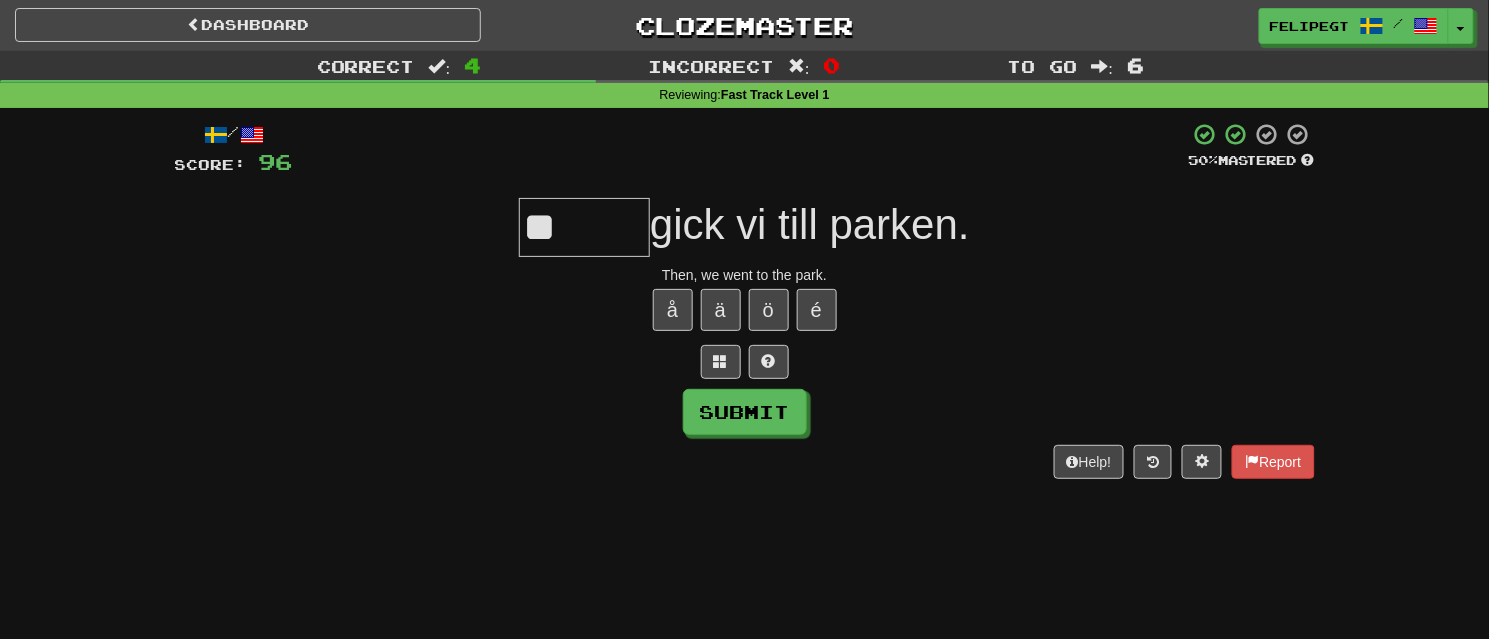 type on "*" 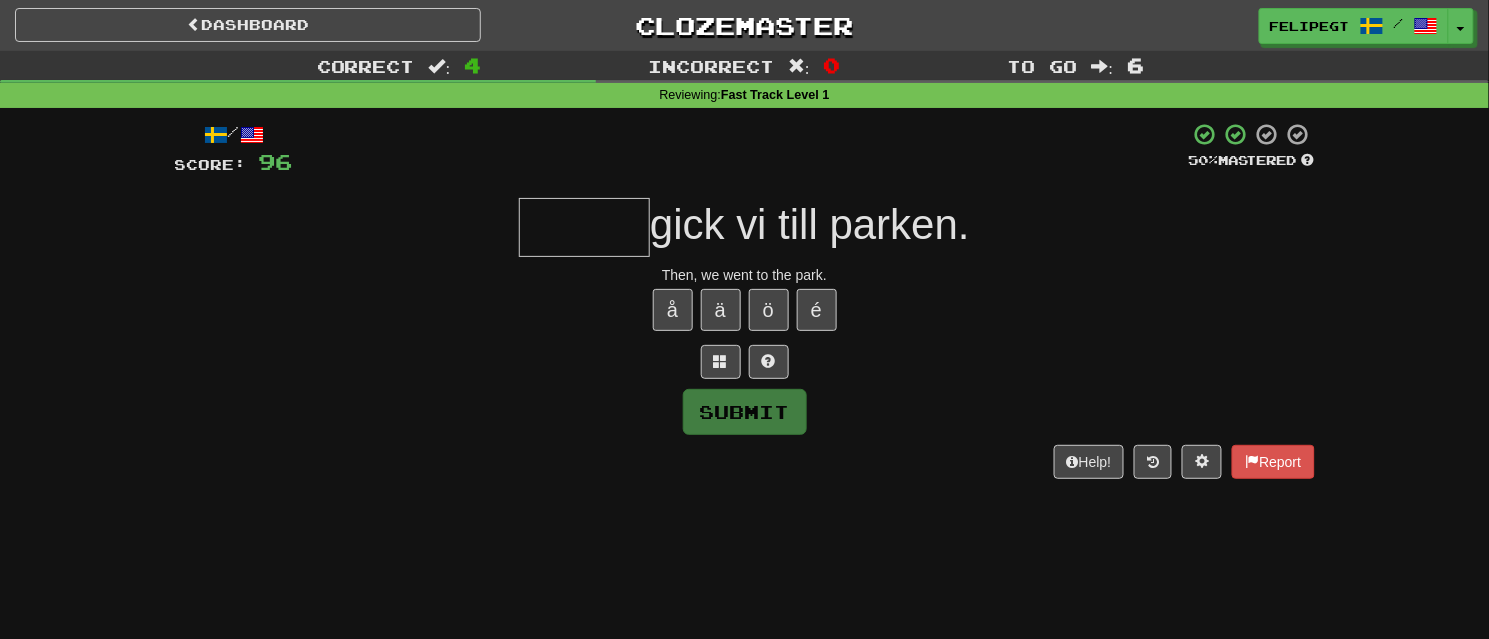 type on "*" 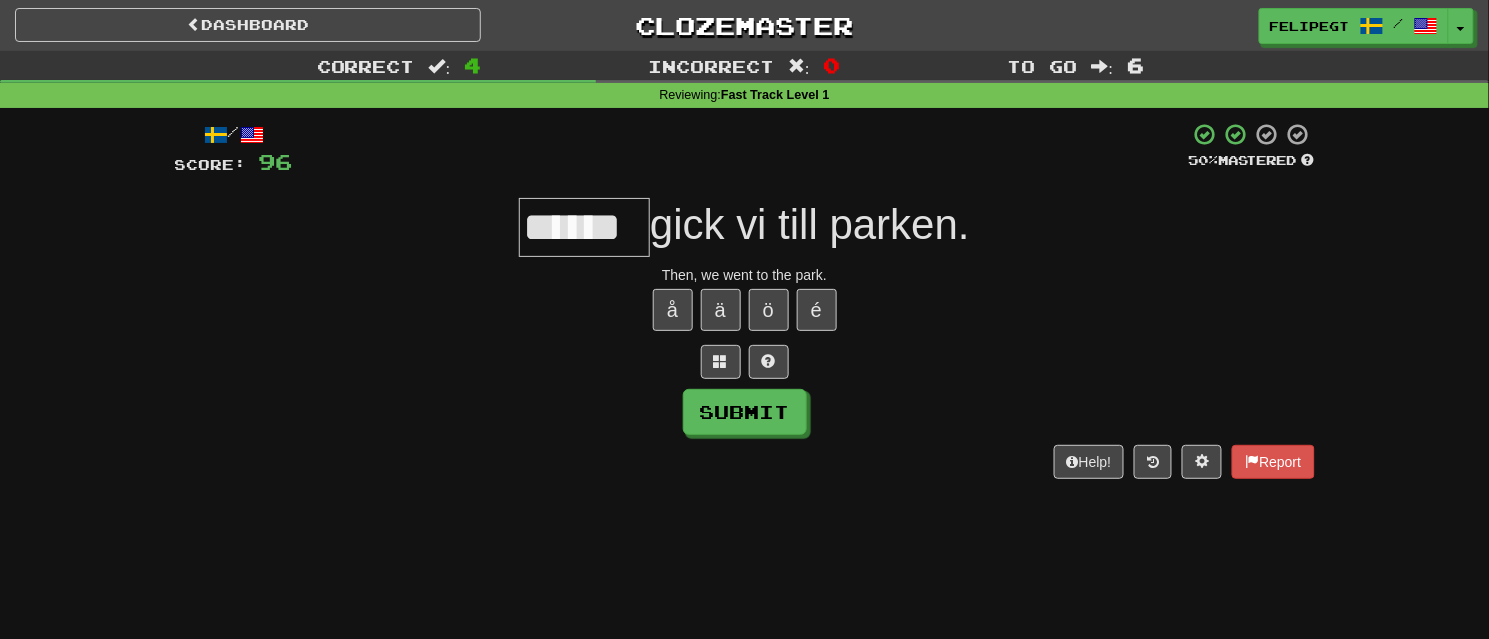 type on "*****" 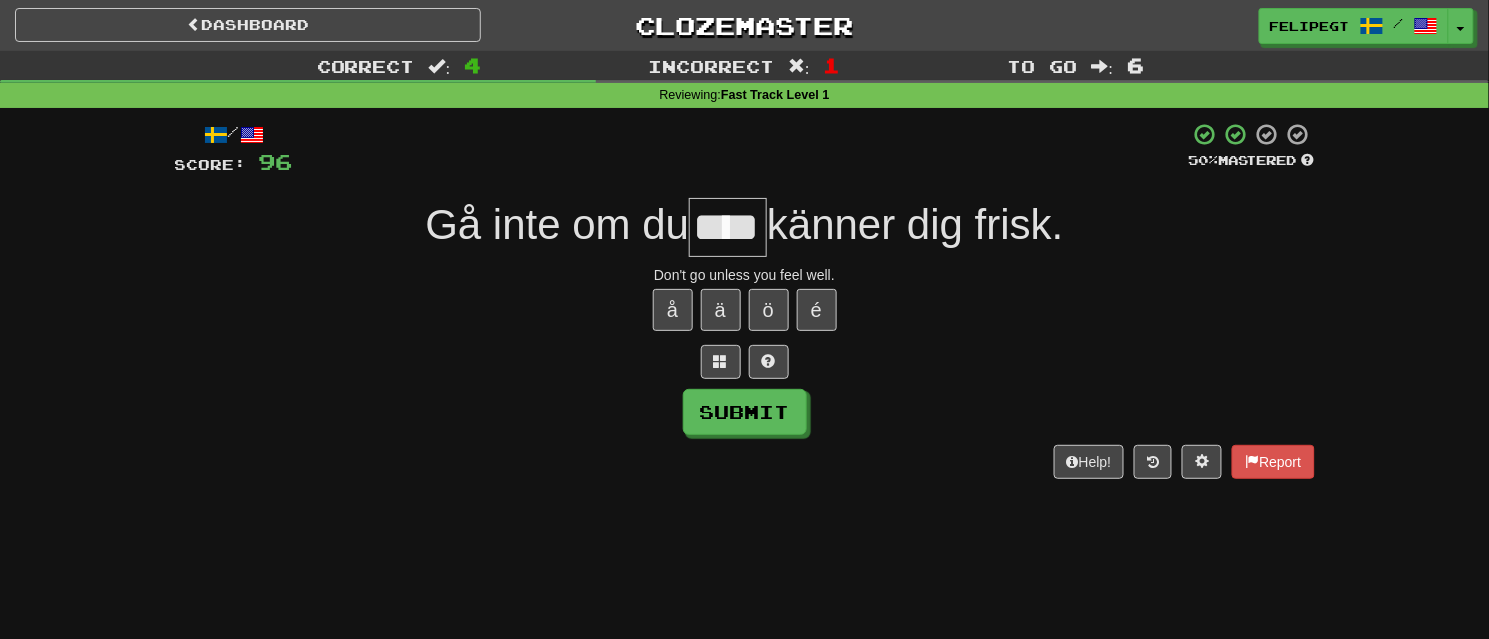 type on "****" 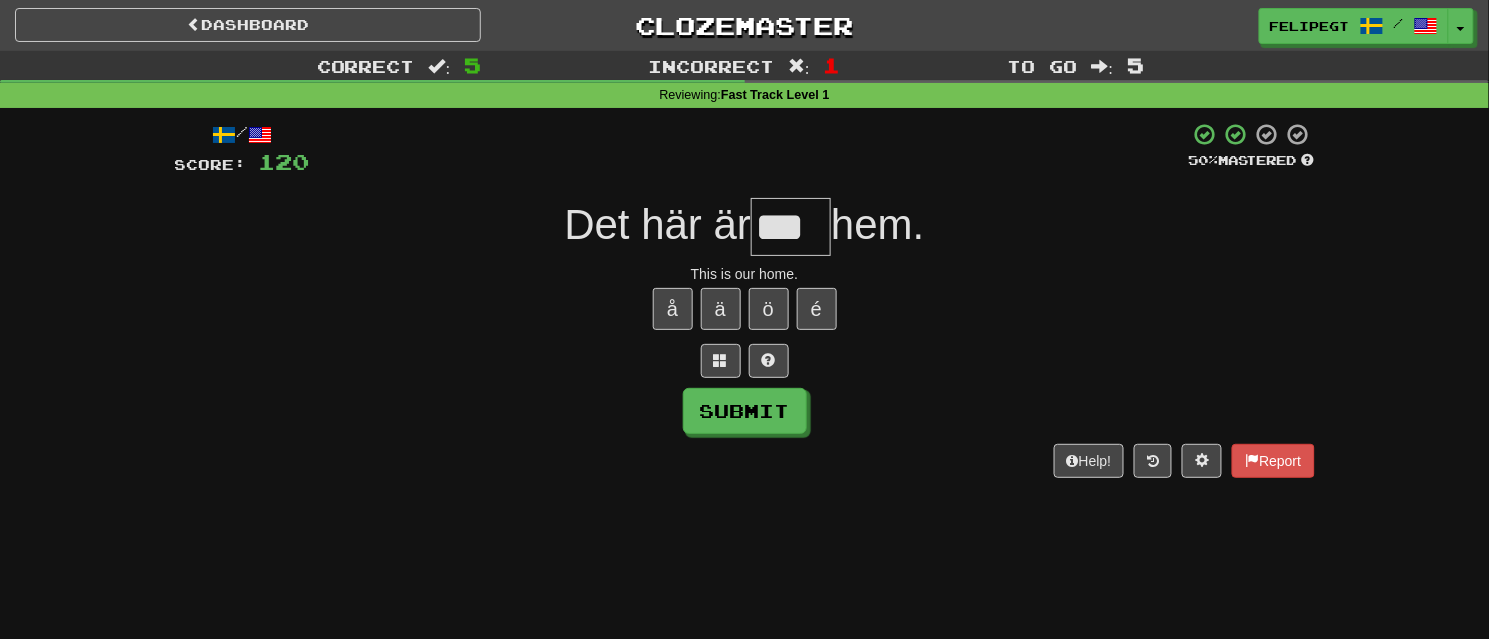 scroll, scrollTop: 0, scrollLeft: 0, axis: both 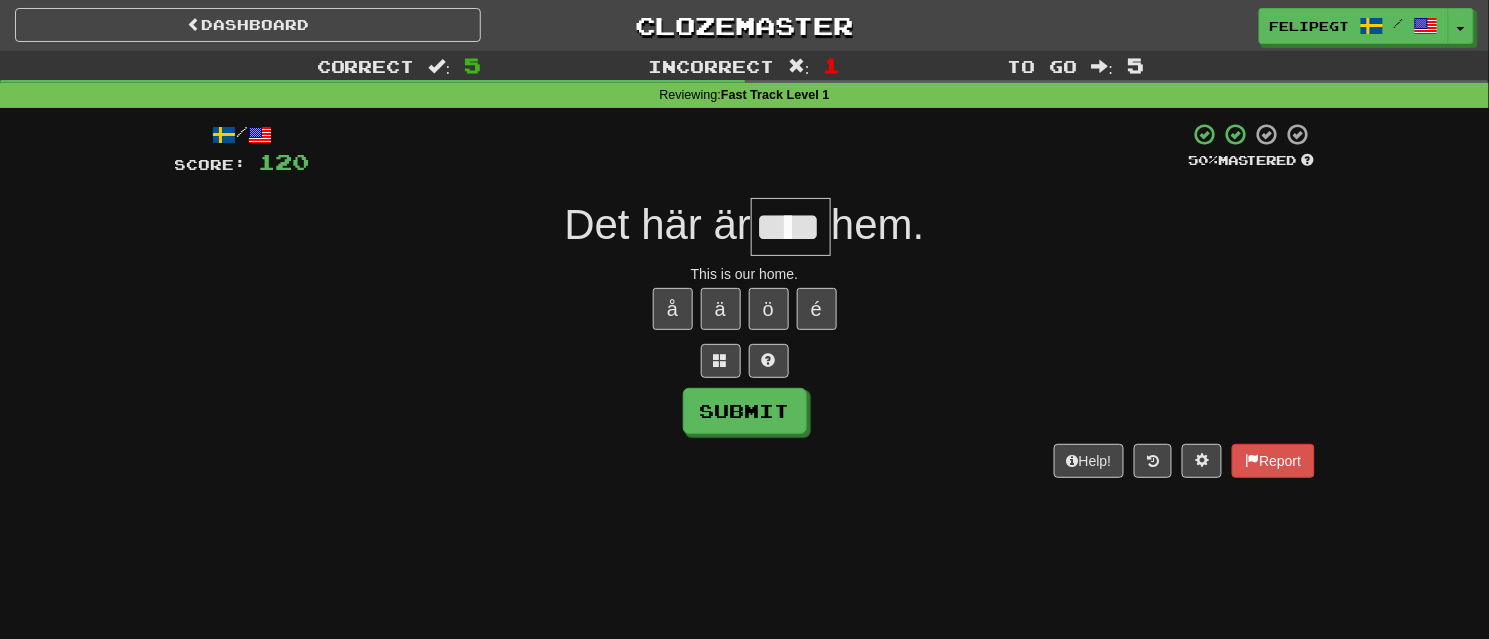 type on "****" 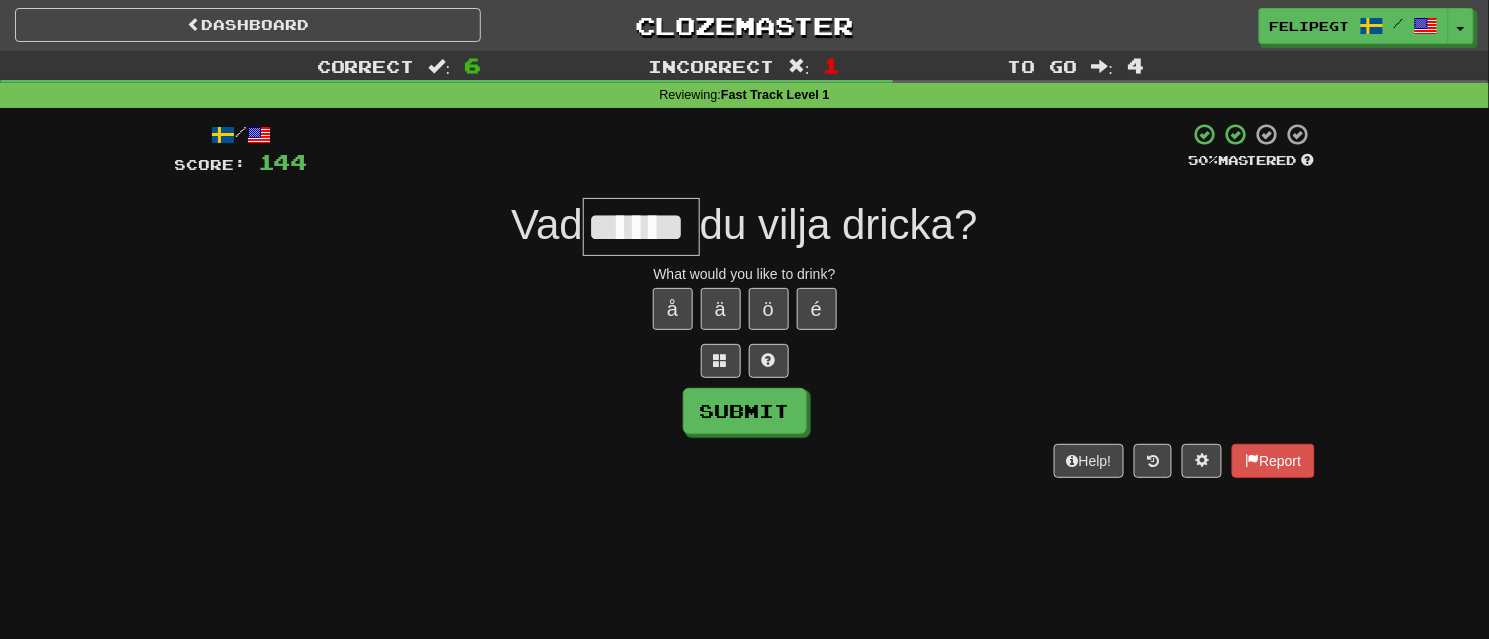 type on "******" 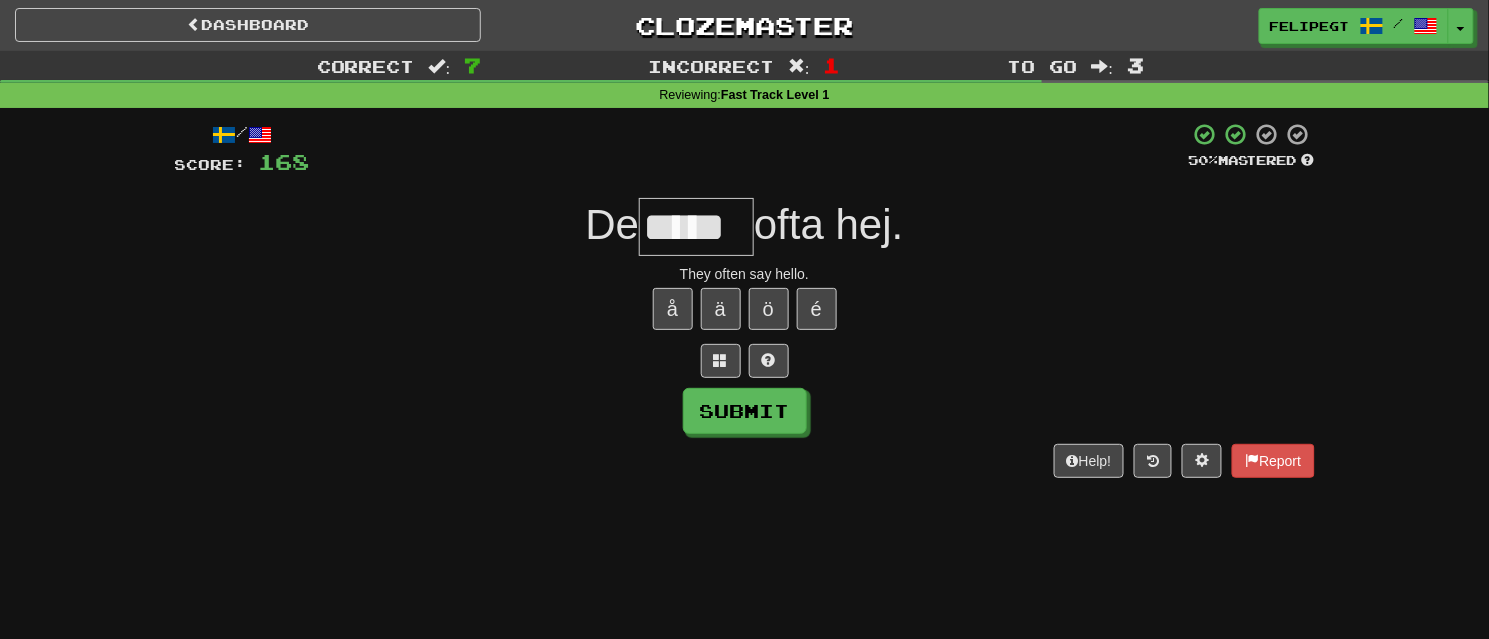 type on "*****" 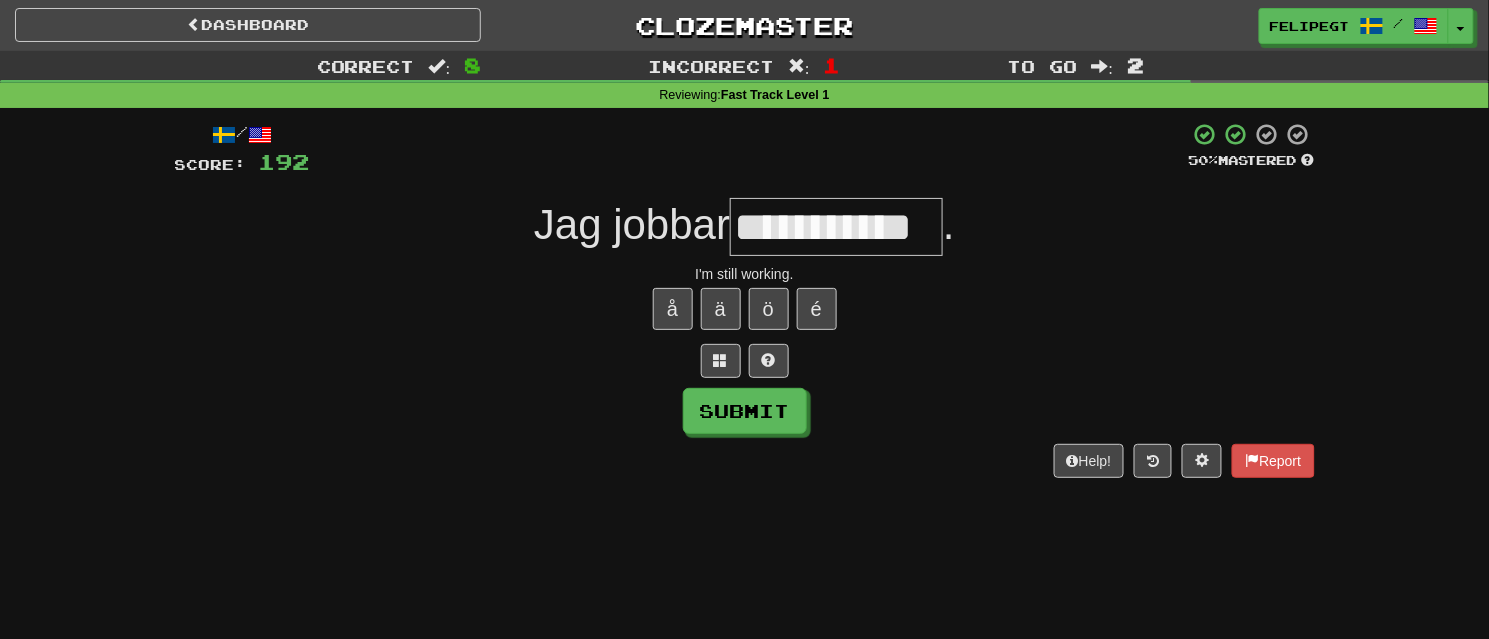 type on "**********" 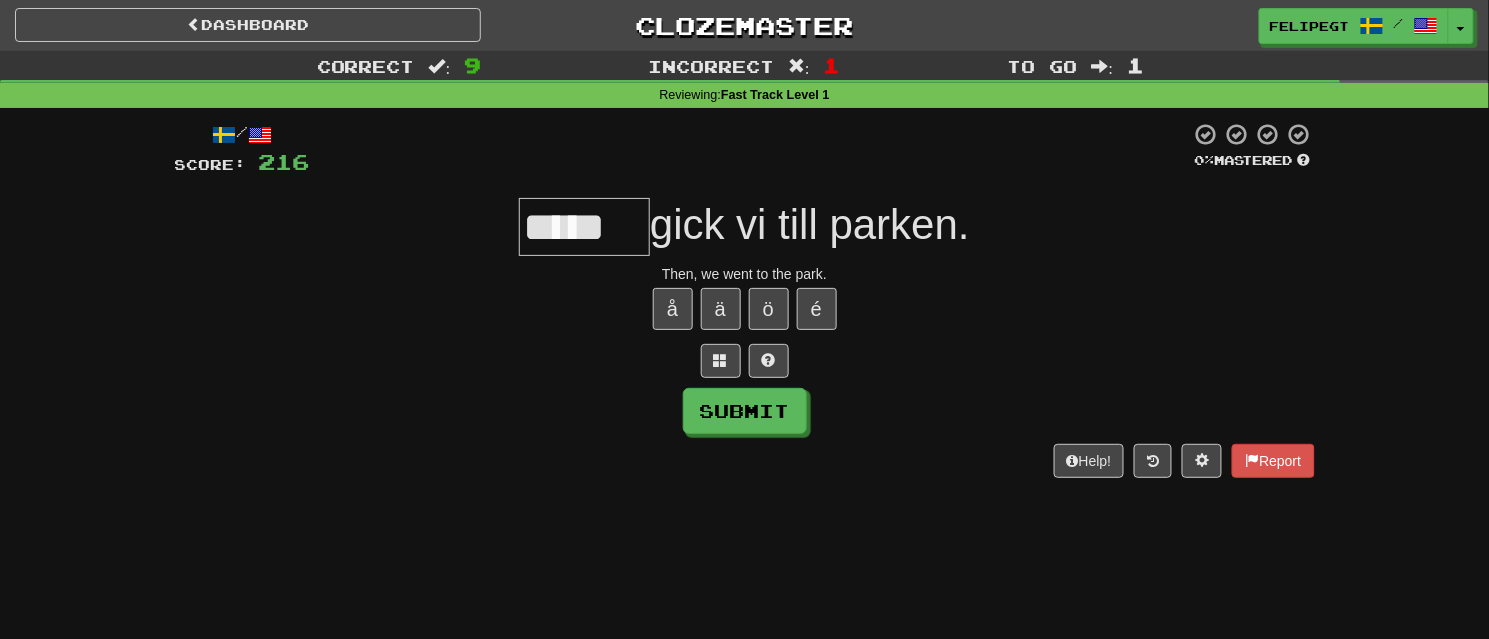 type on "*****" 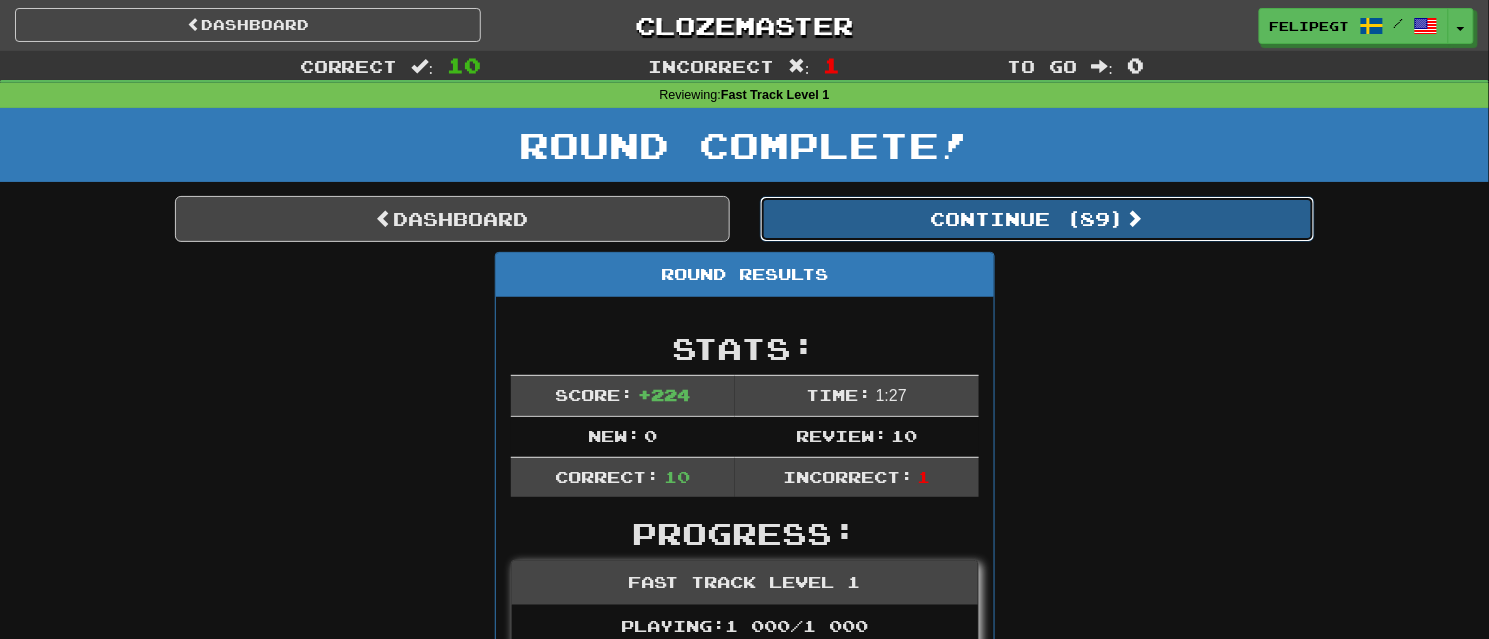 click on "Continue ( 89 )" at bounding box center [1037, 219] 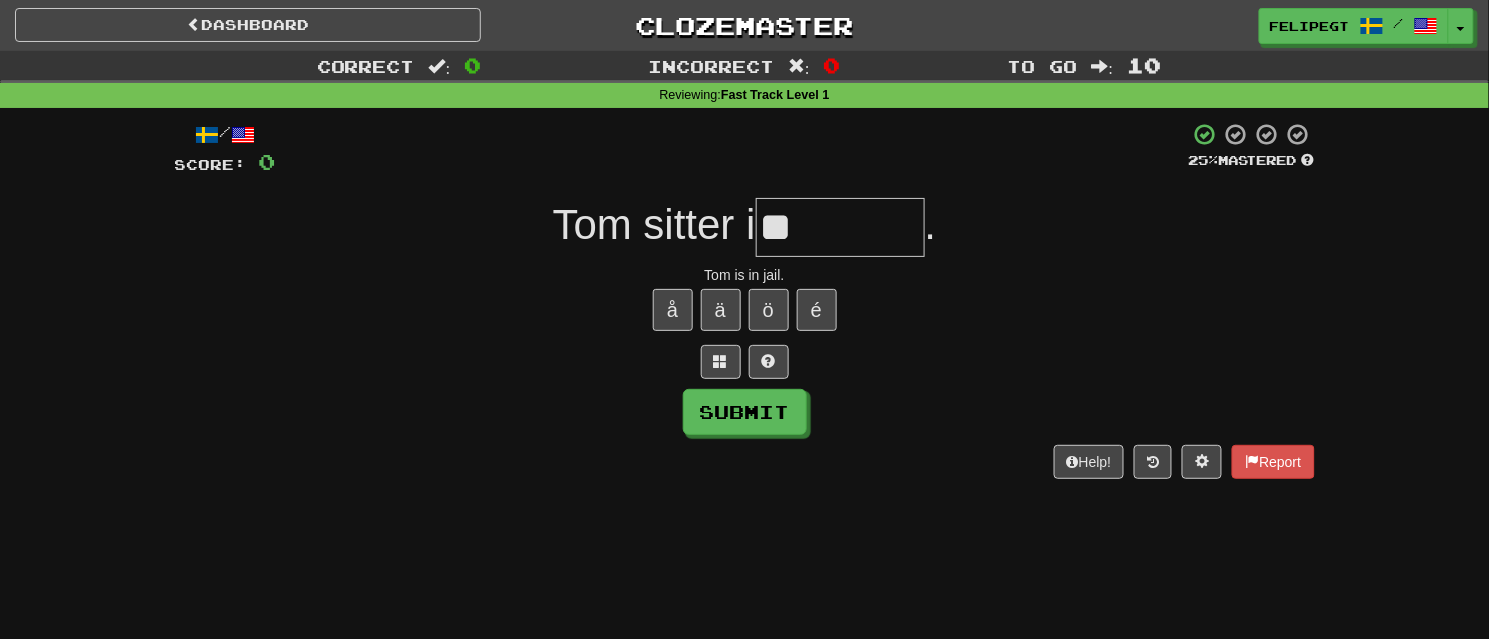 type on "*" 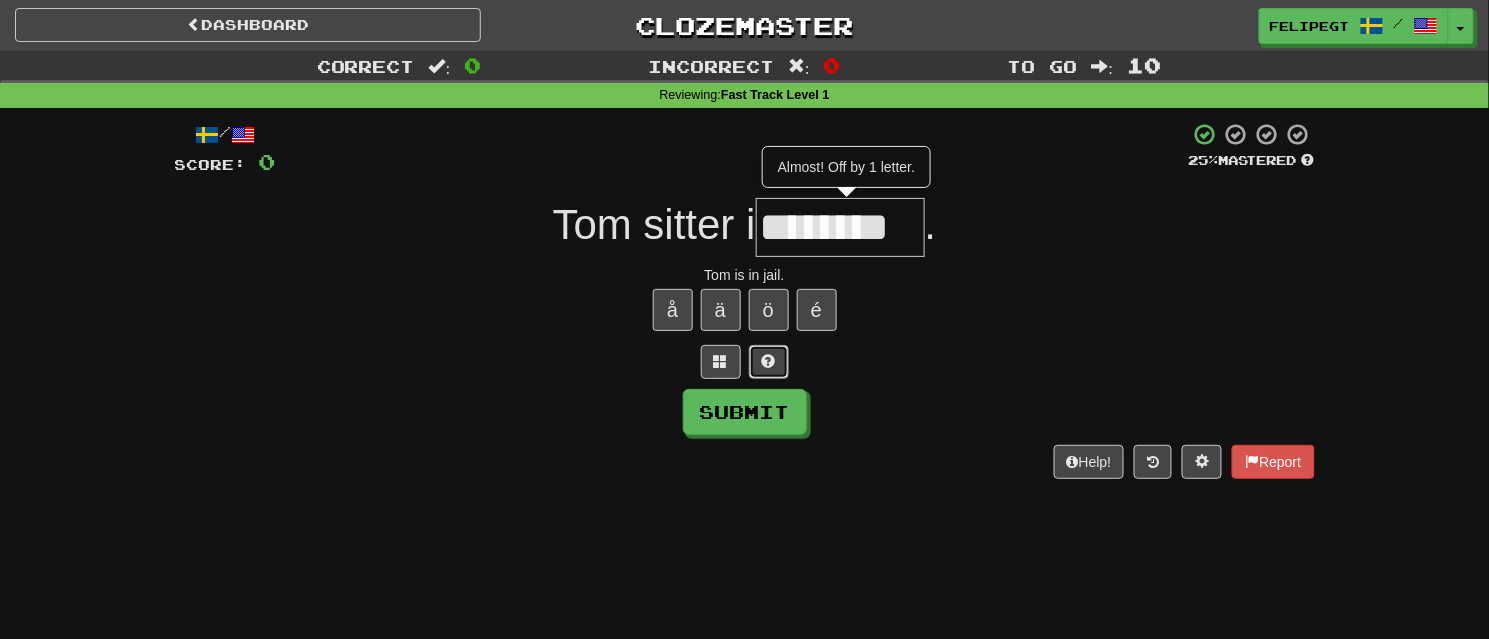 click on "/  Score:   0 25 %  Mastered Tom sitter i  ******** Almost! Off by 1 letter. . Tom is in jail. å ä ö é Submit  Help!  Report" at bounding box center (745, 300) 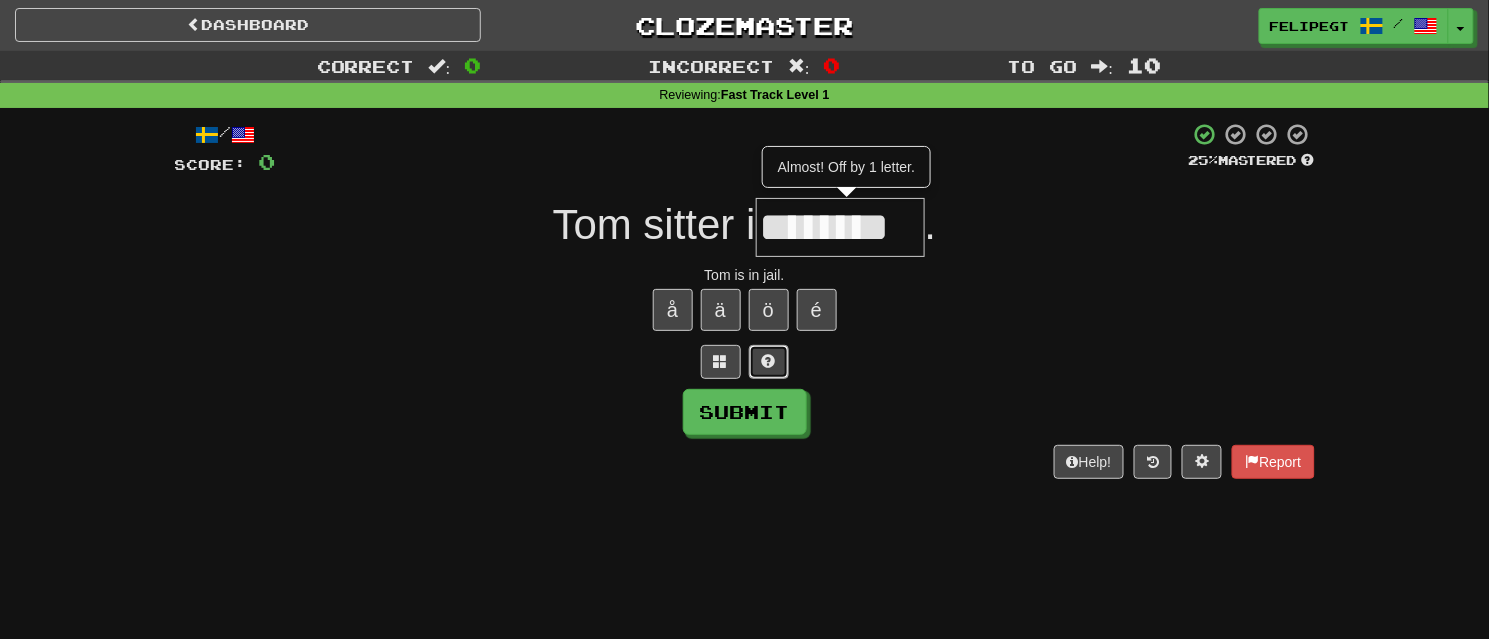 click at bounding box center (769, 362) 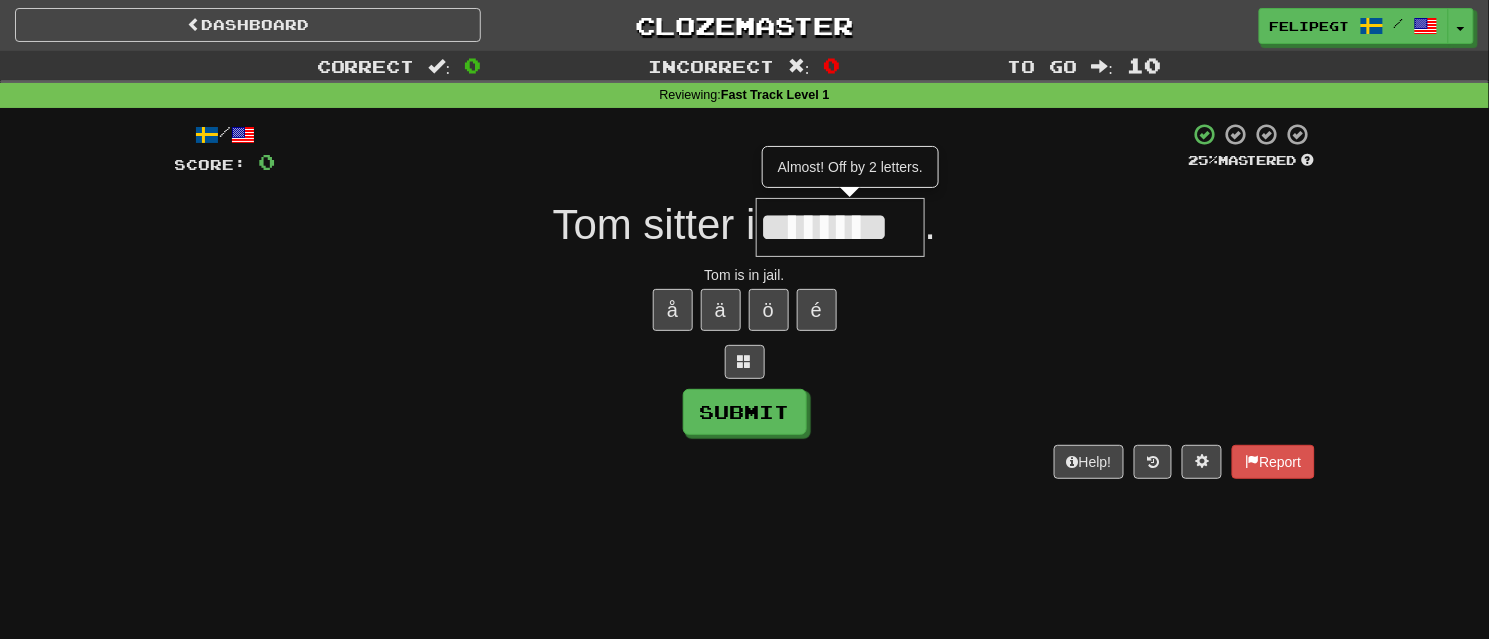 type on "********" 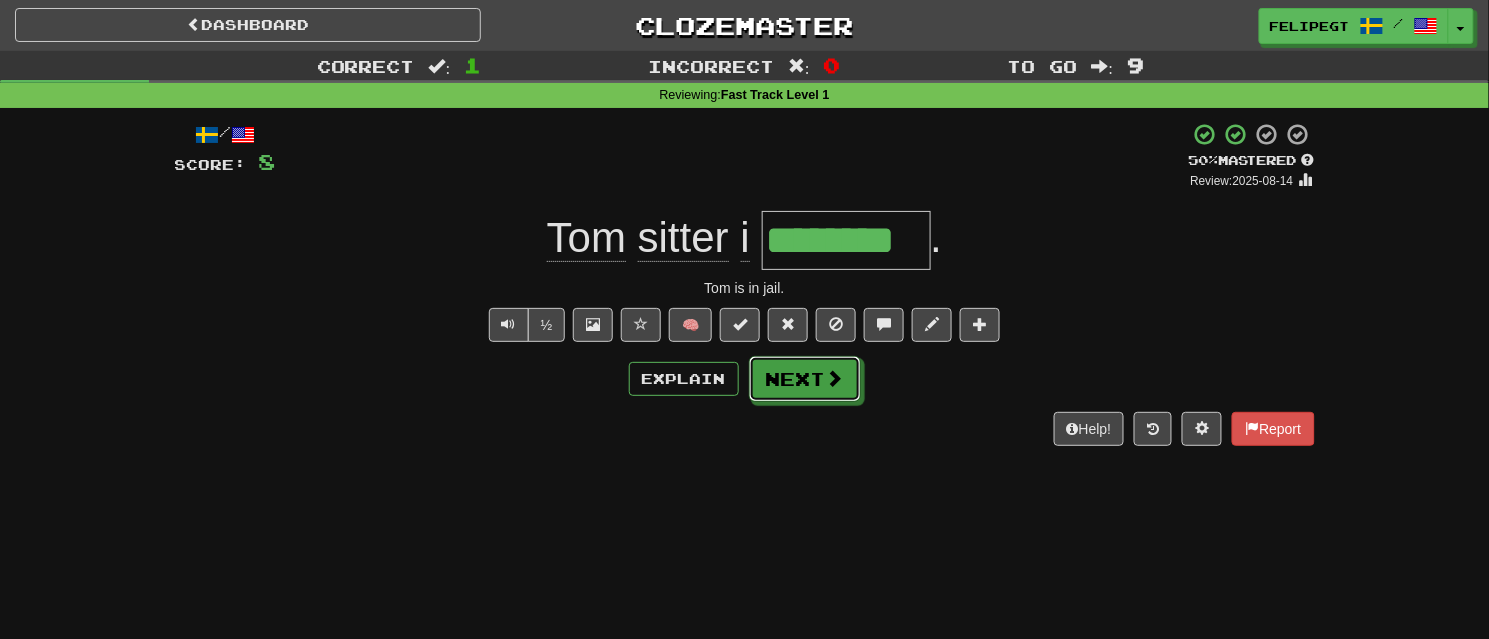 click on "Next" at bounding box center (805, 379) 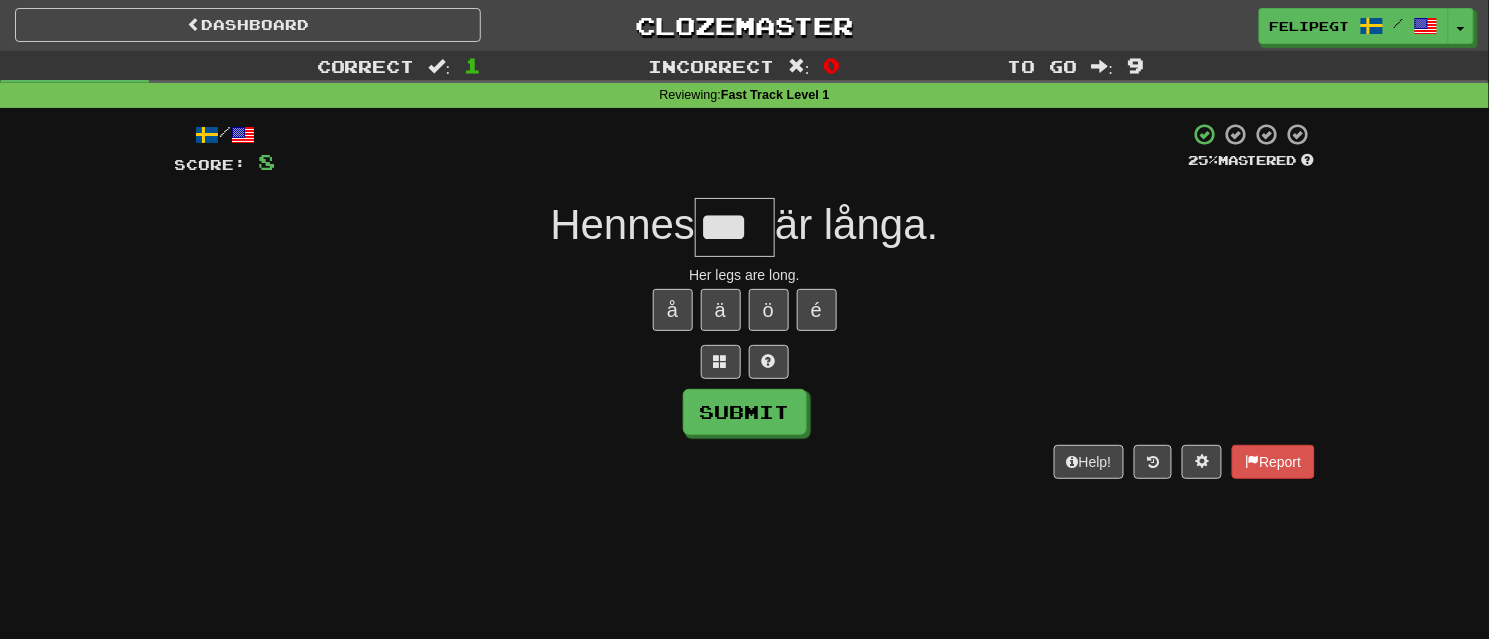 type on "***" 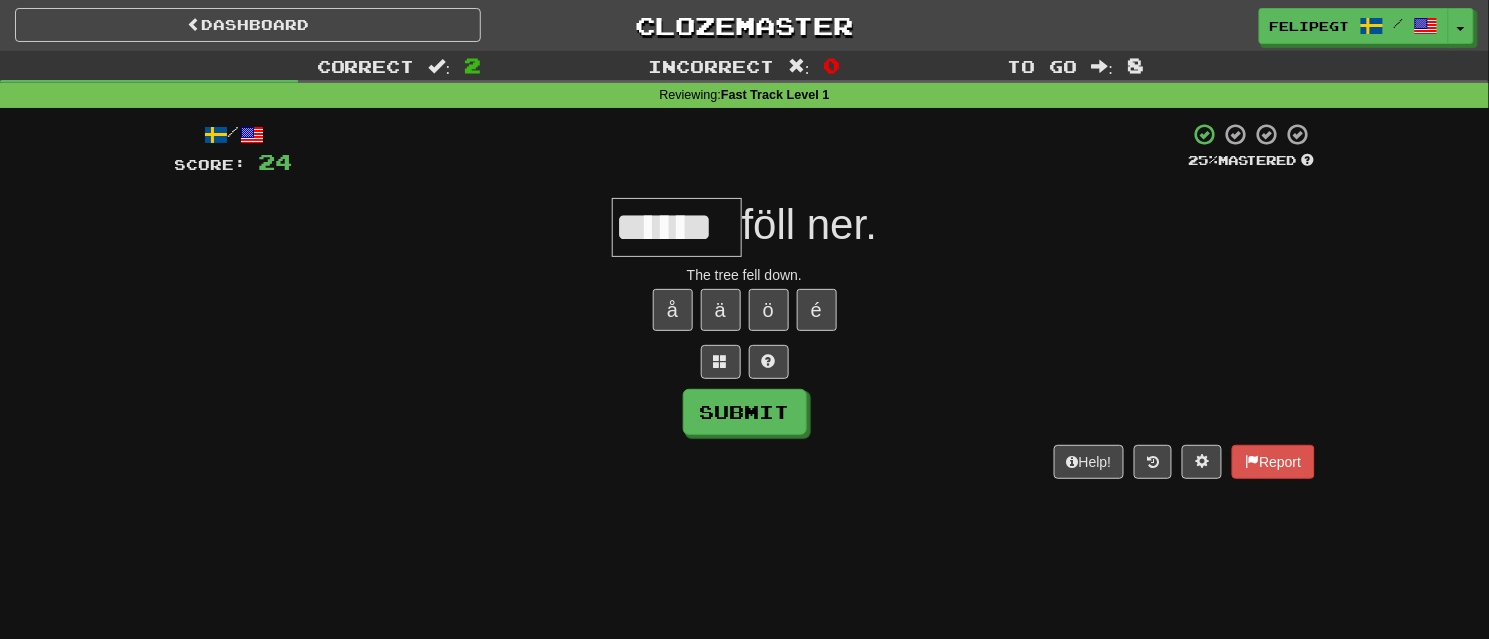 type on "******" 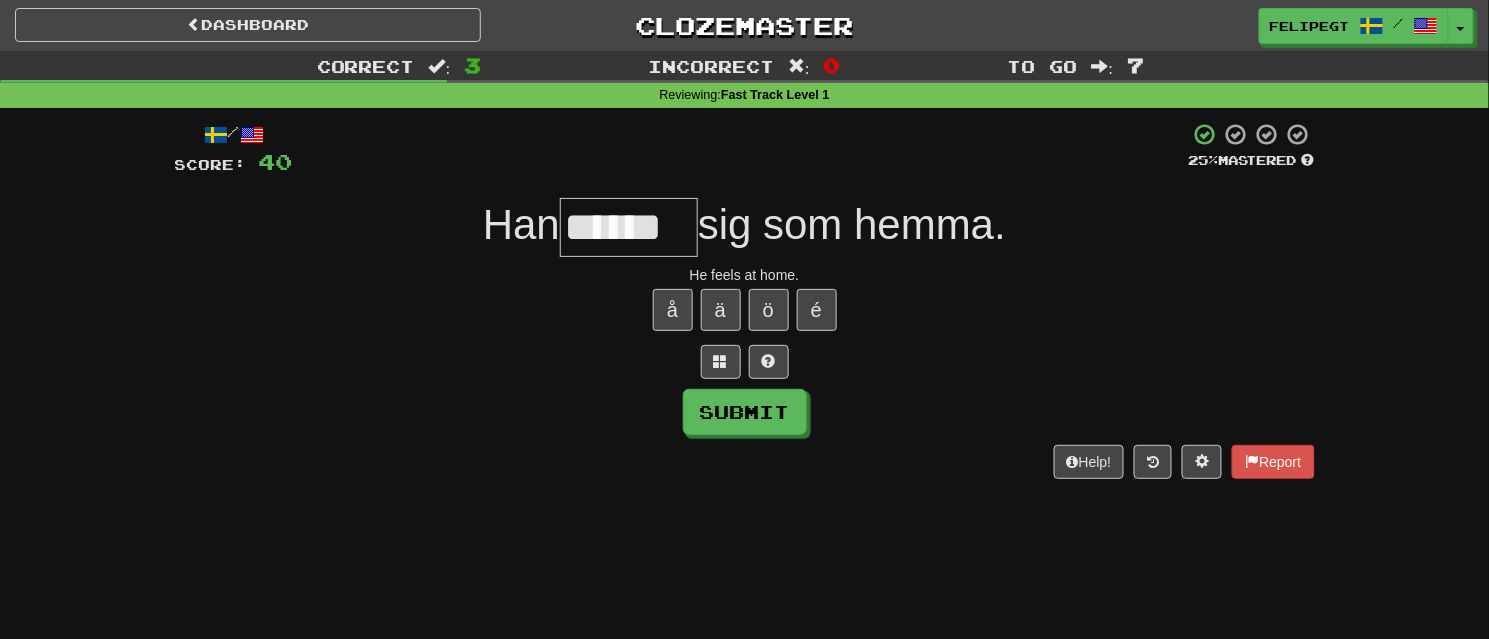 type on "******" 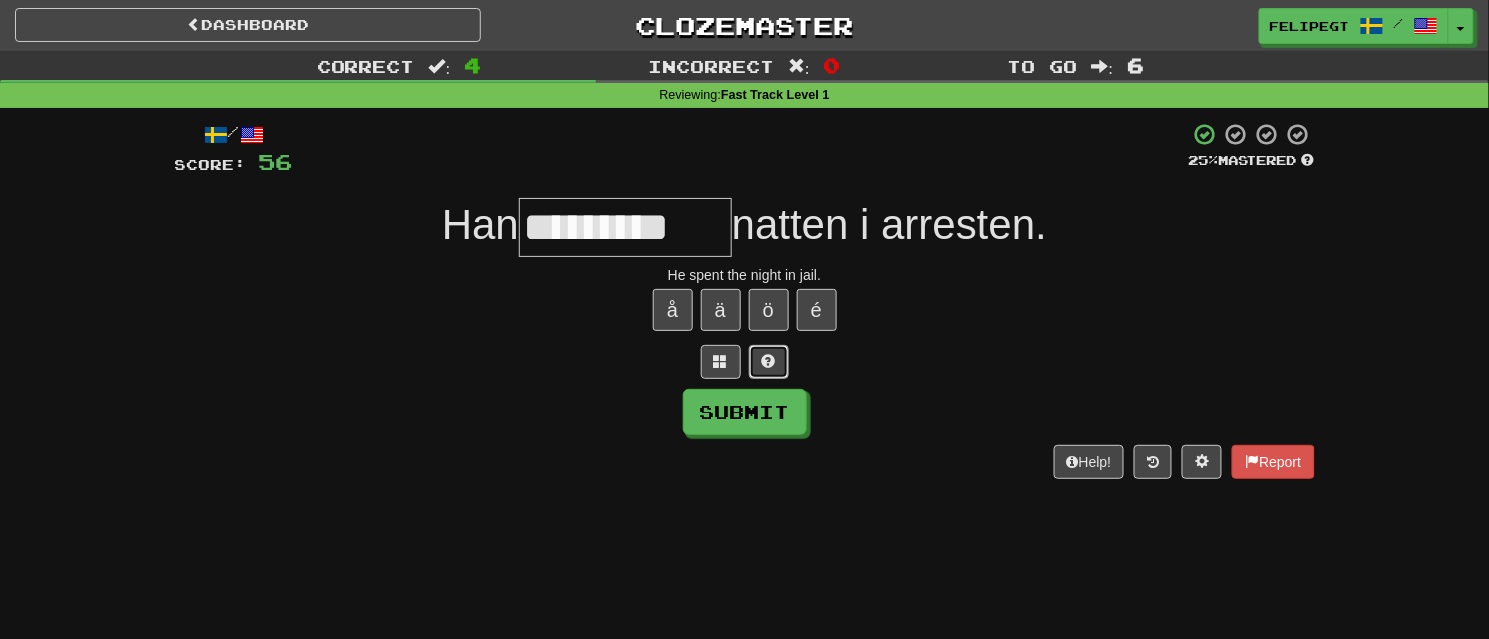 click at bounding box center [769, 362] 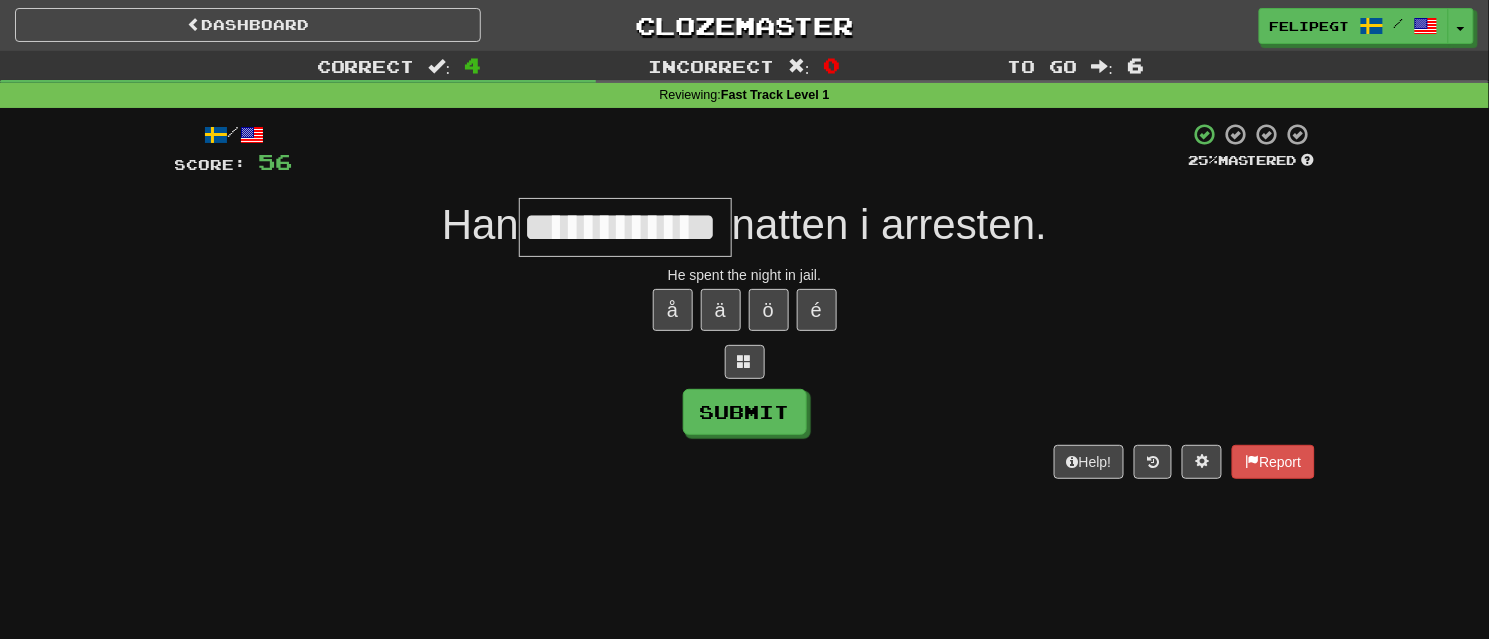 type on "**********" 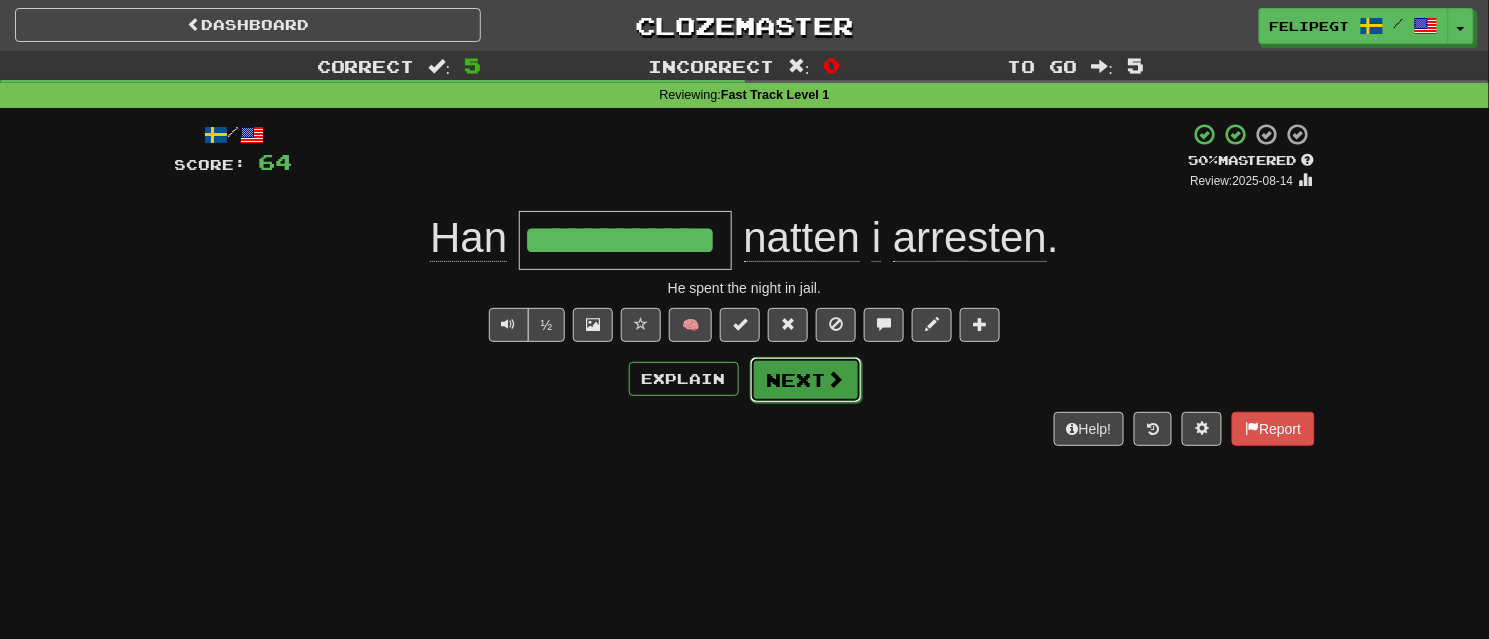 click on "Next" at bounding box center (806, 380) 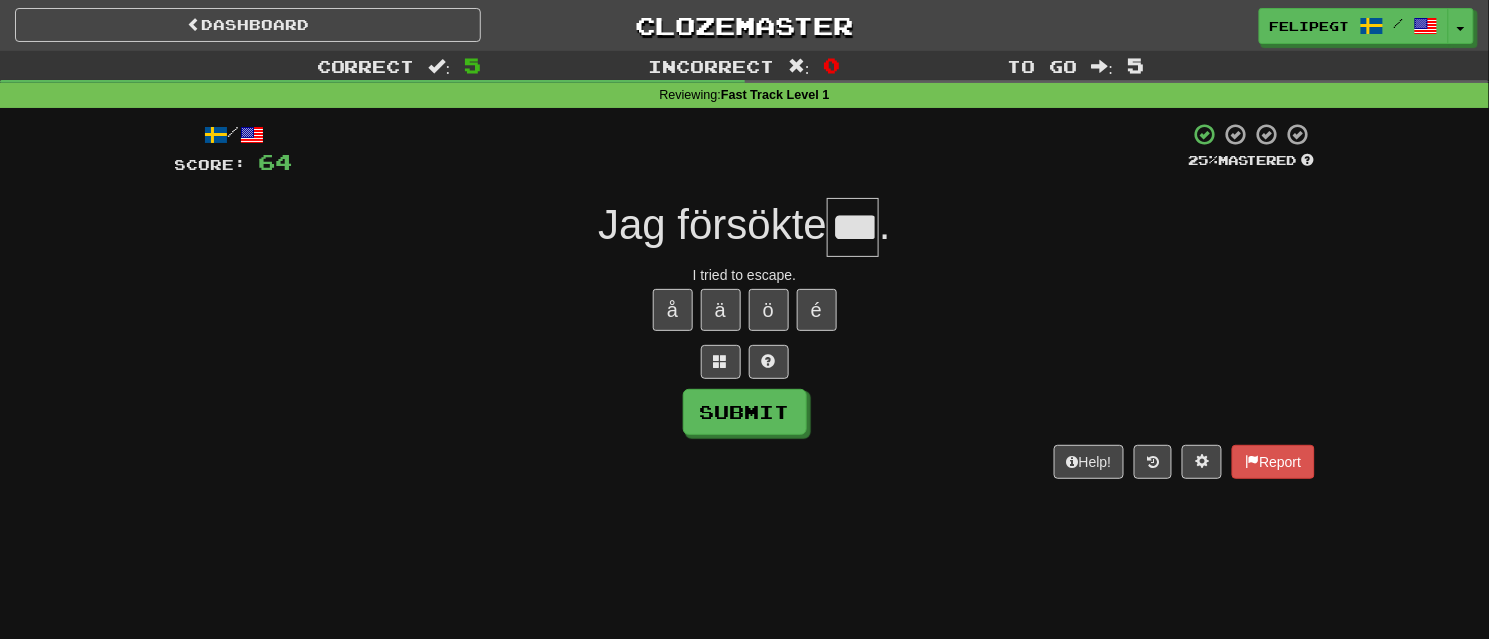 type on "***" 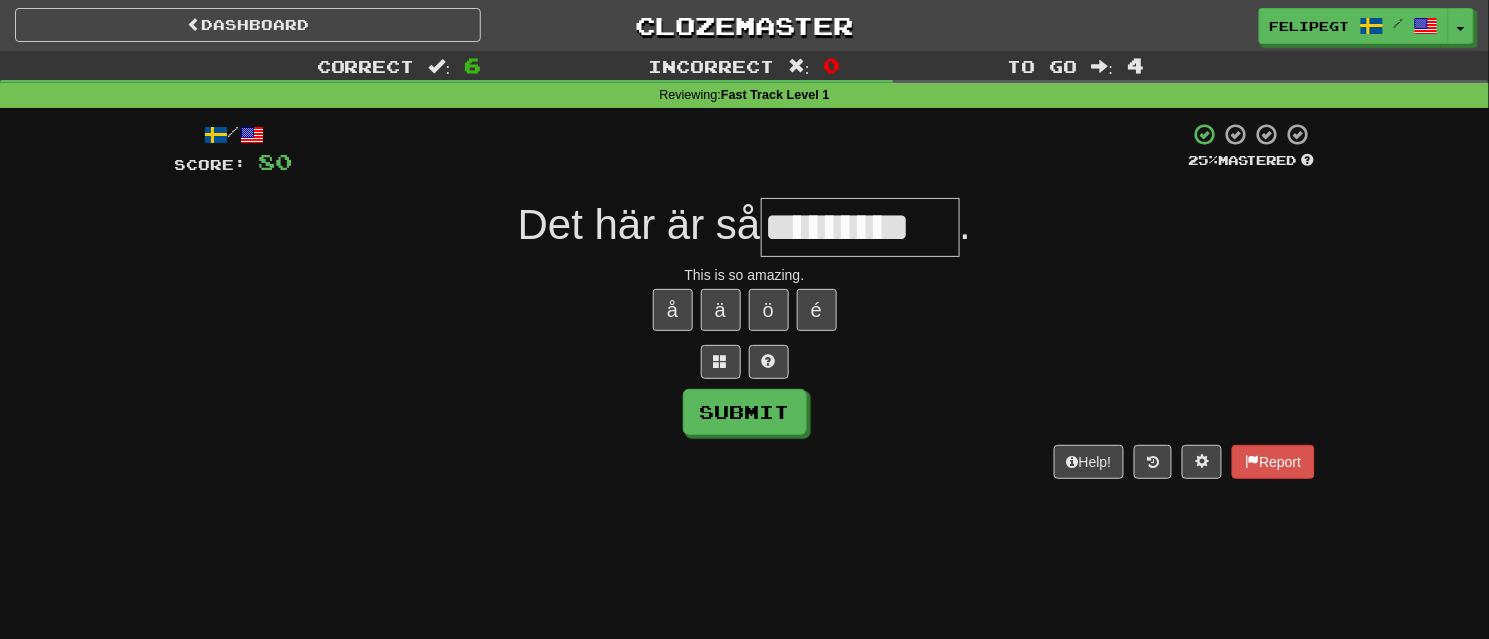 type on "**********" 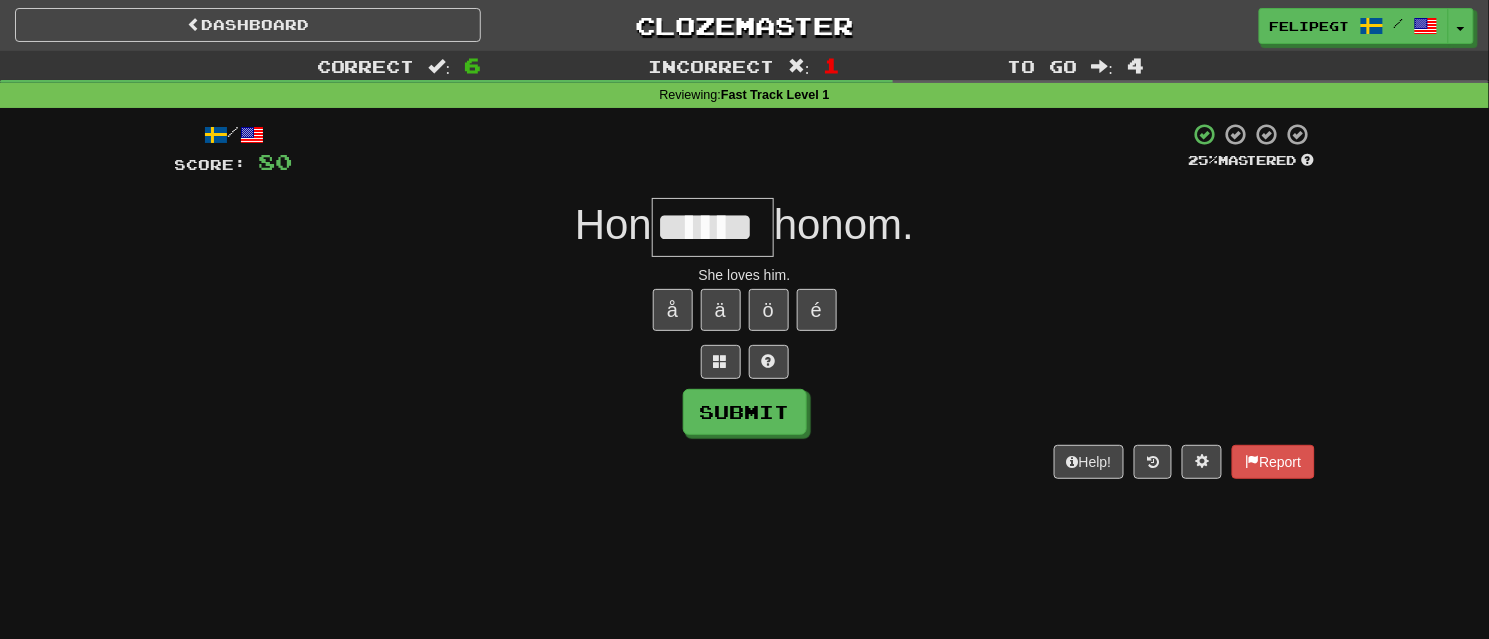 type on "******" 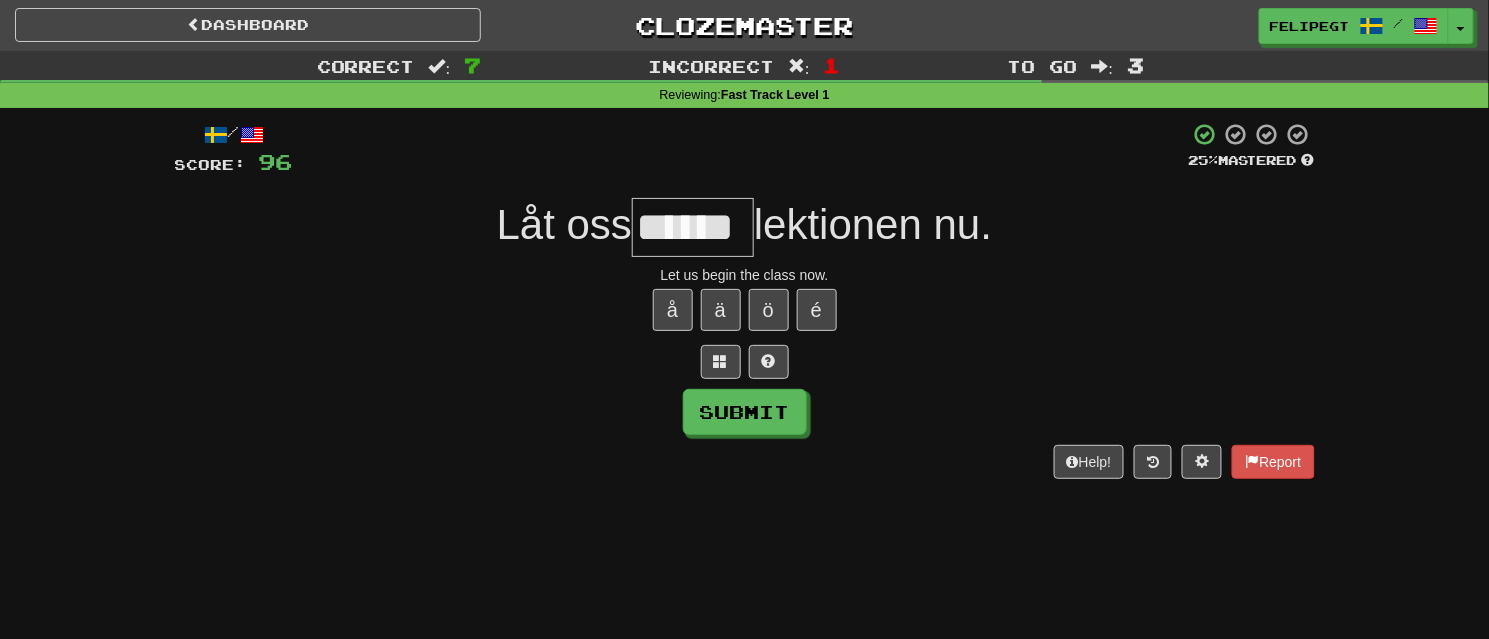 type on "******" 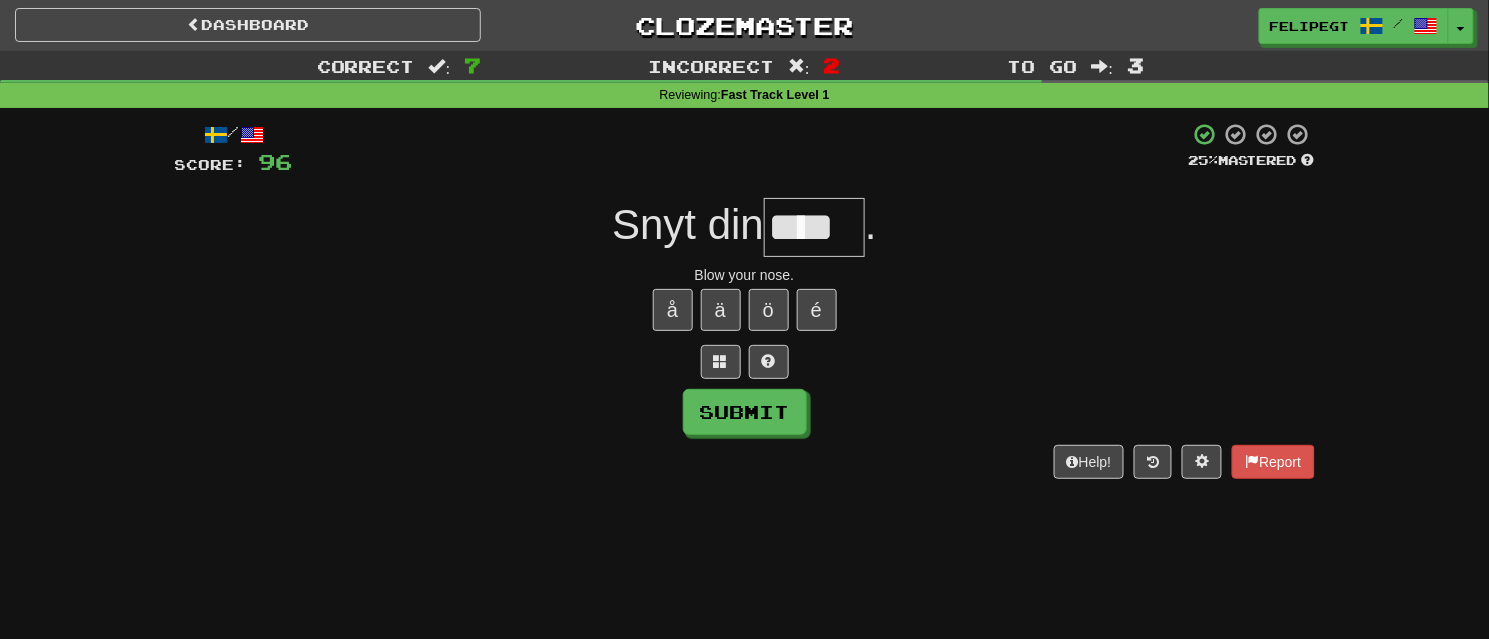type on "****" 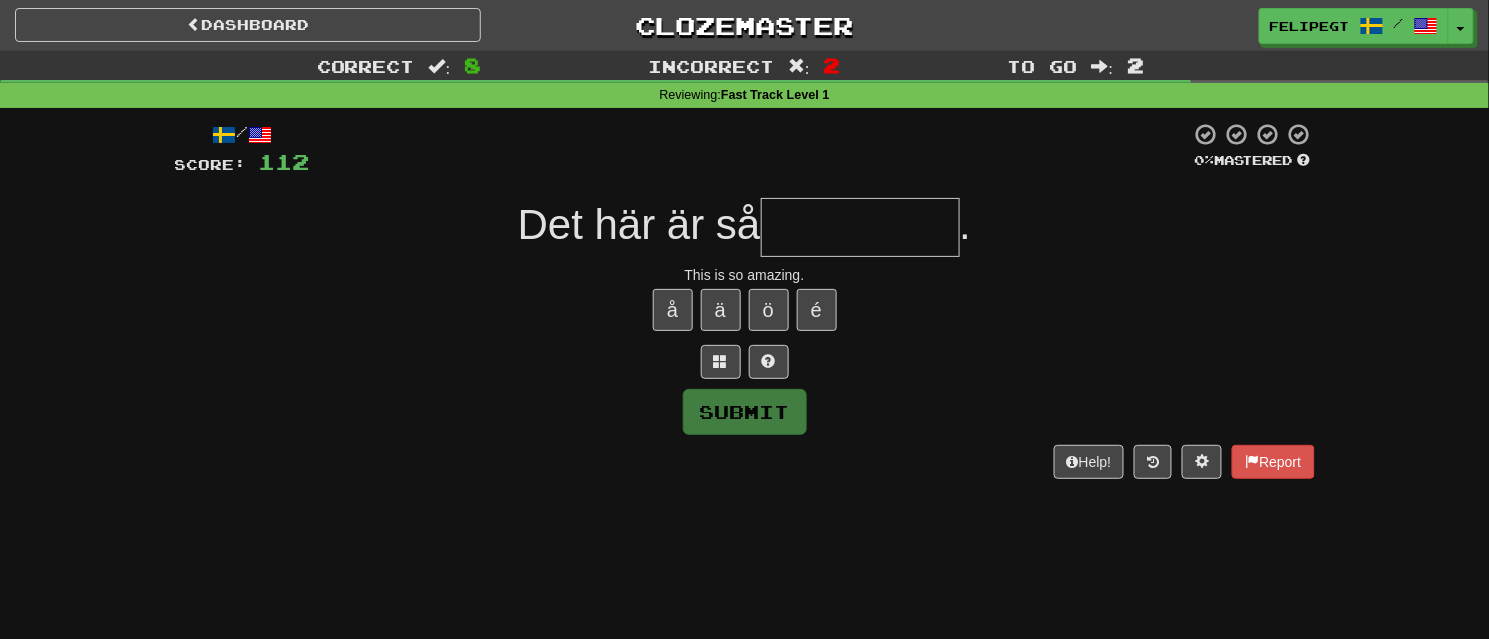 type on "**********" 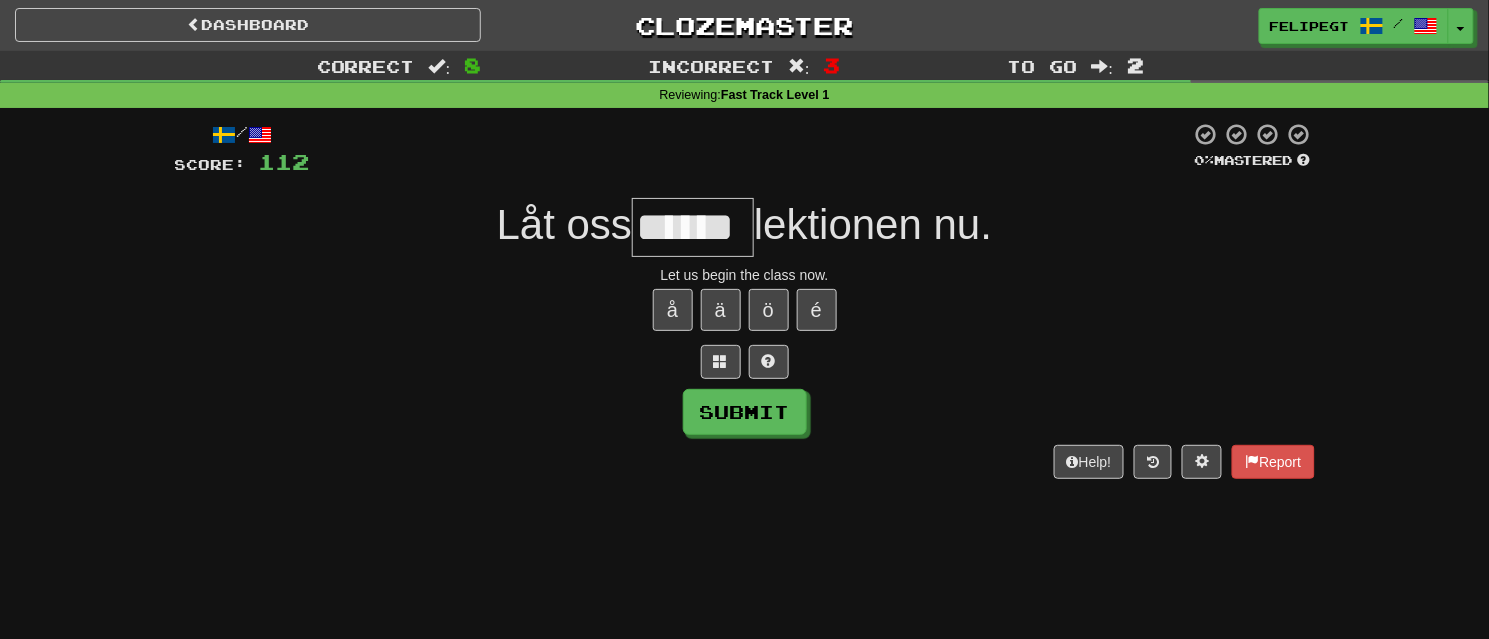 type on "******" 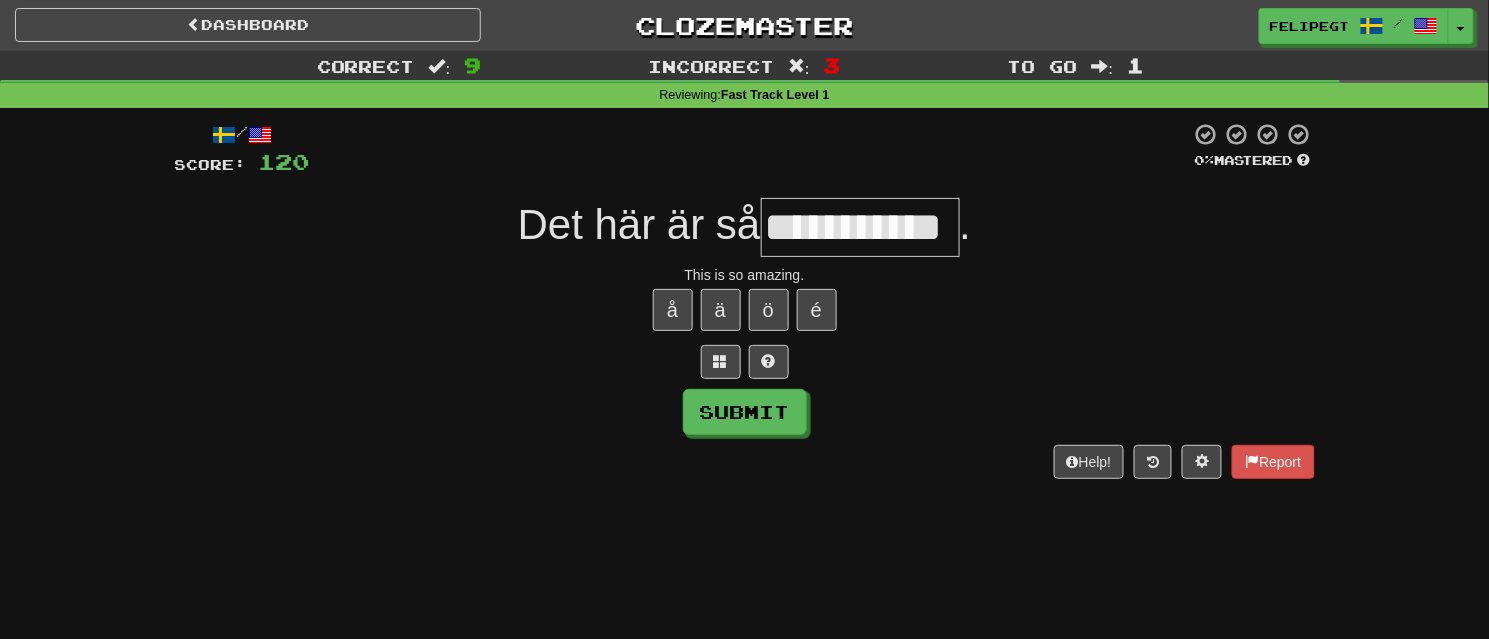 type on "**********" 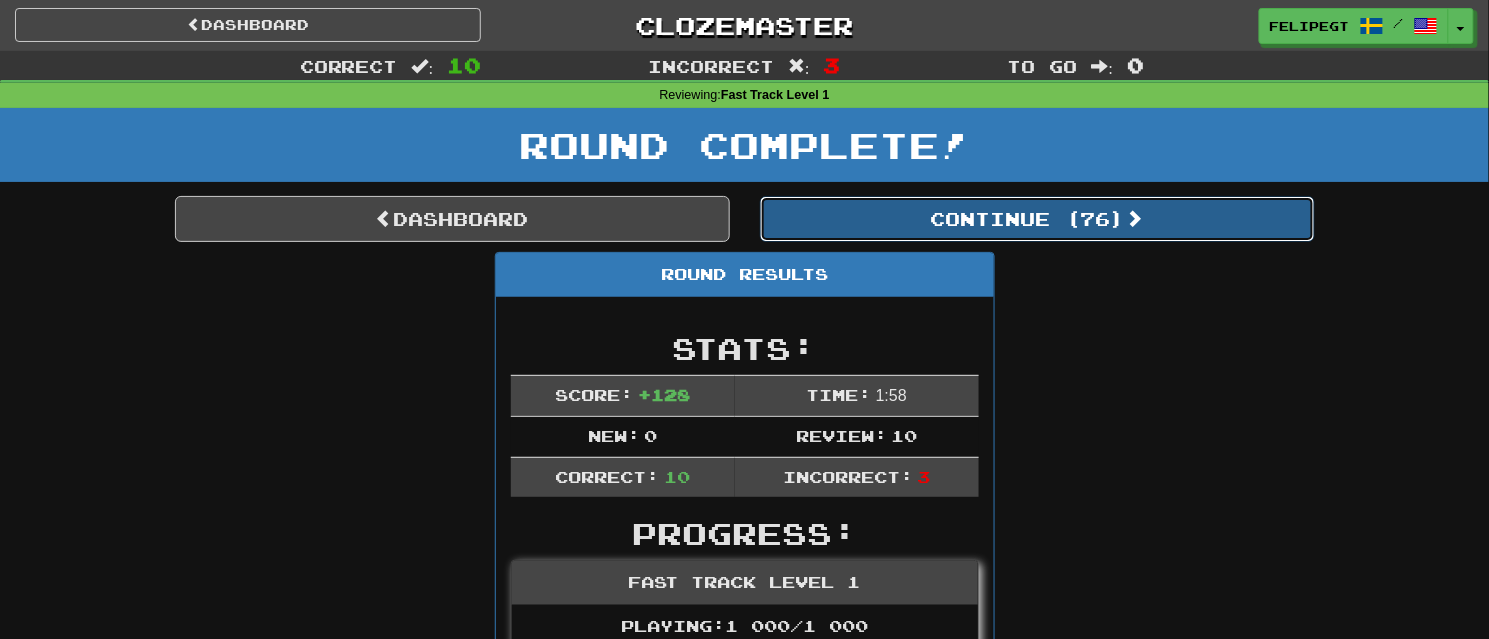 click on "Continue ( 76 )" at bounding box center (1037, 219) 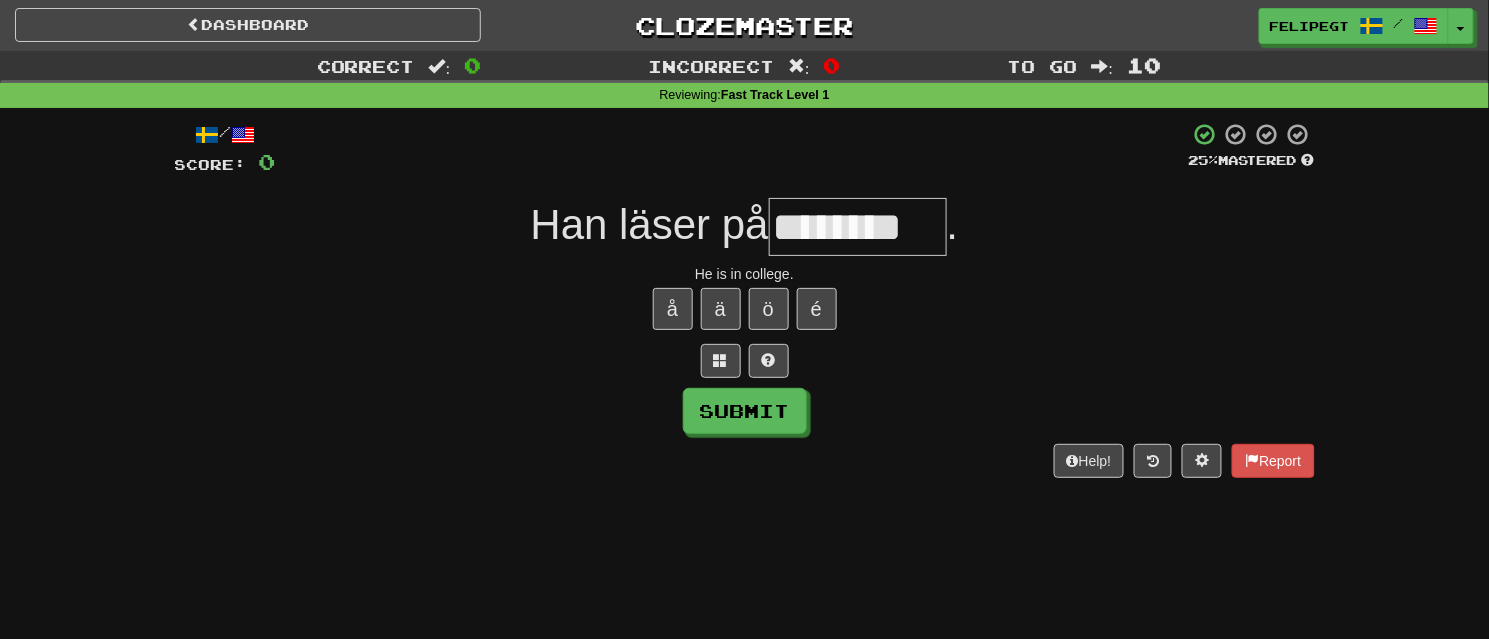 scroll, scrollTop: 0, scrollLeft: 0, axis: both 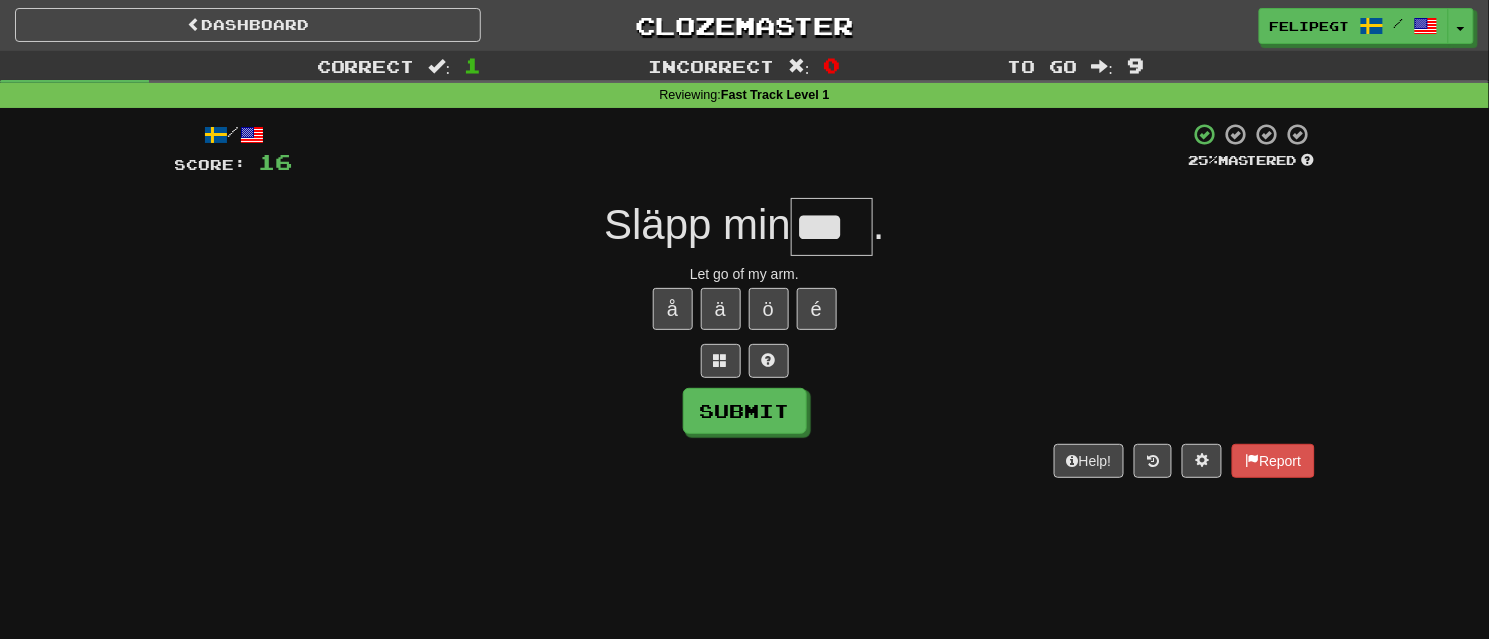type on "***" 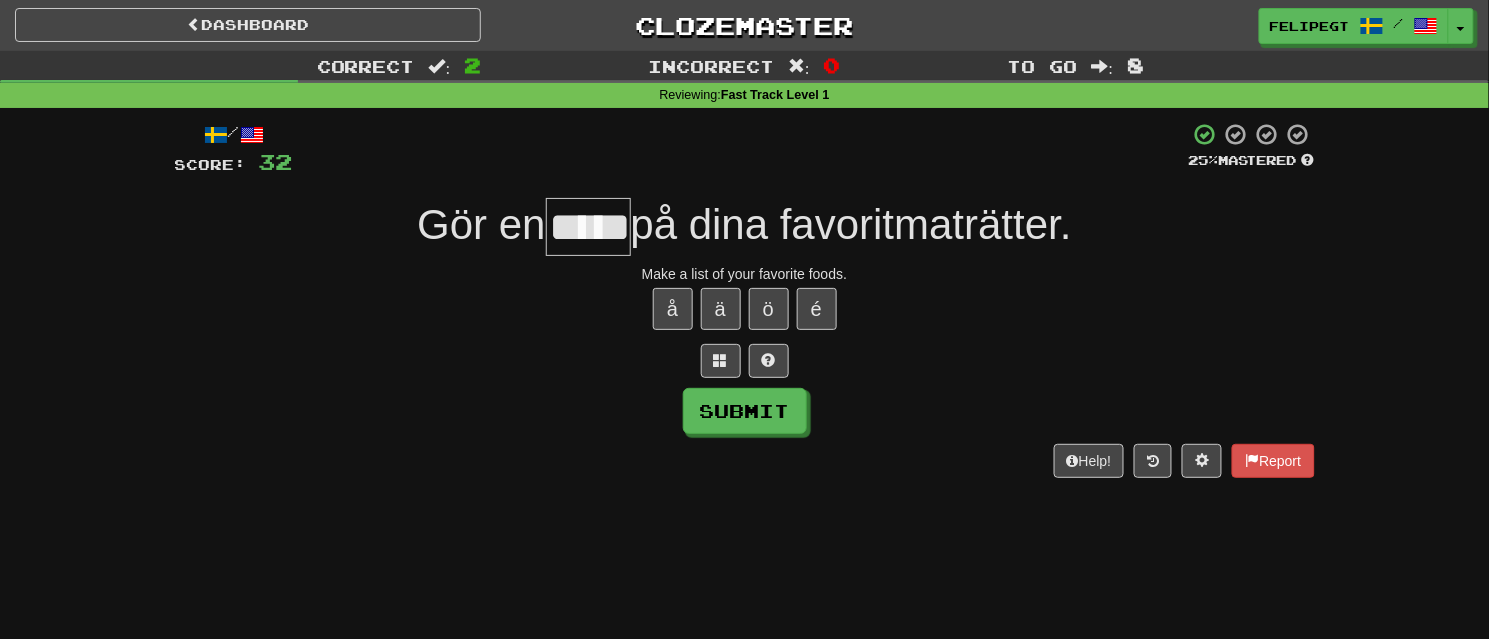 type on "*****" 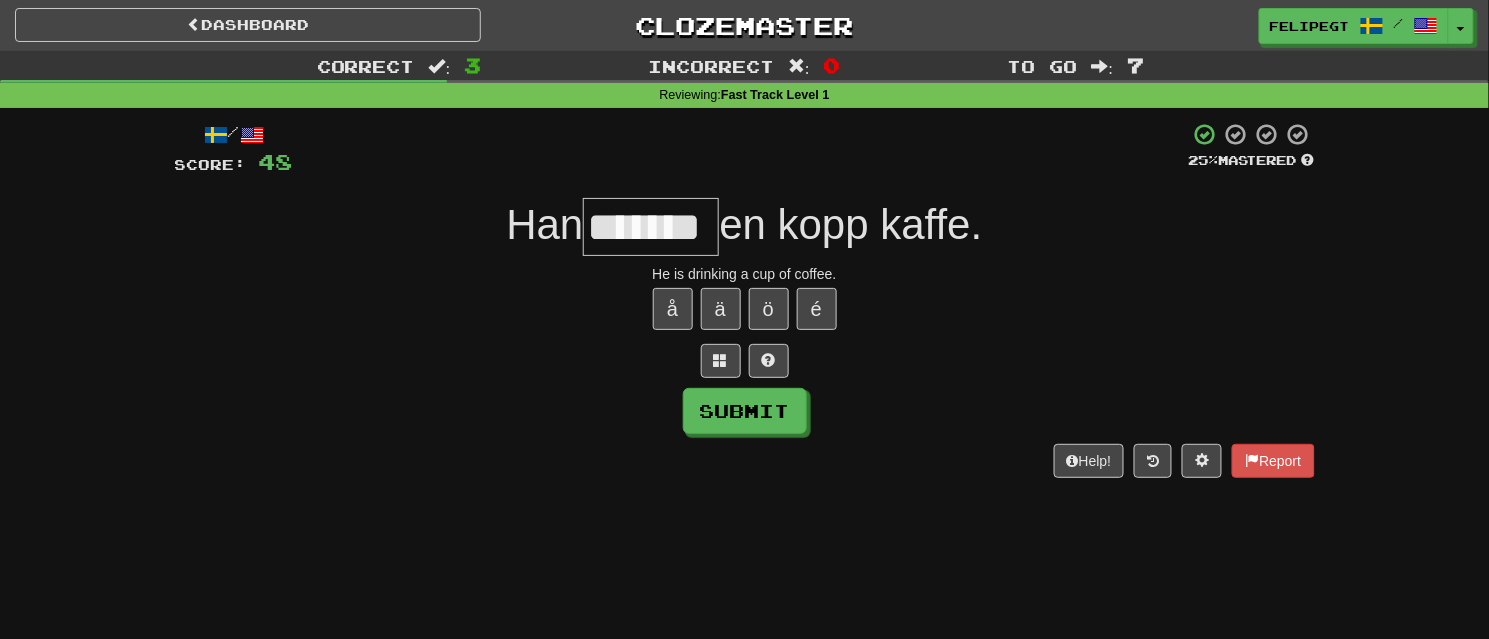 type on "*******" 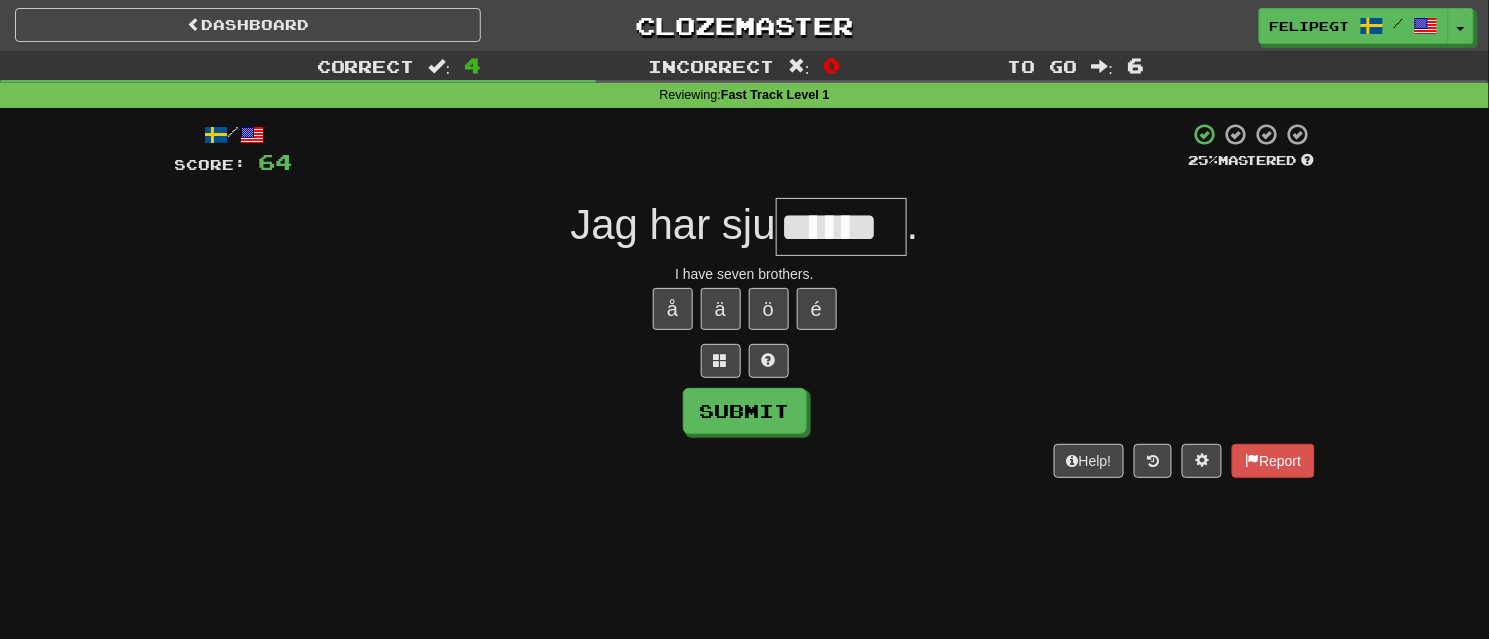 type on "******" 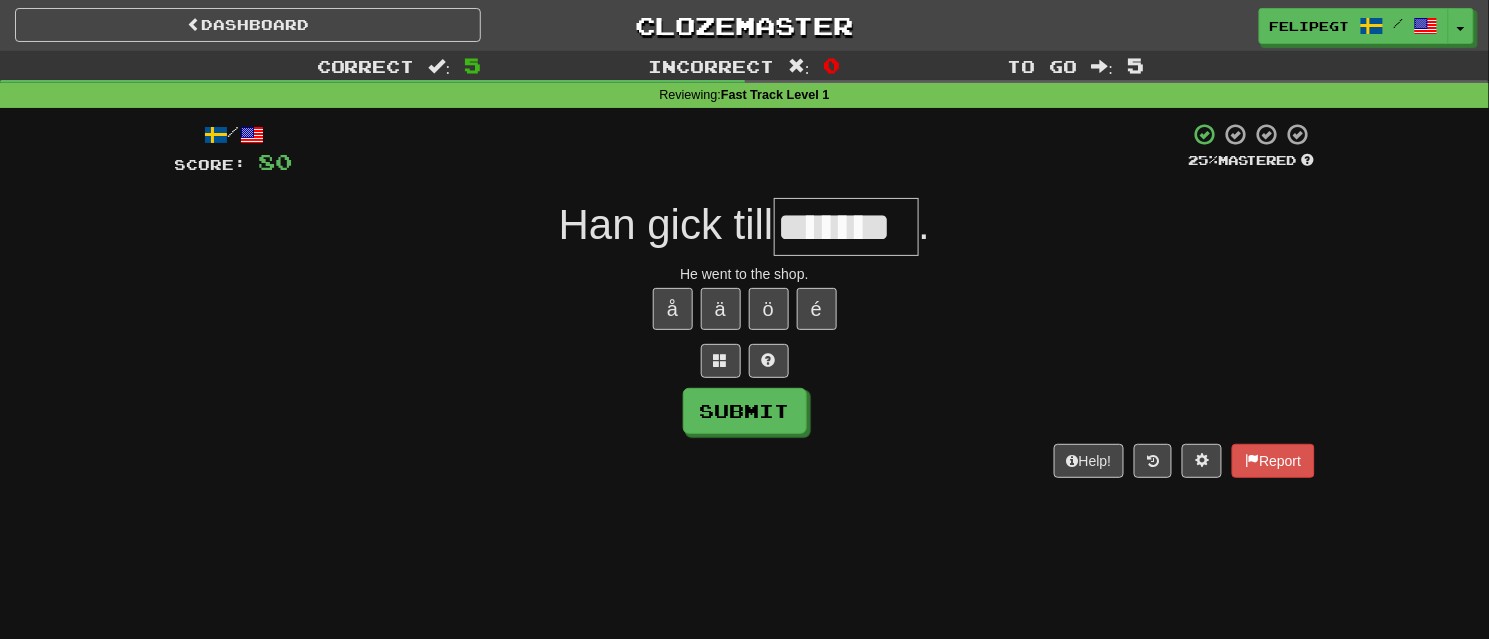 type on "*******" 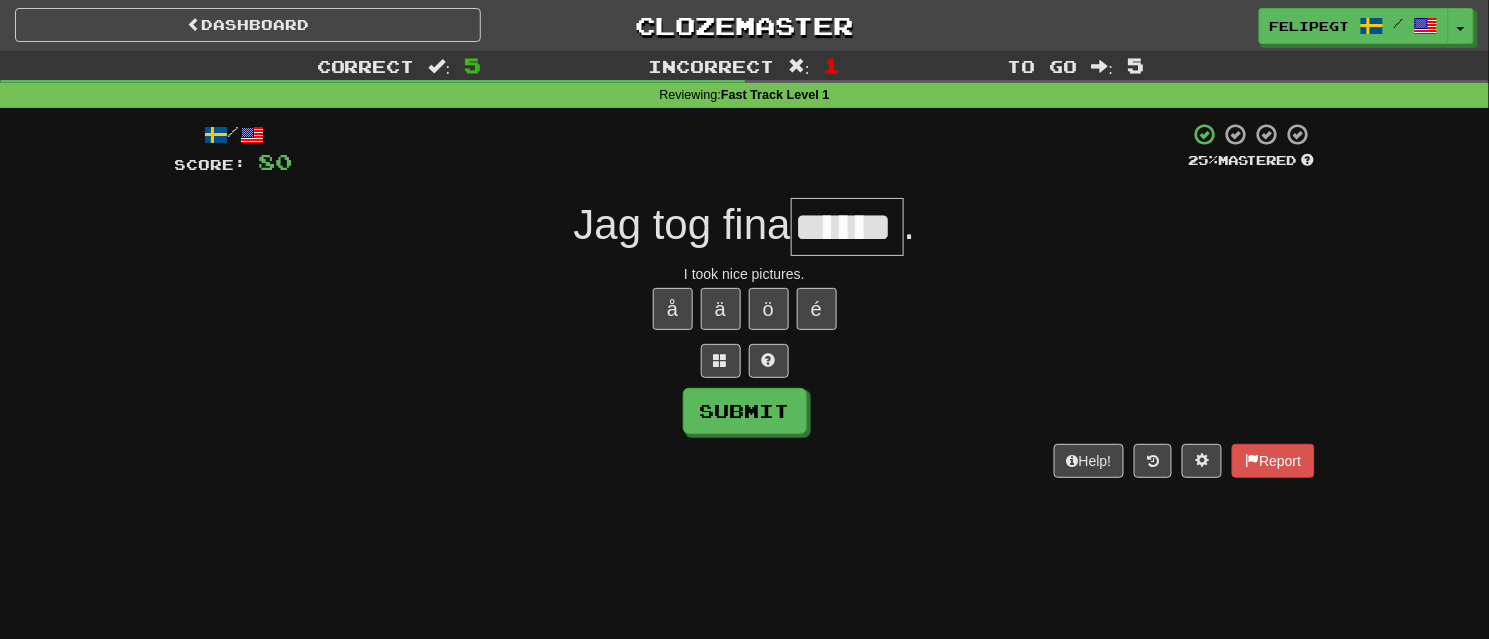 type on "******" 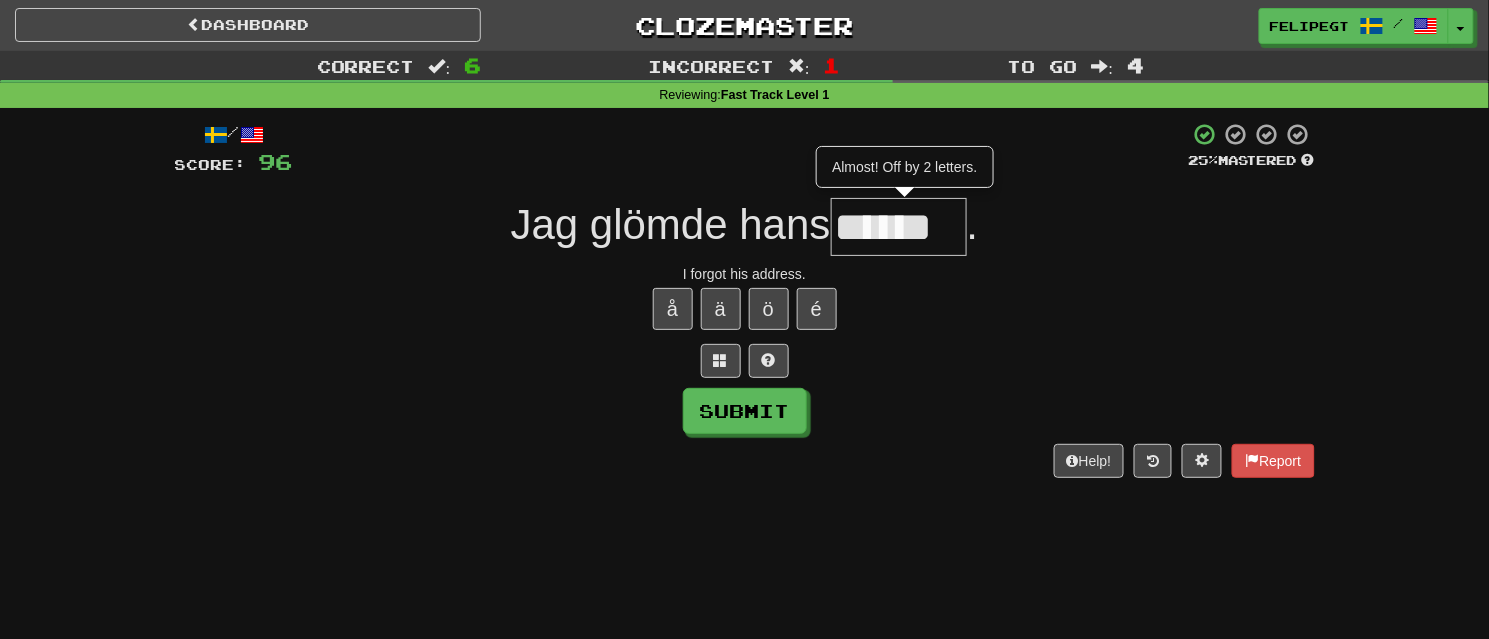 type on "******" 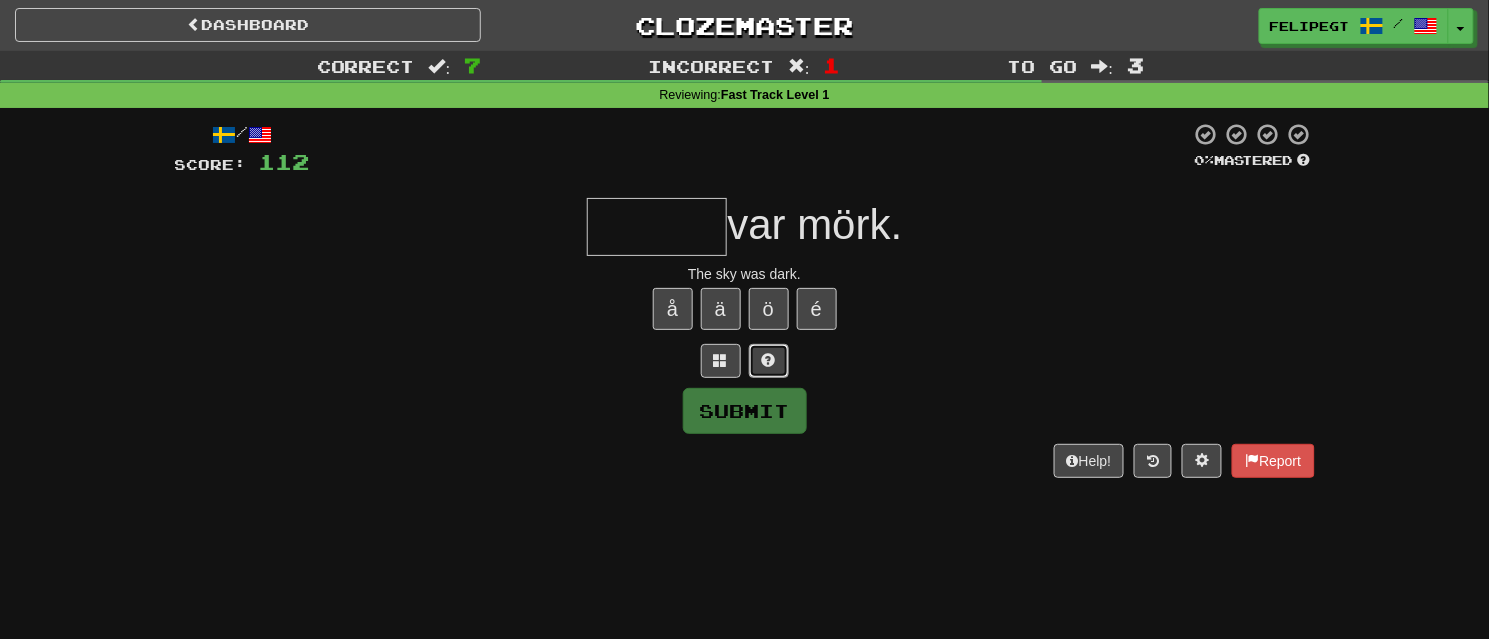 click at bounding box center [769, 361] 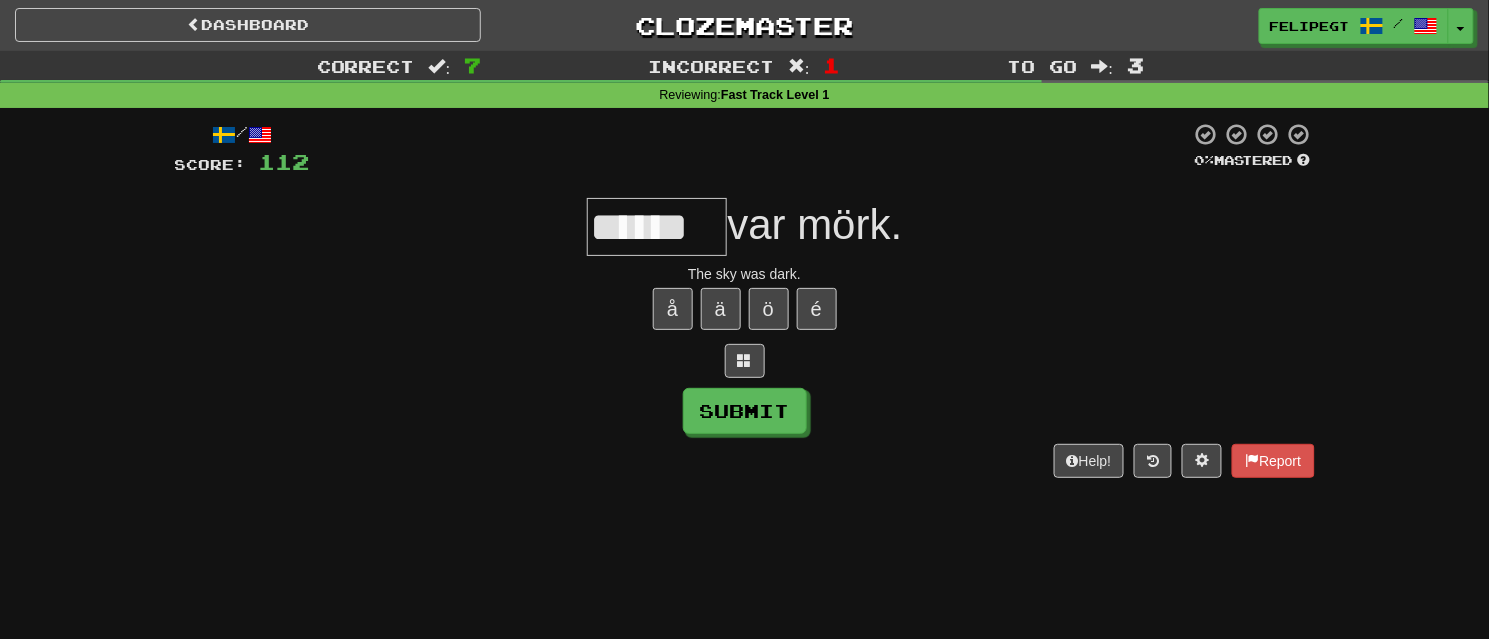 type on "******" 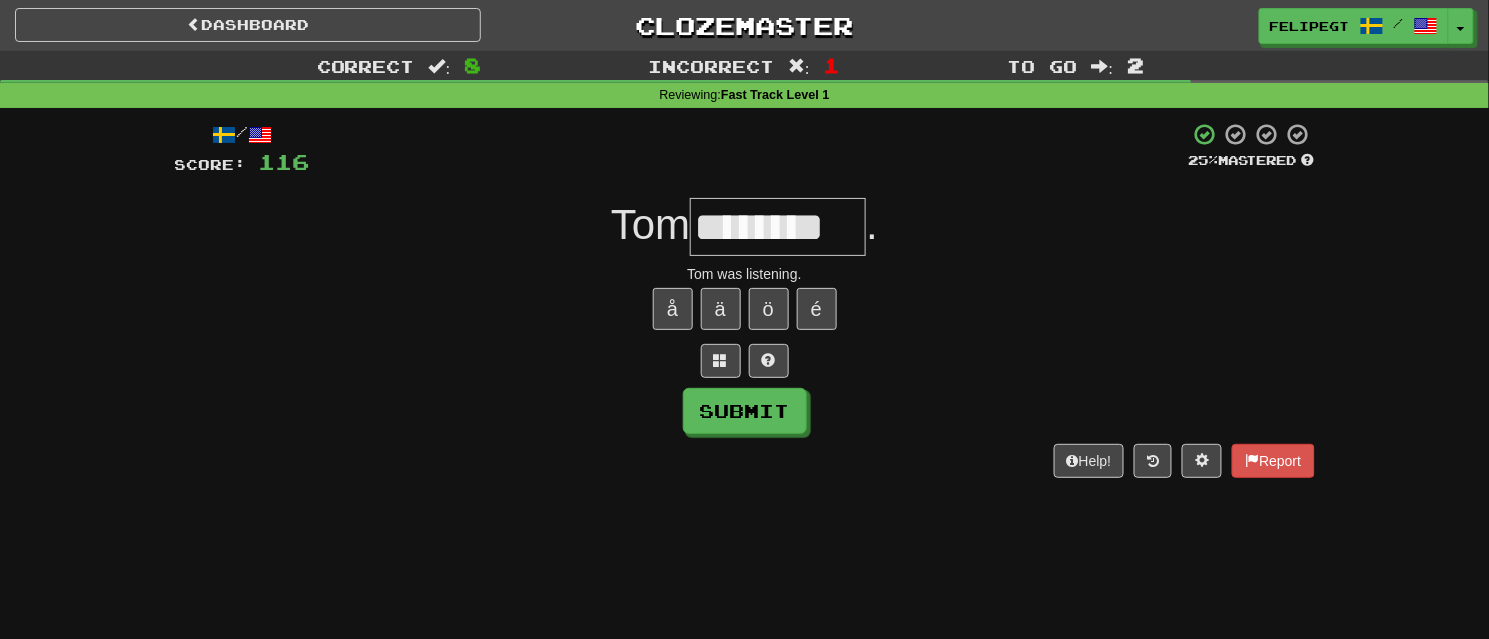 type on "********" 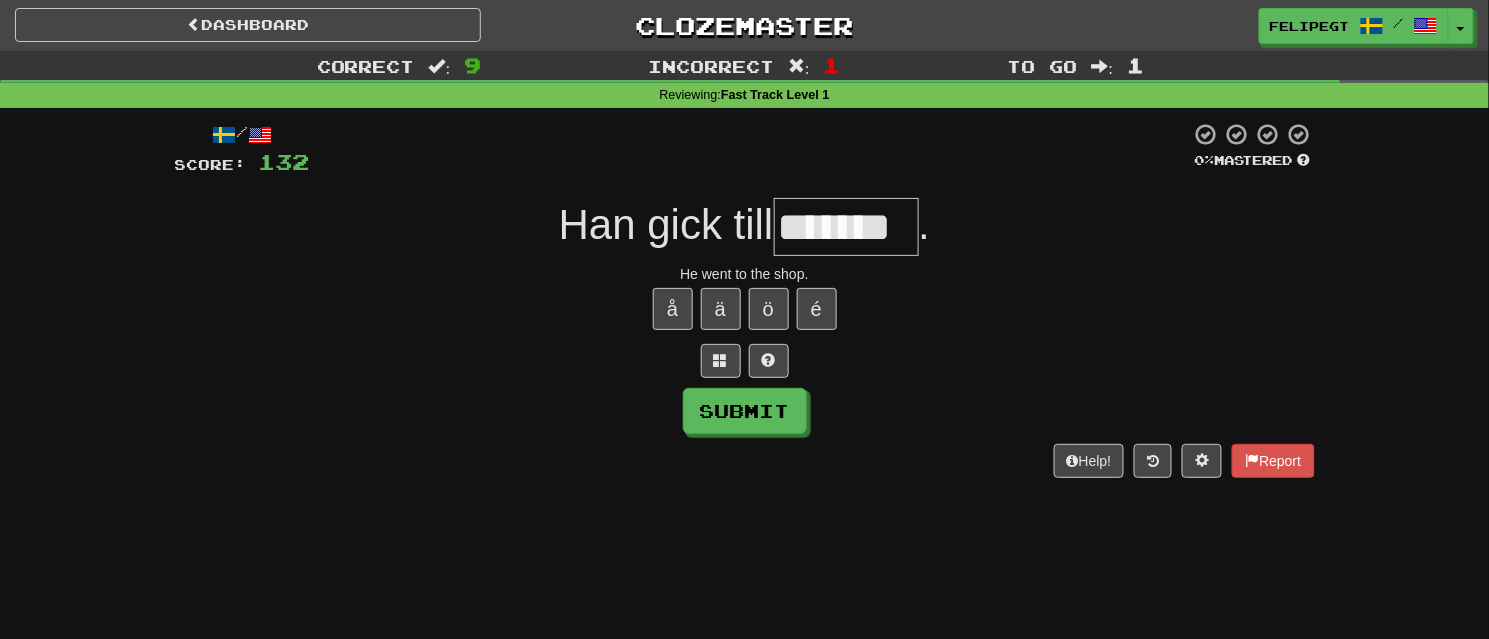 type on "*******" 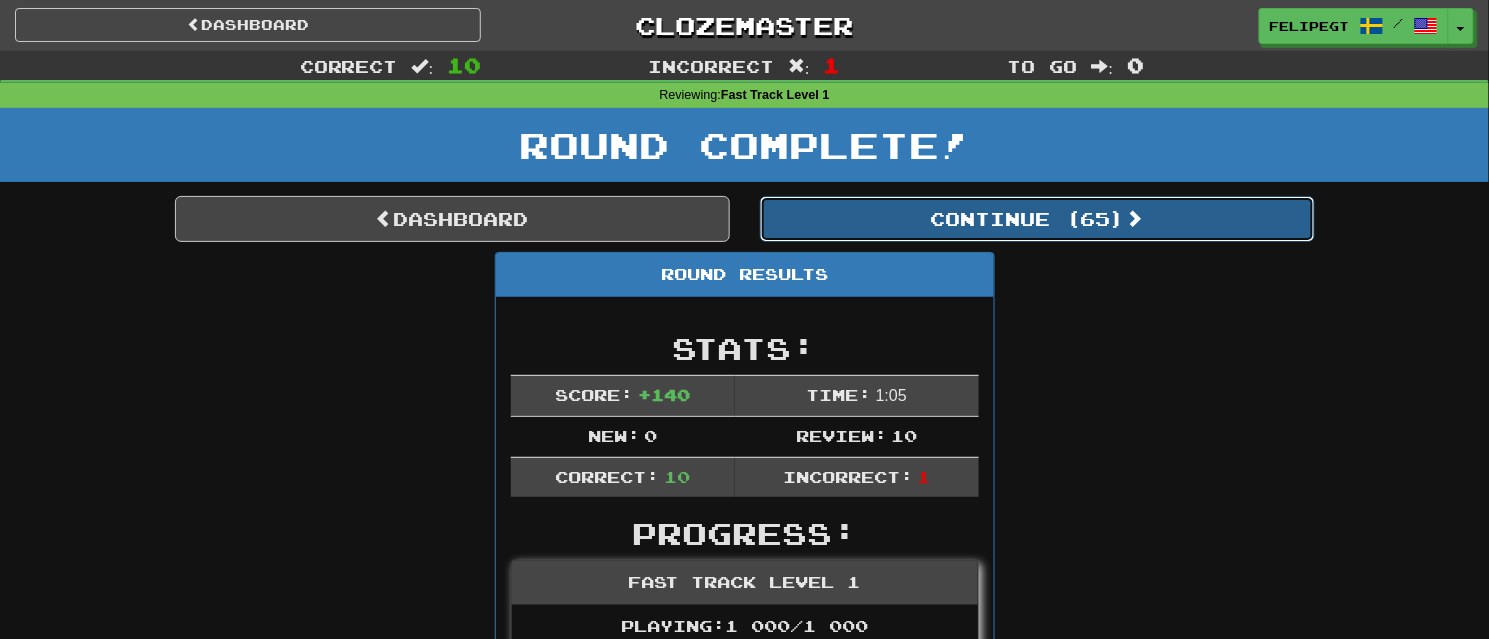 click on "Continue ( 65 )" at bounding box center (1037, 219) 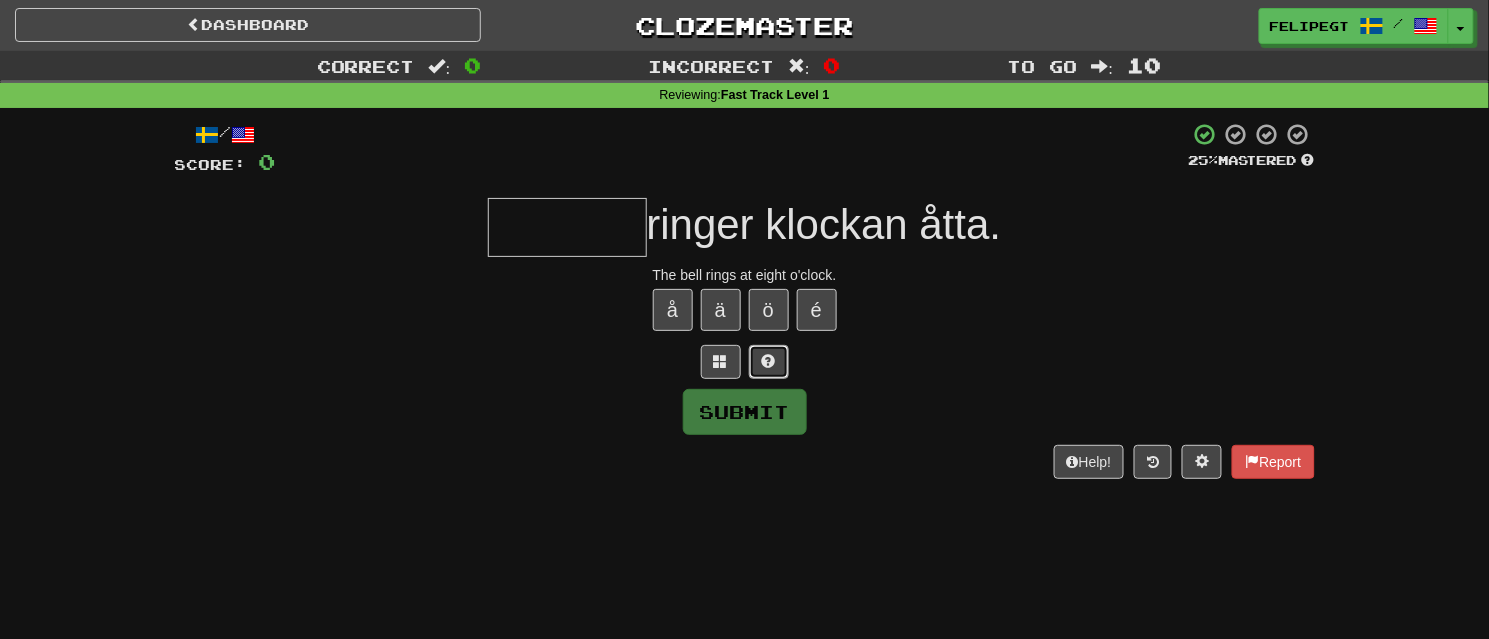 click at bounding box center (769, 362) 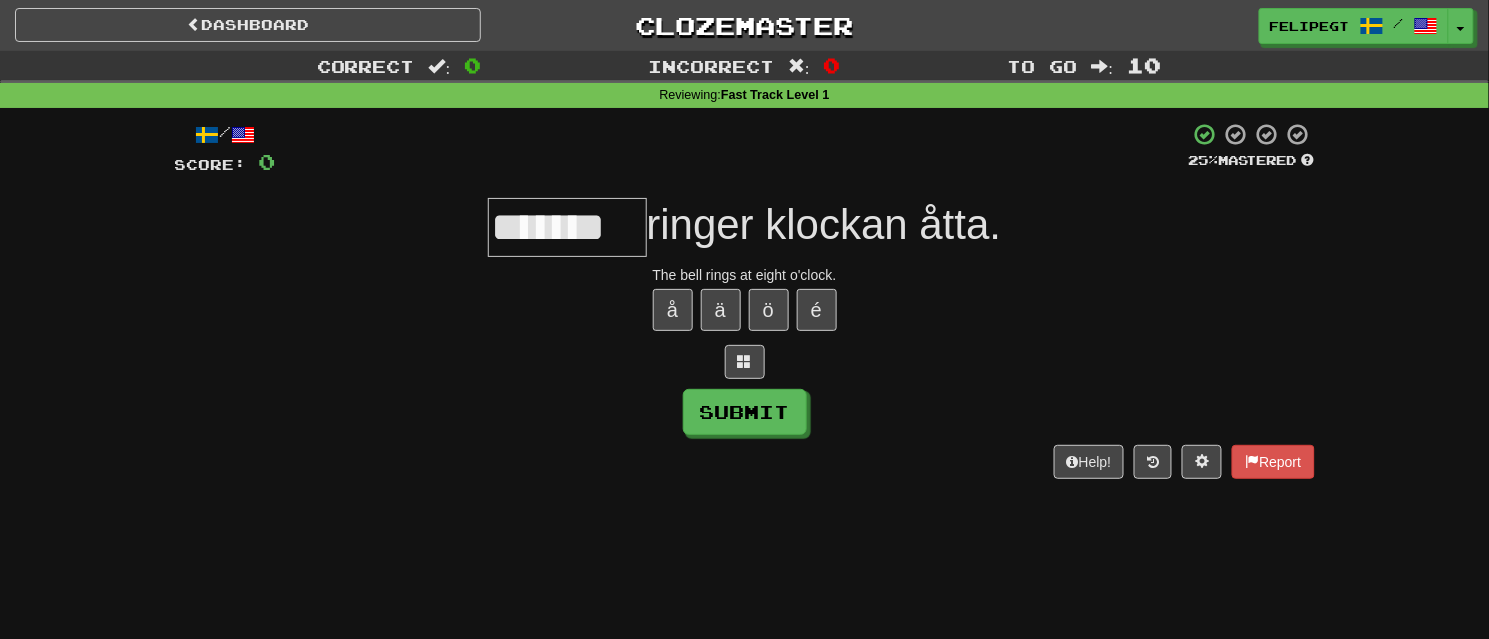 type on "*******" 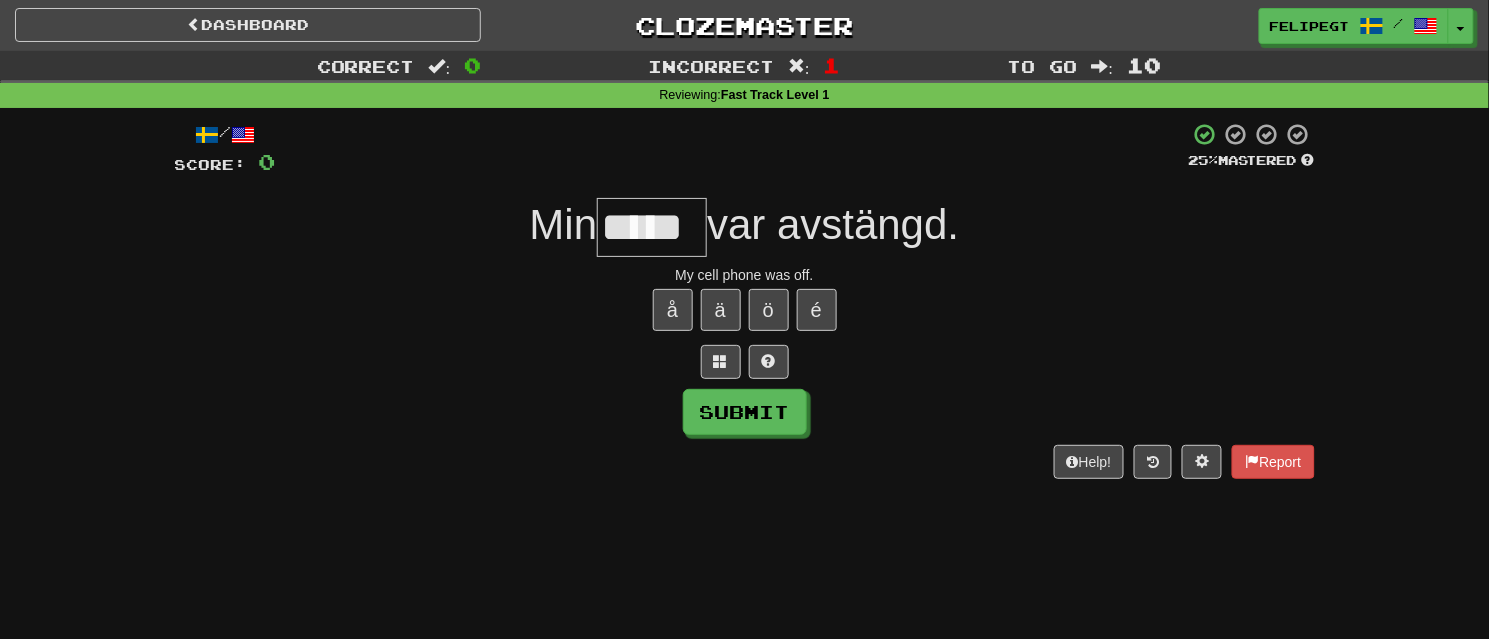 type on "*****" 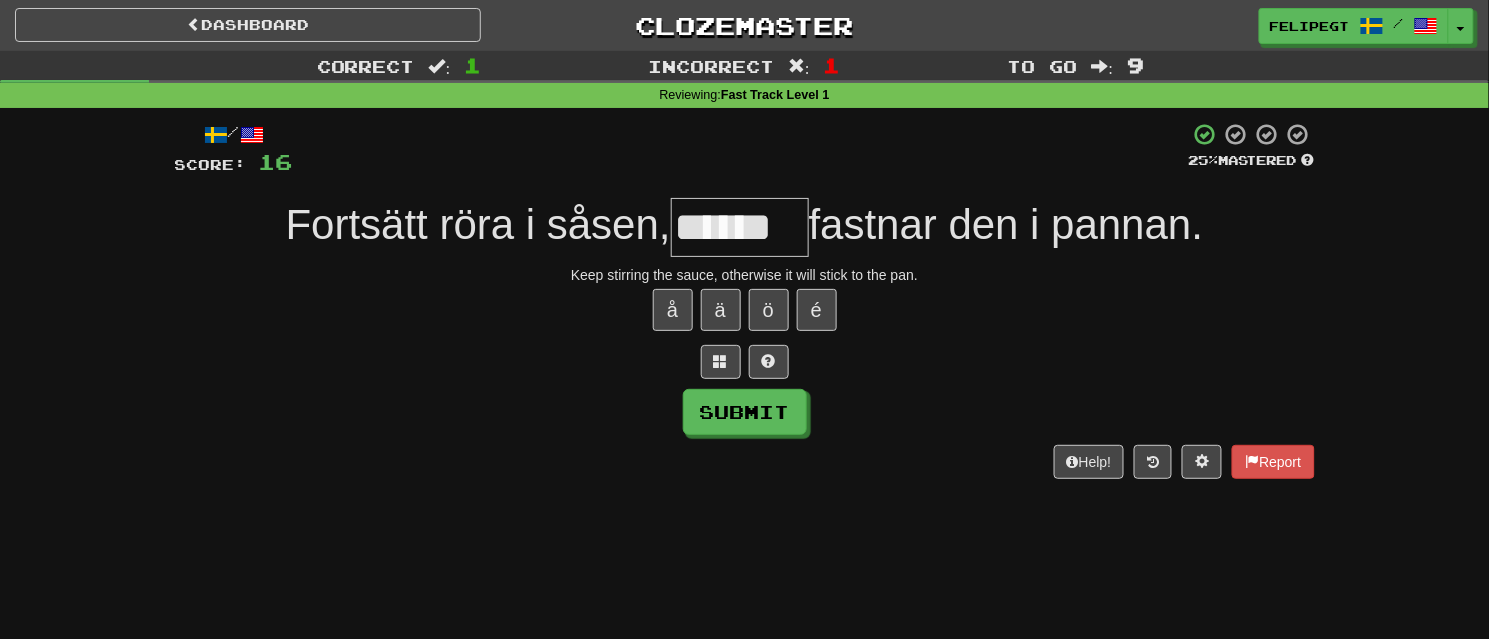 type on "******" 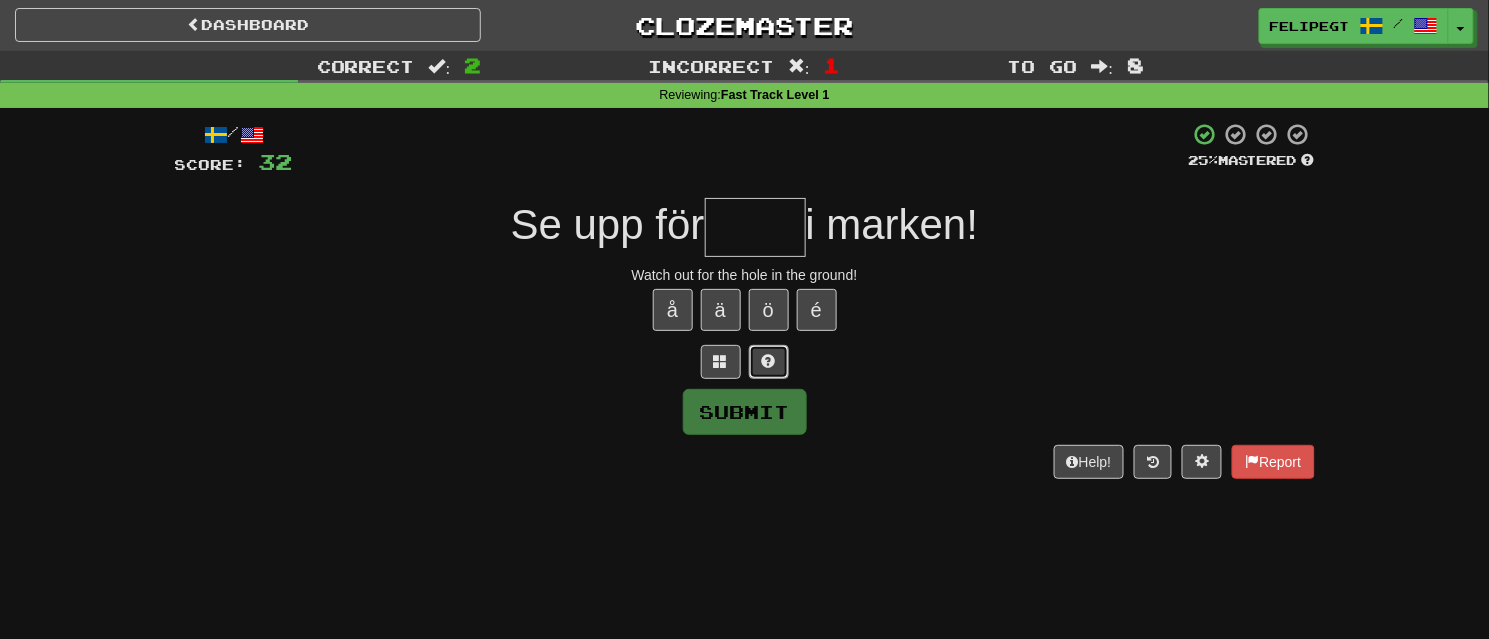 click at bounding box center [769, 362] 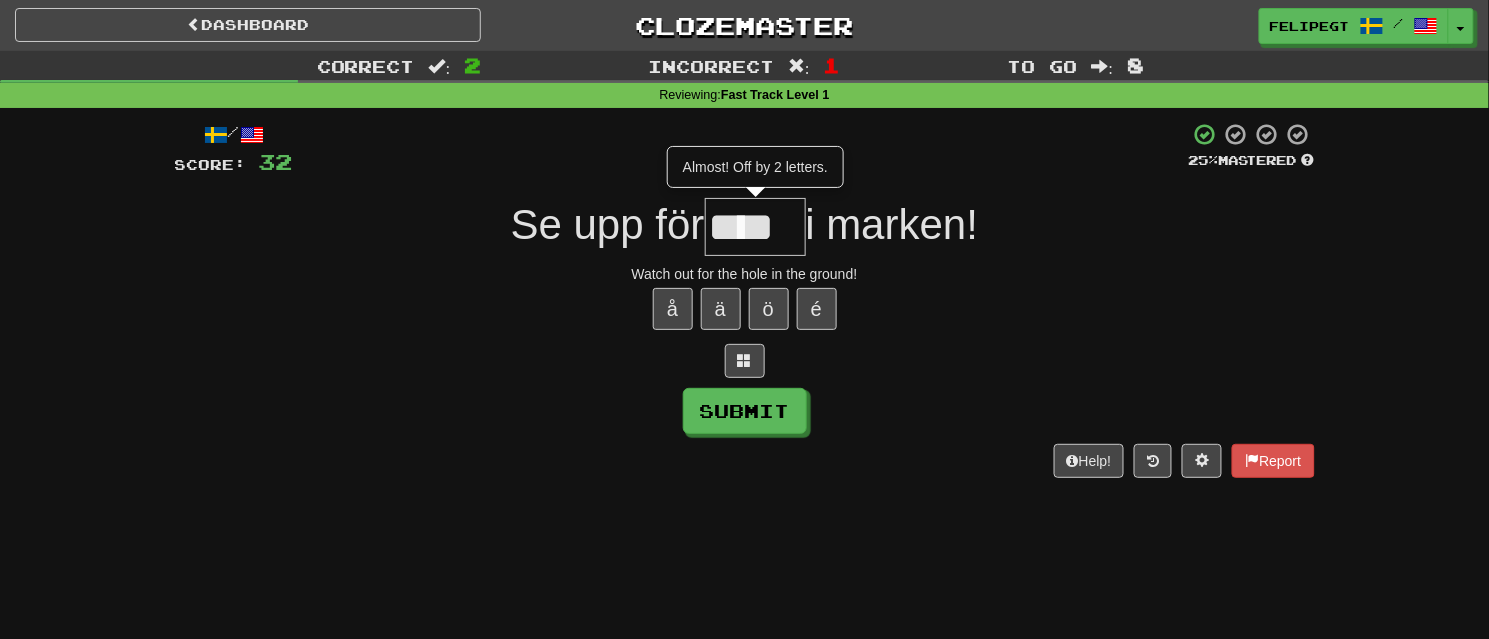 scroll, scrollTop: 0, scrollLeft: 0, axis: both 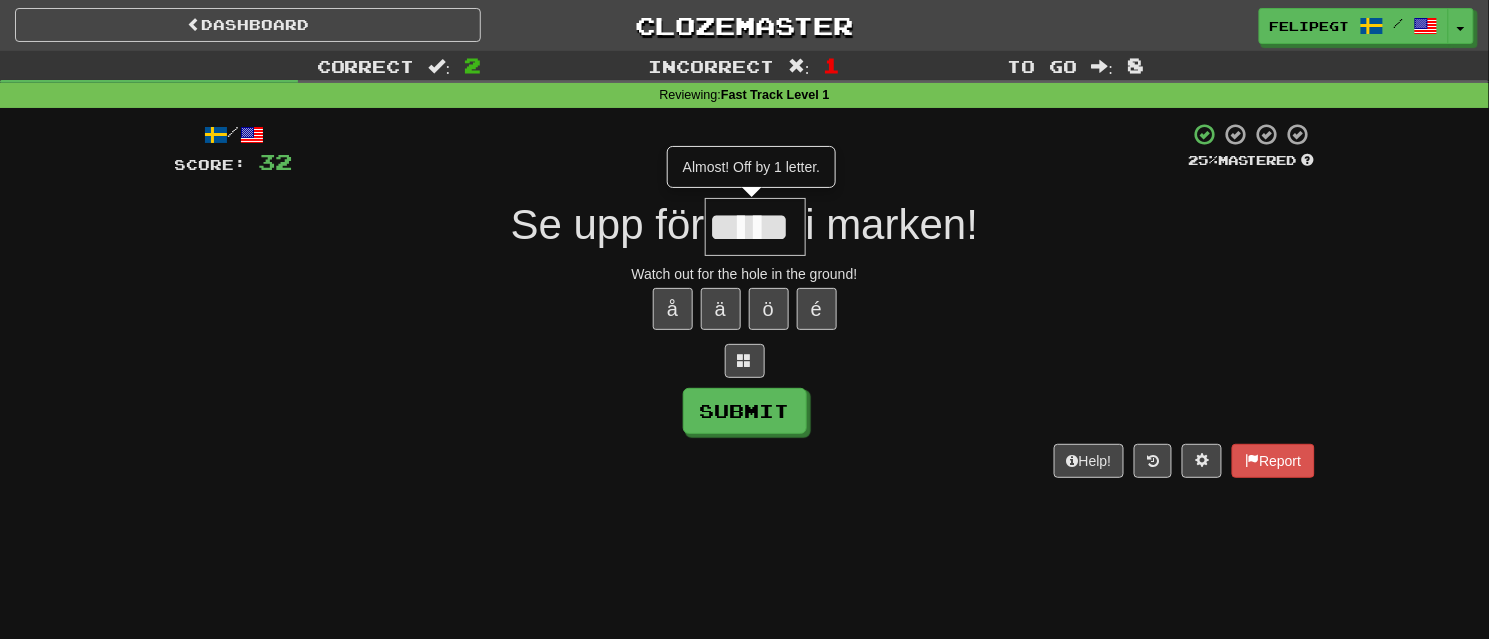 type on "*****" 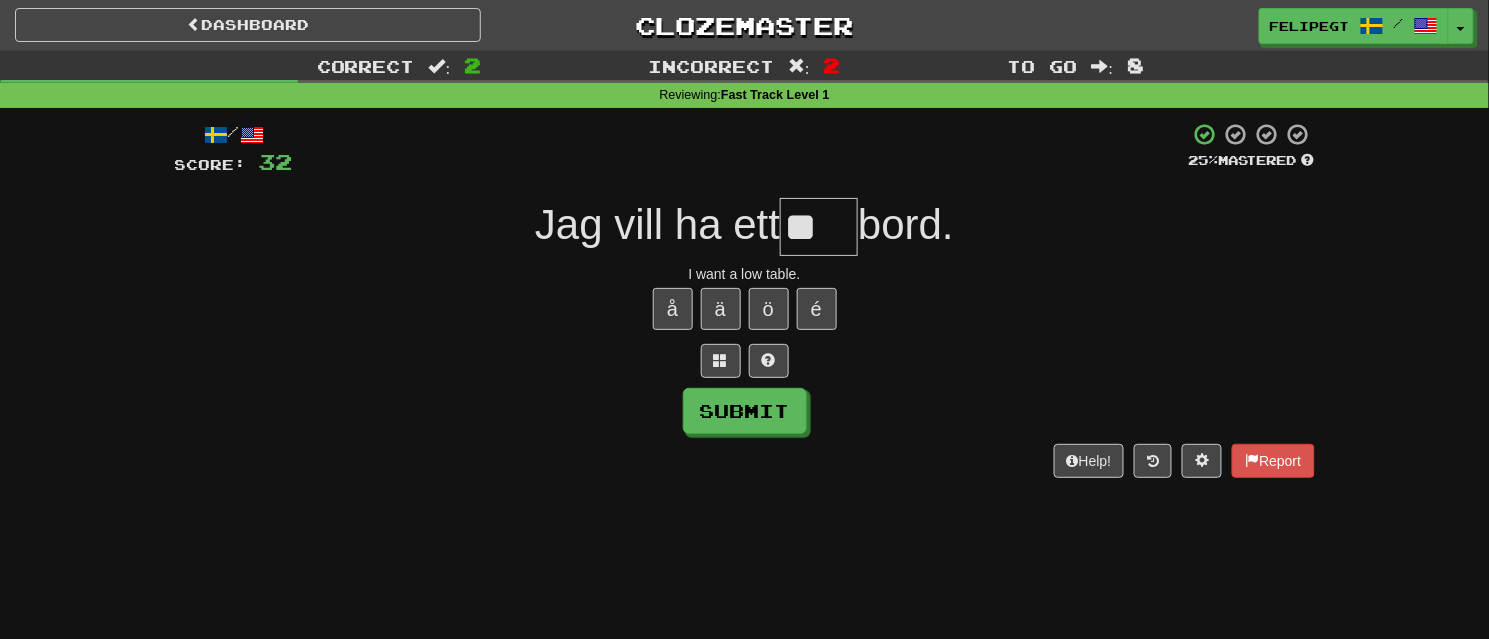 scroll, scrollTop: 0, scrollLeft: 0, axis: both 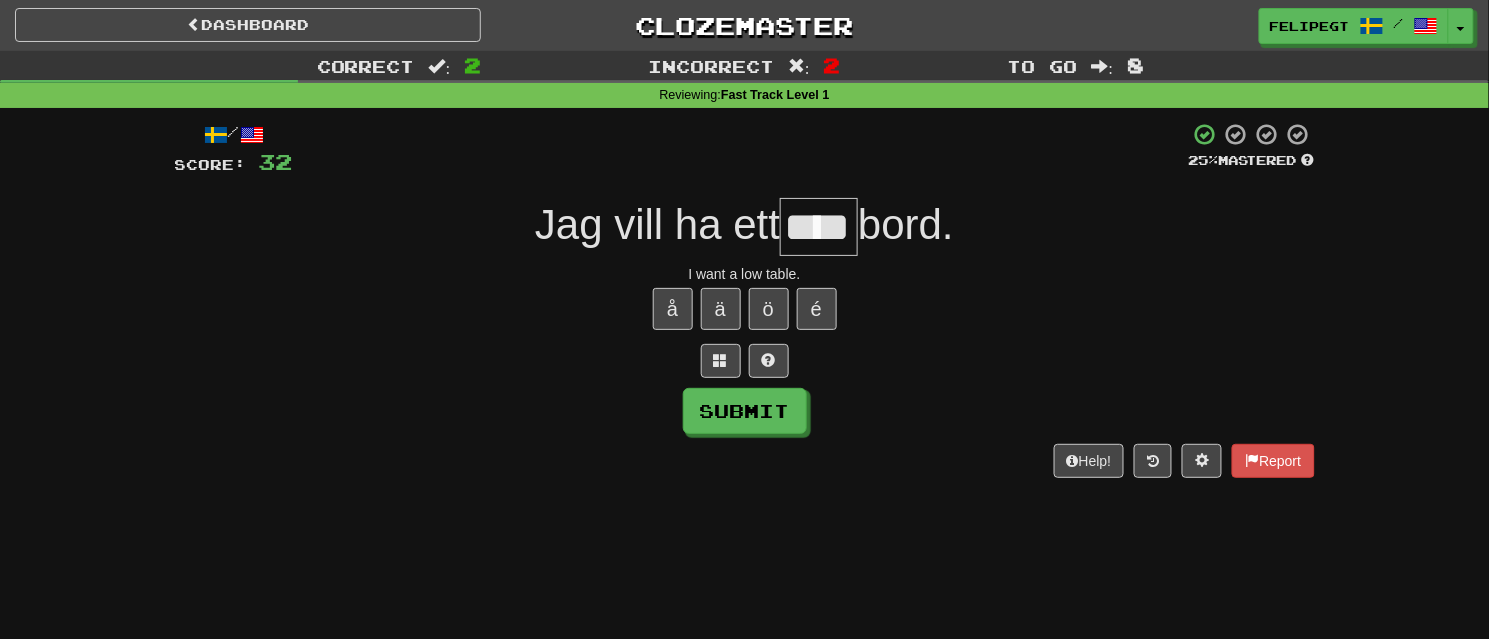 type on "****" 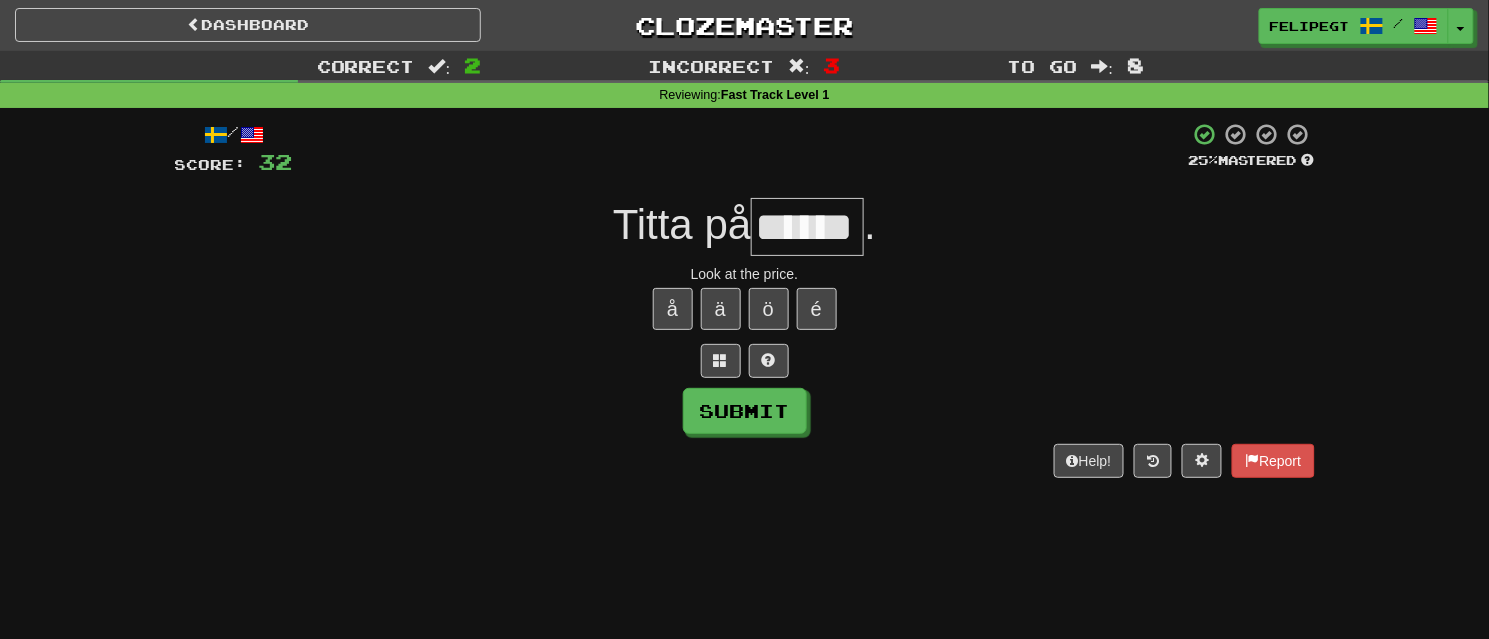 type on "******" 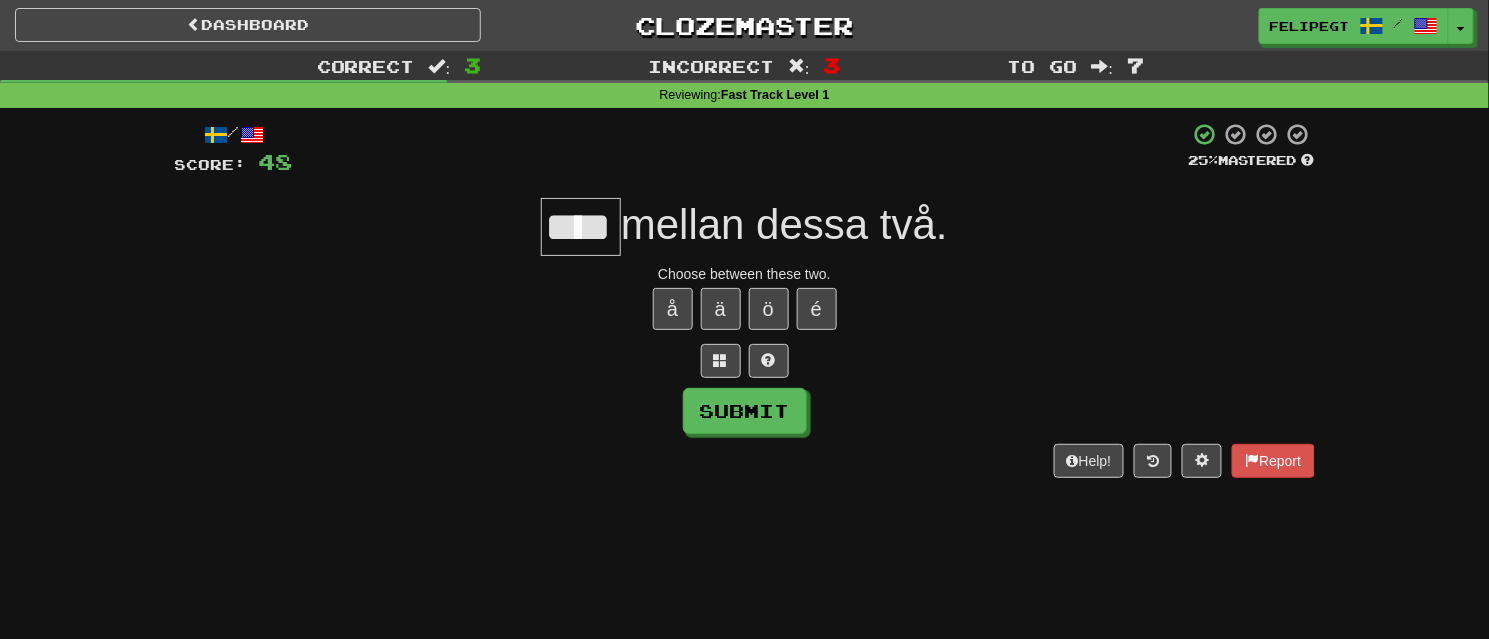 type on "****" 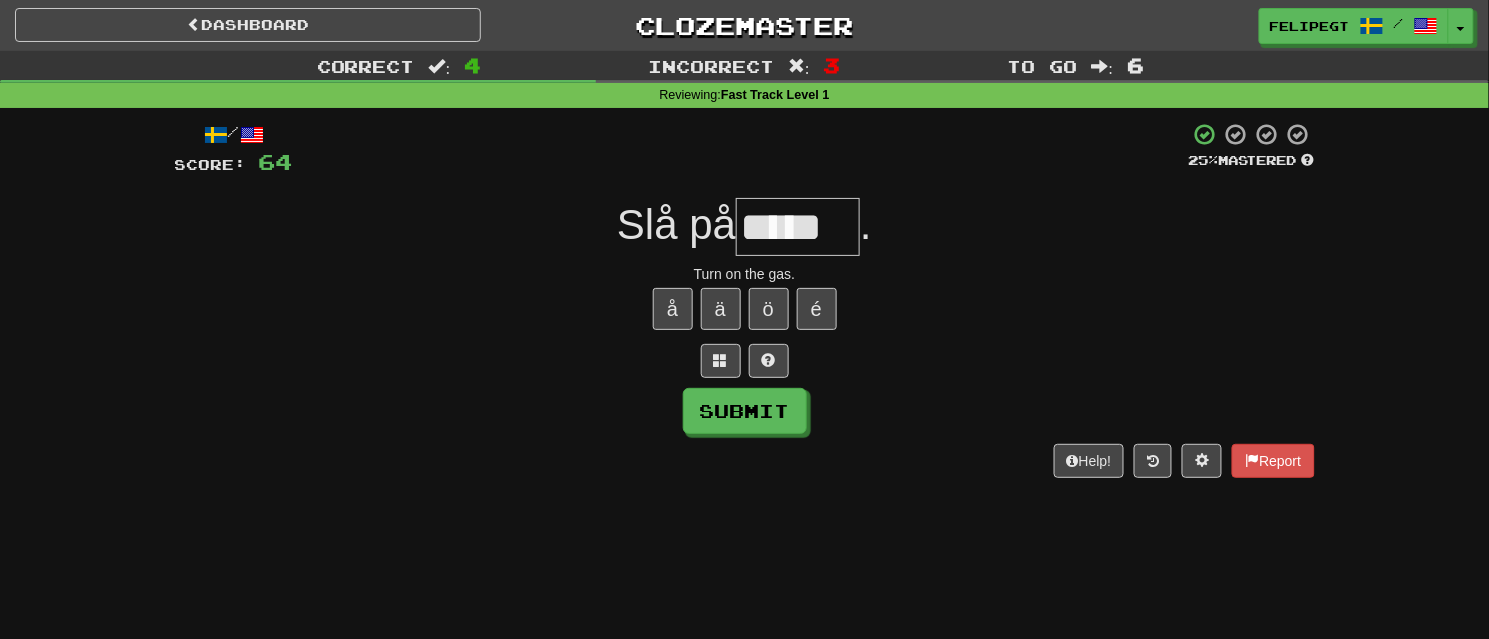 type on "*****" 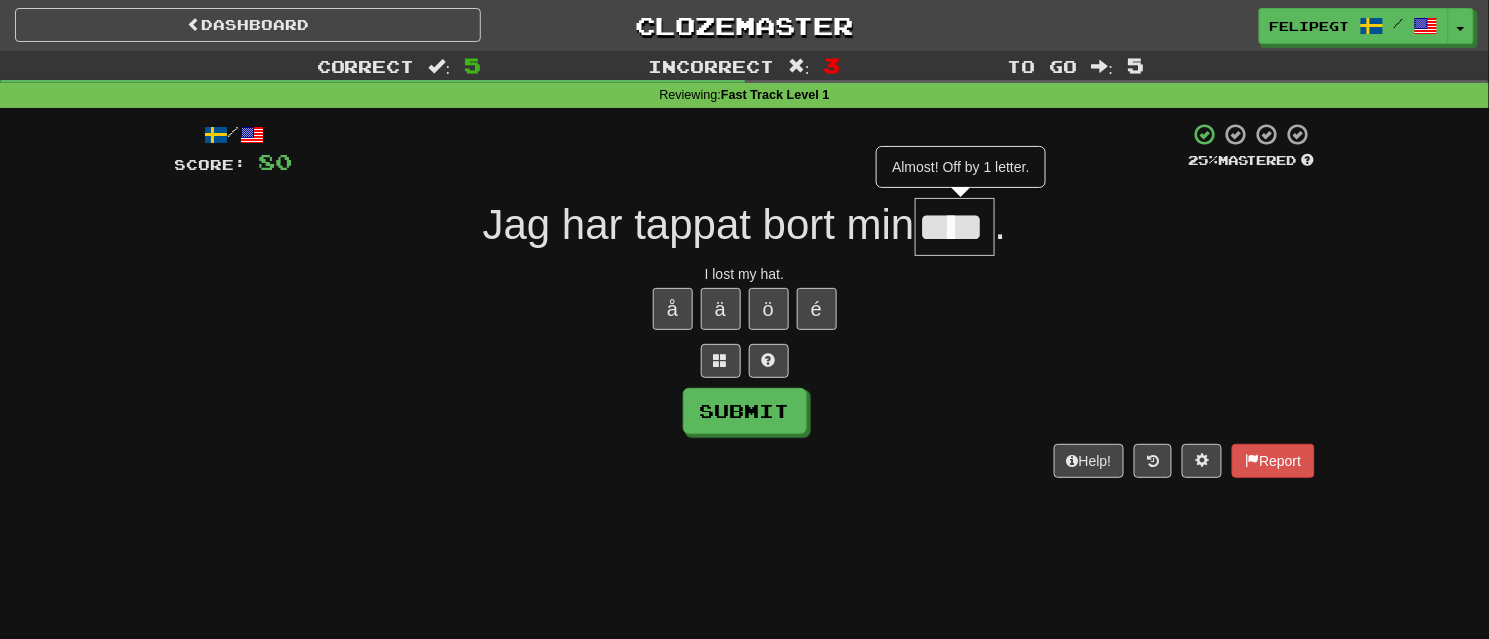 type on "****" 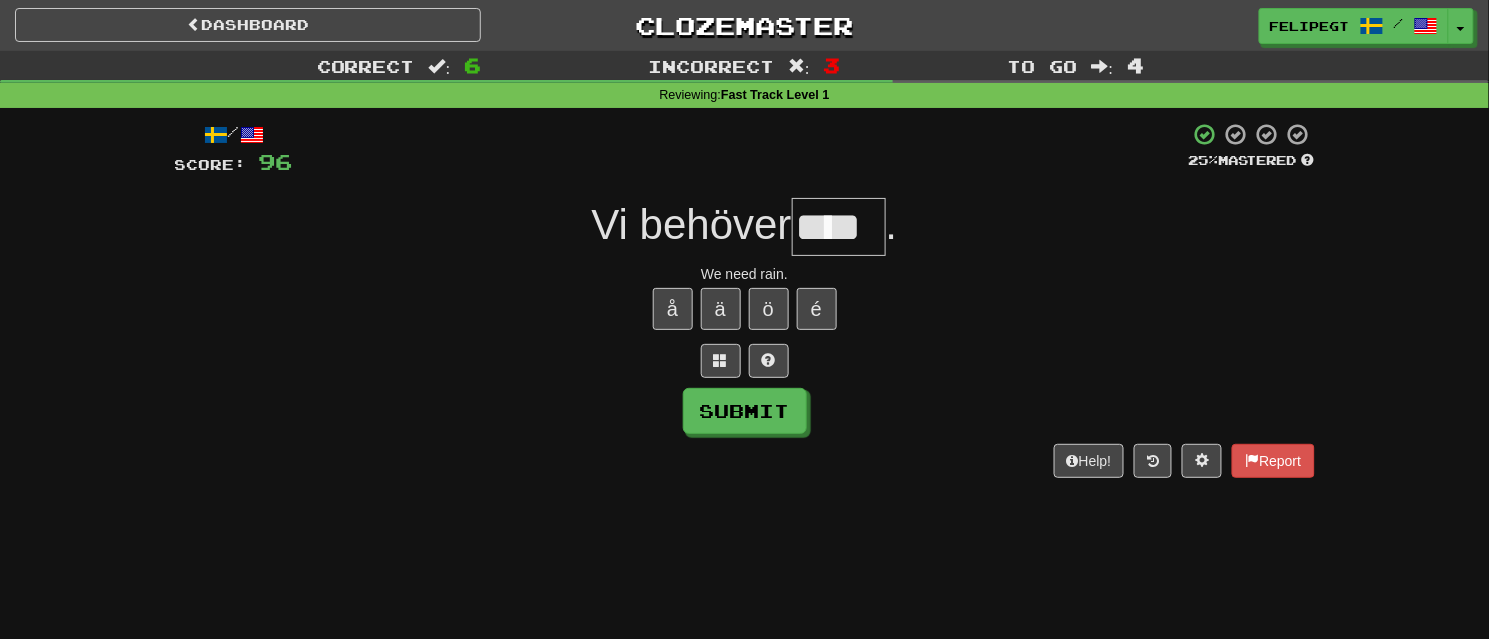 type on "****" 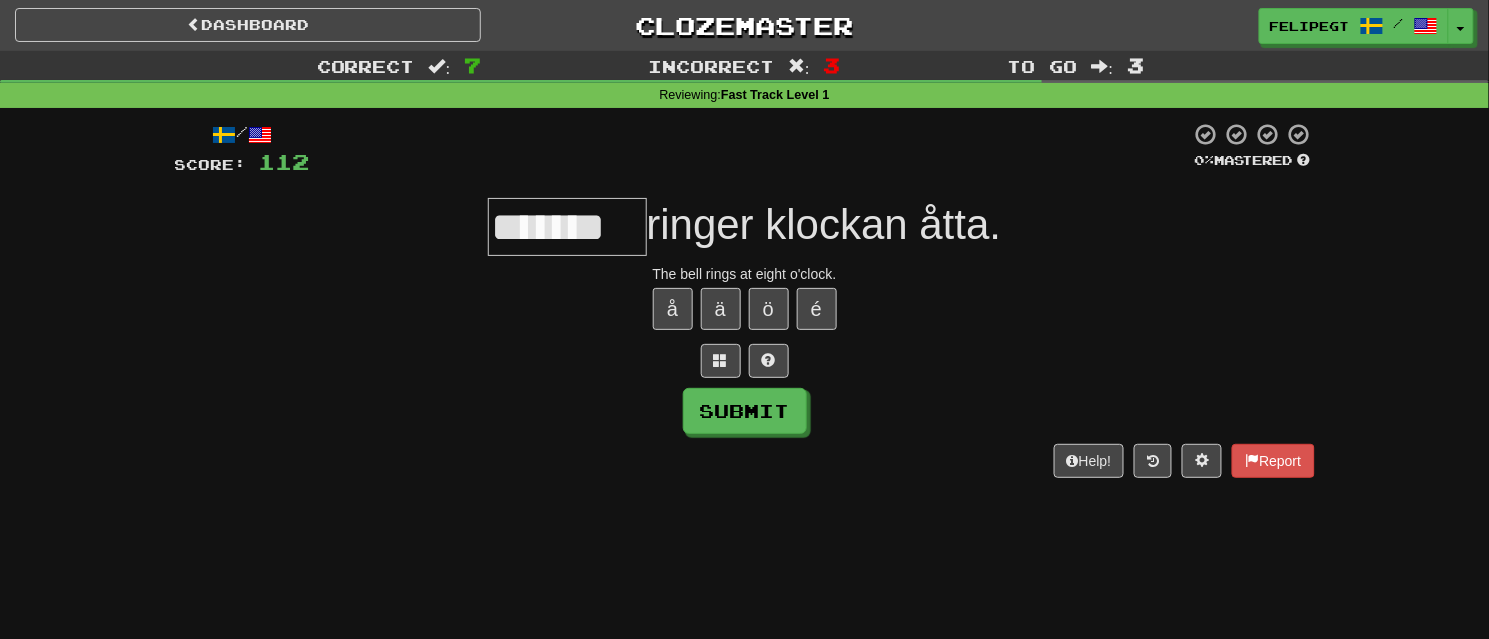type on "*******" 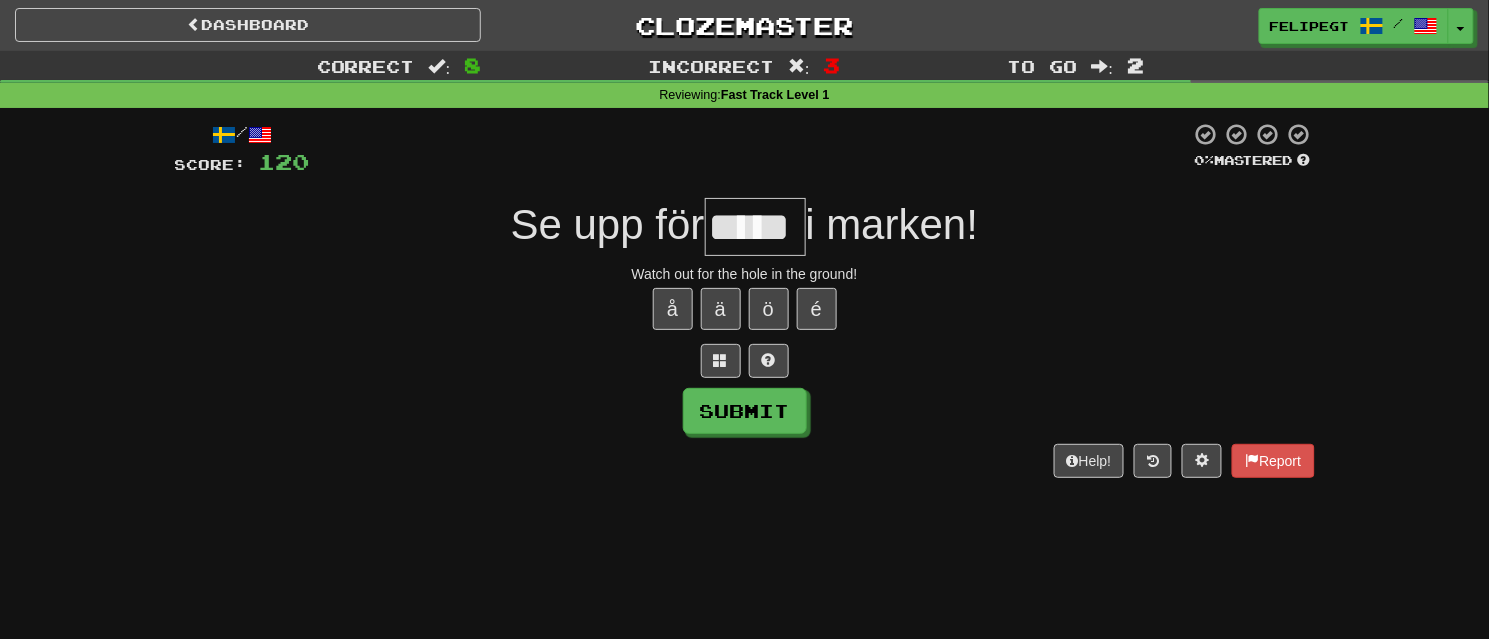 scroll, scrollTop: 0, scrollLeft: 4, axis: horizontal 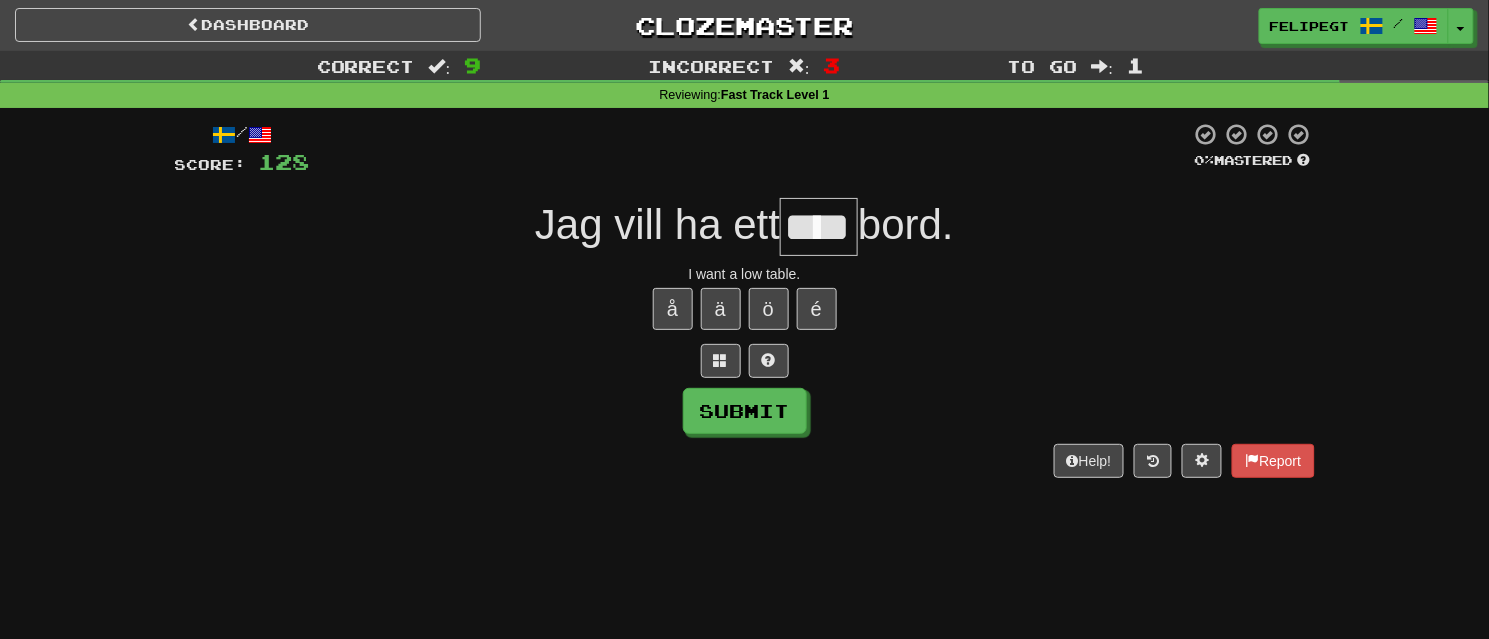 type on "****" 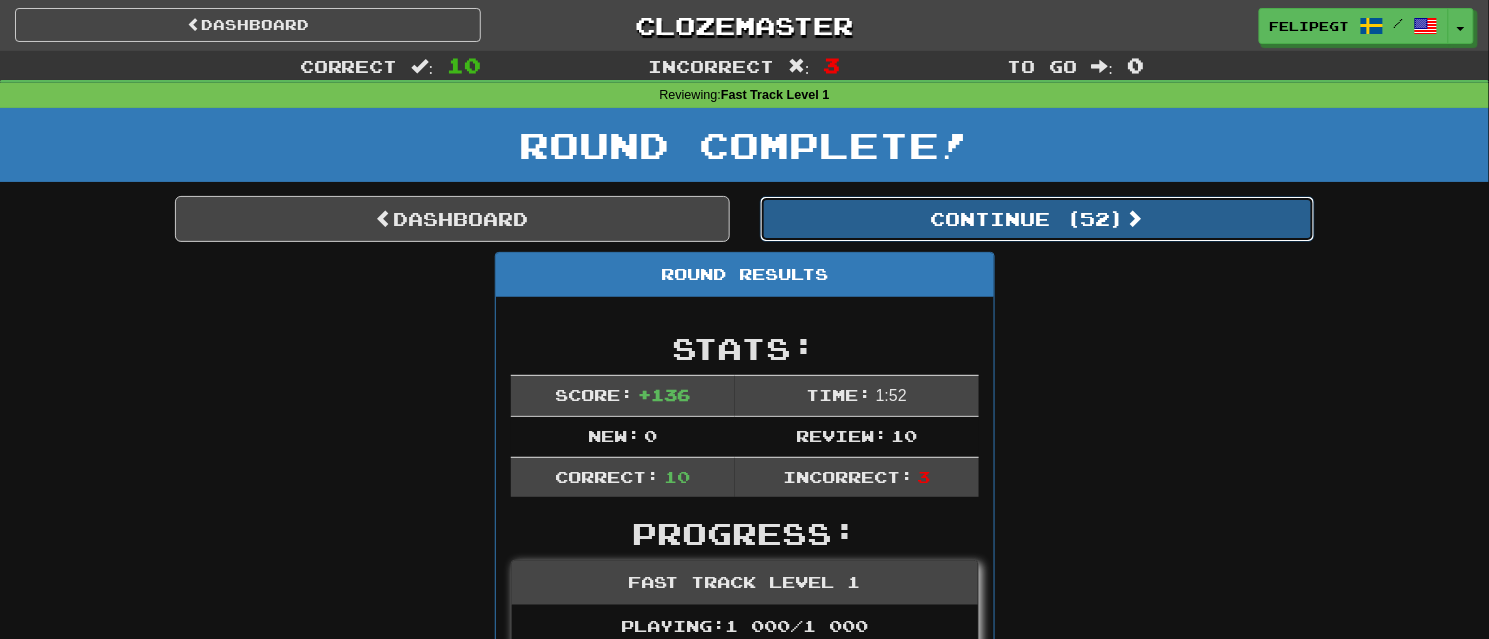 click on "Continue ( 52 )" at bounding box center (1037, 219) 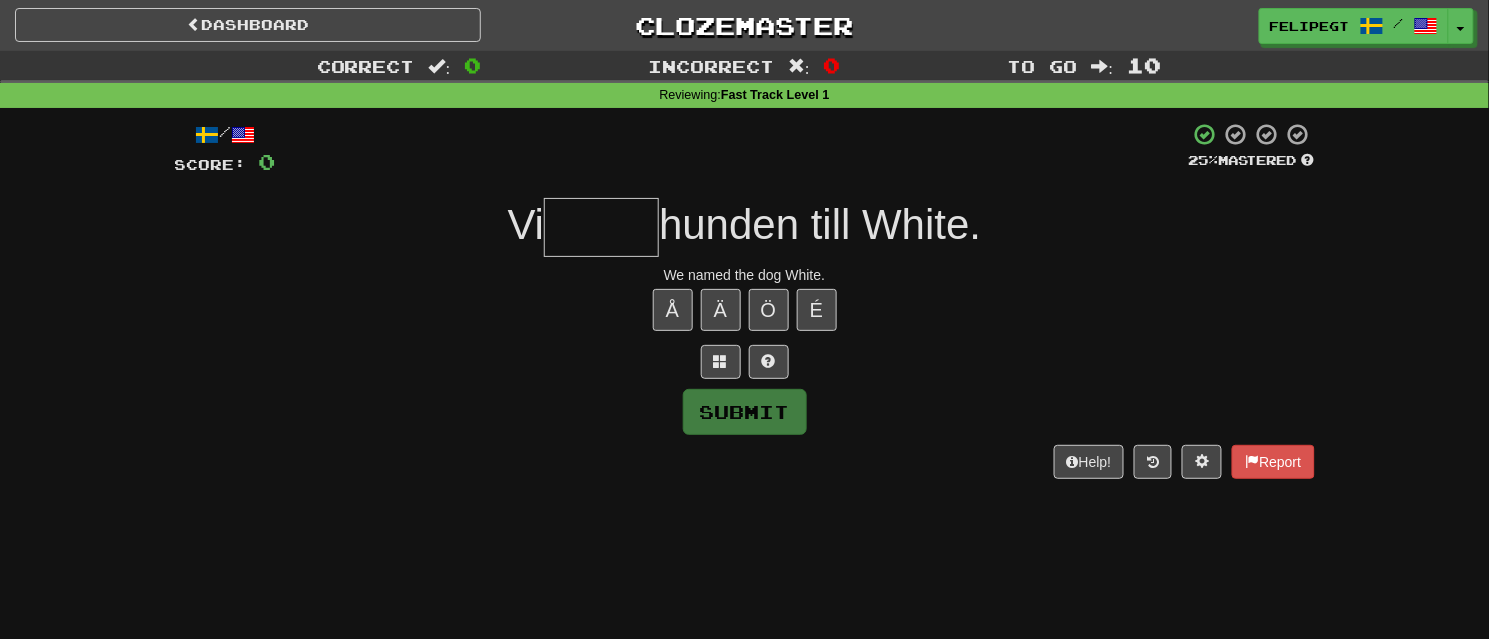 type on "*" 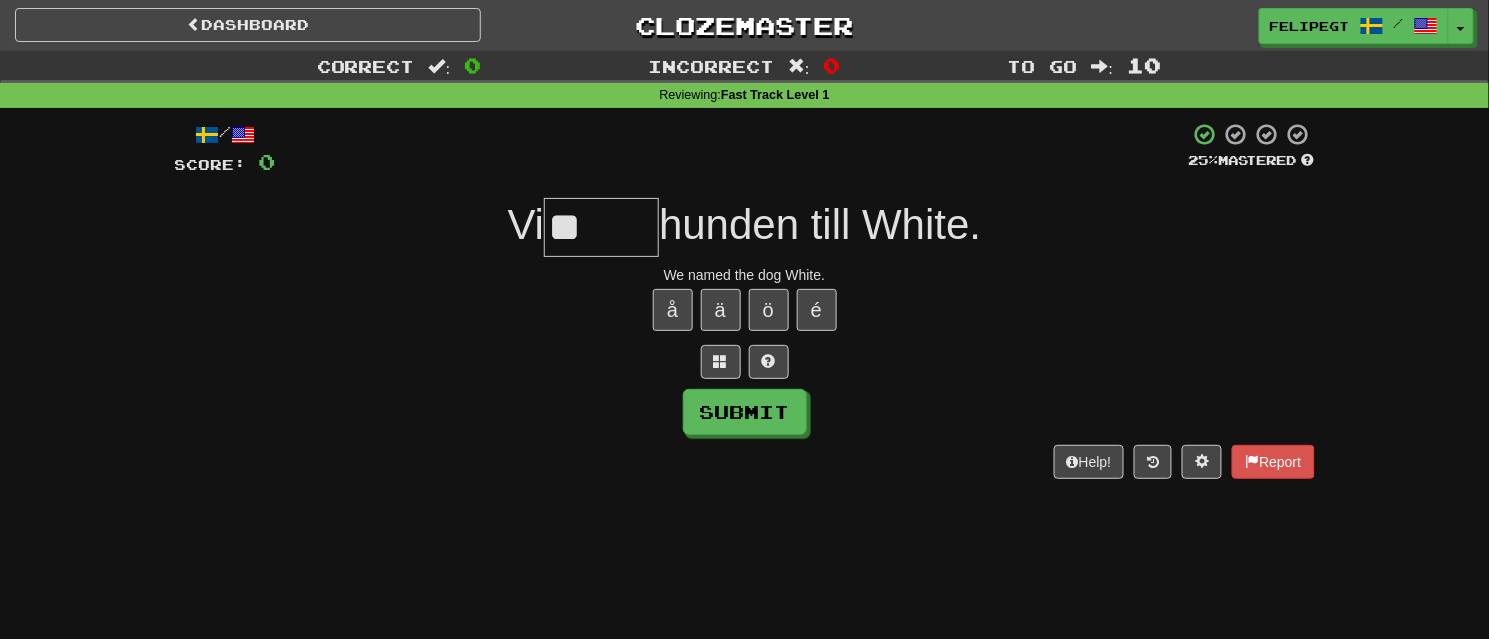 type on "*" 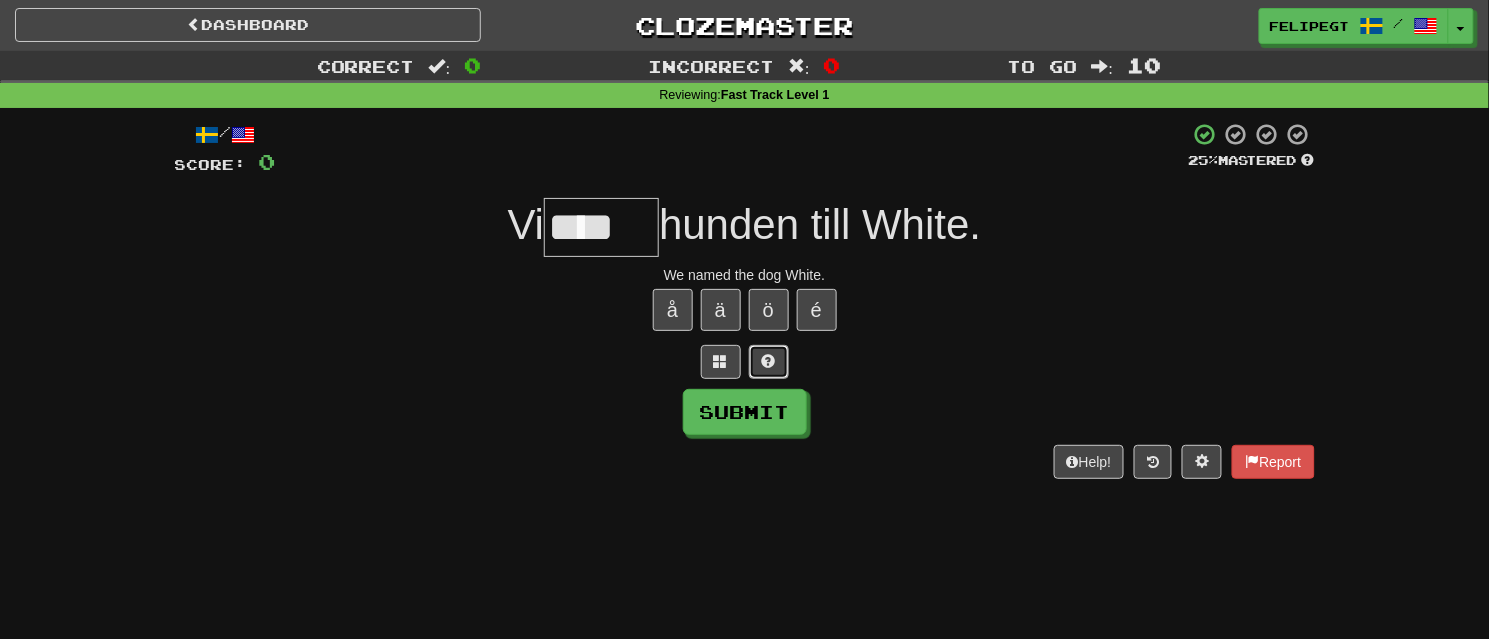 click at bounding box center [769, 361] 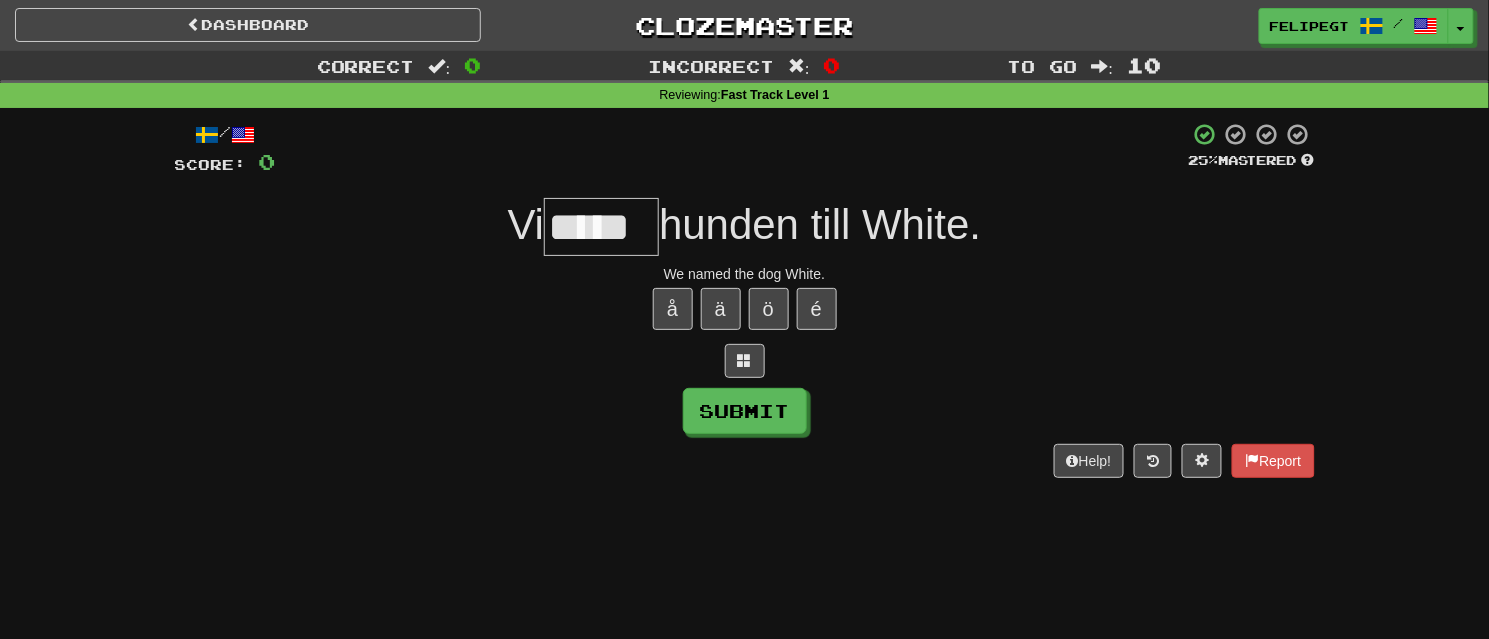 type on "******" 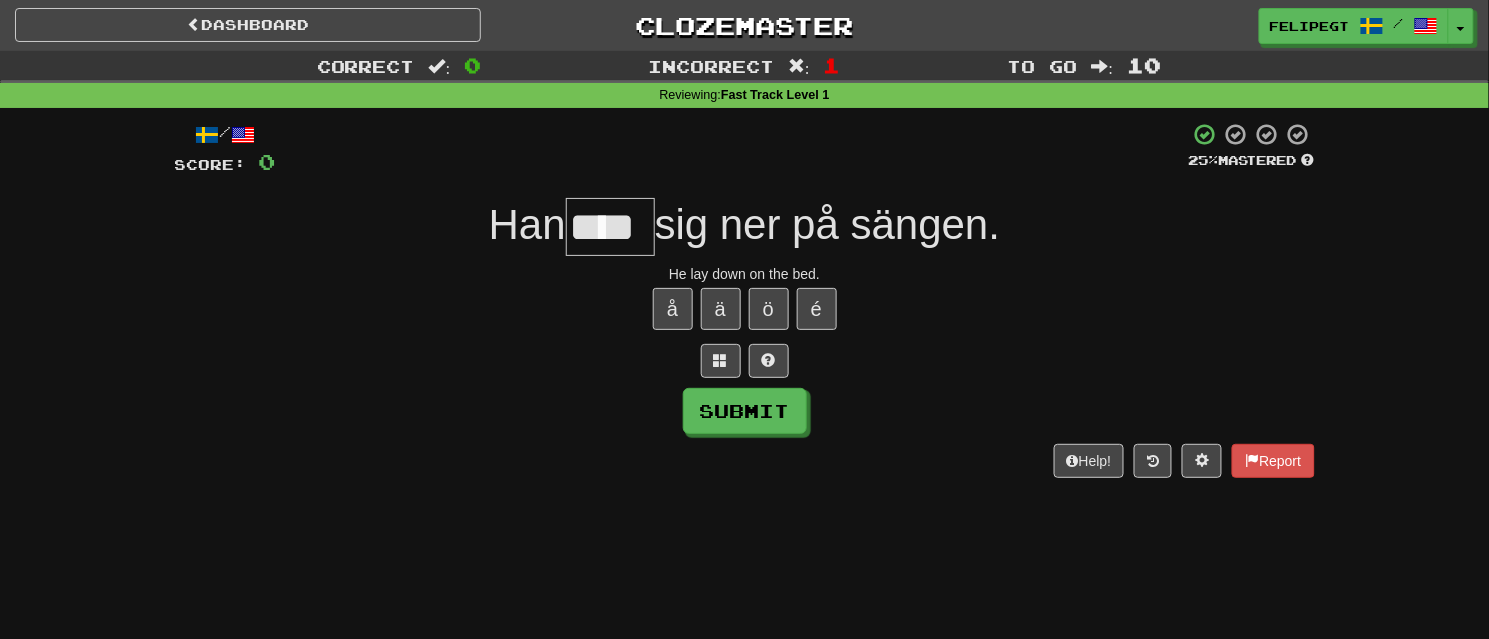 scroll, scrollTop: 0, scrollLeft: 0, axis: both 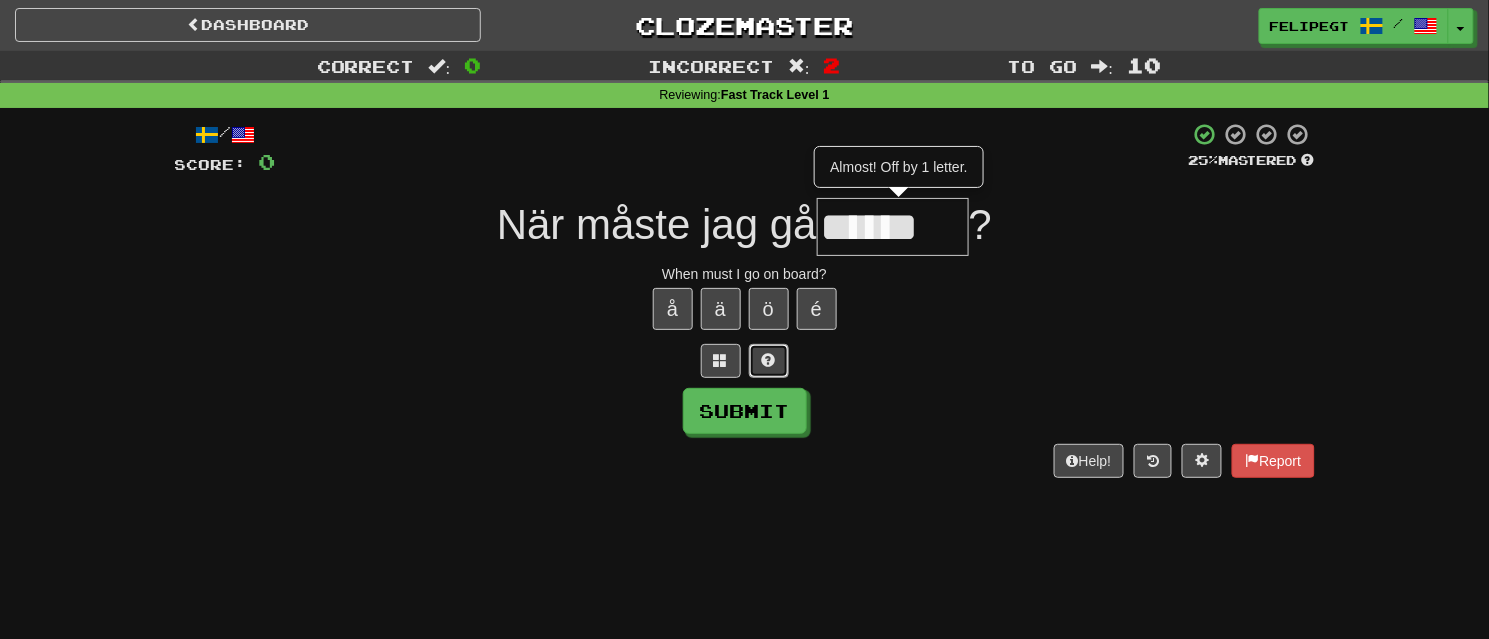 click at bounding box center (769, 361) 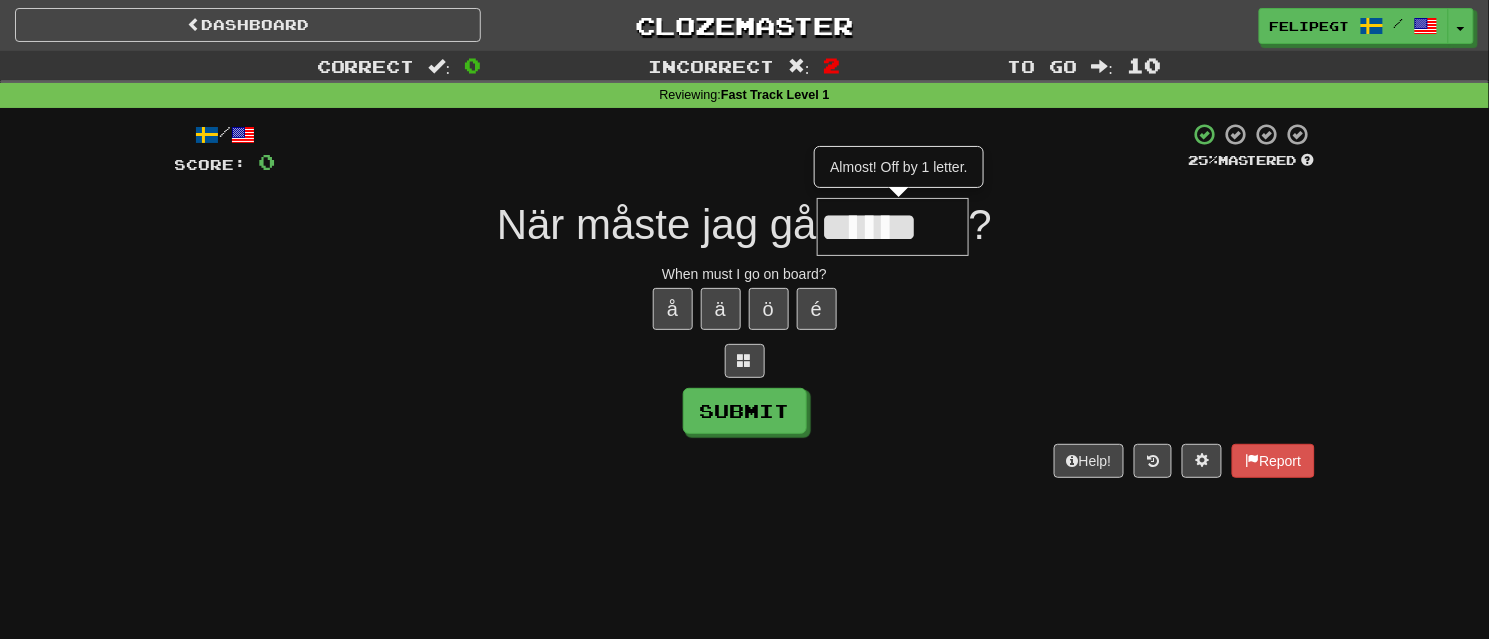 type on "******" 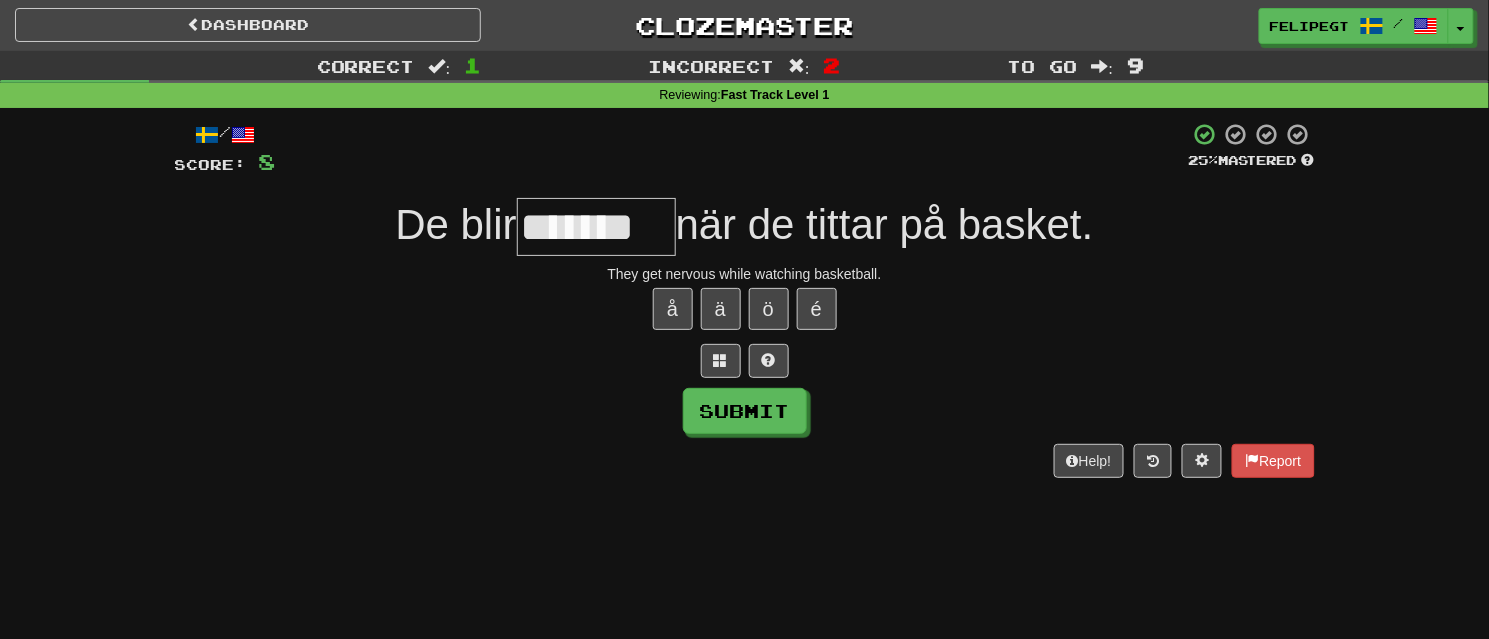 type on "*******" 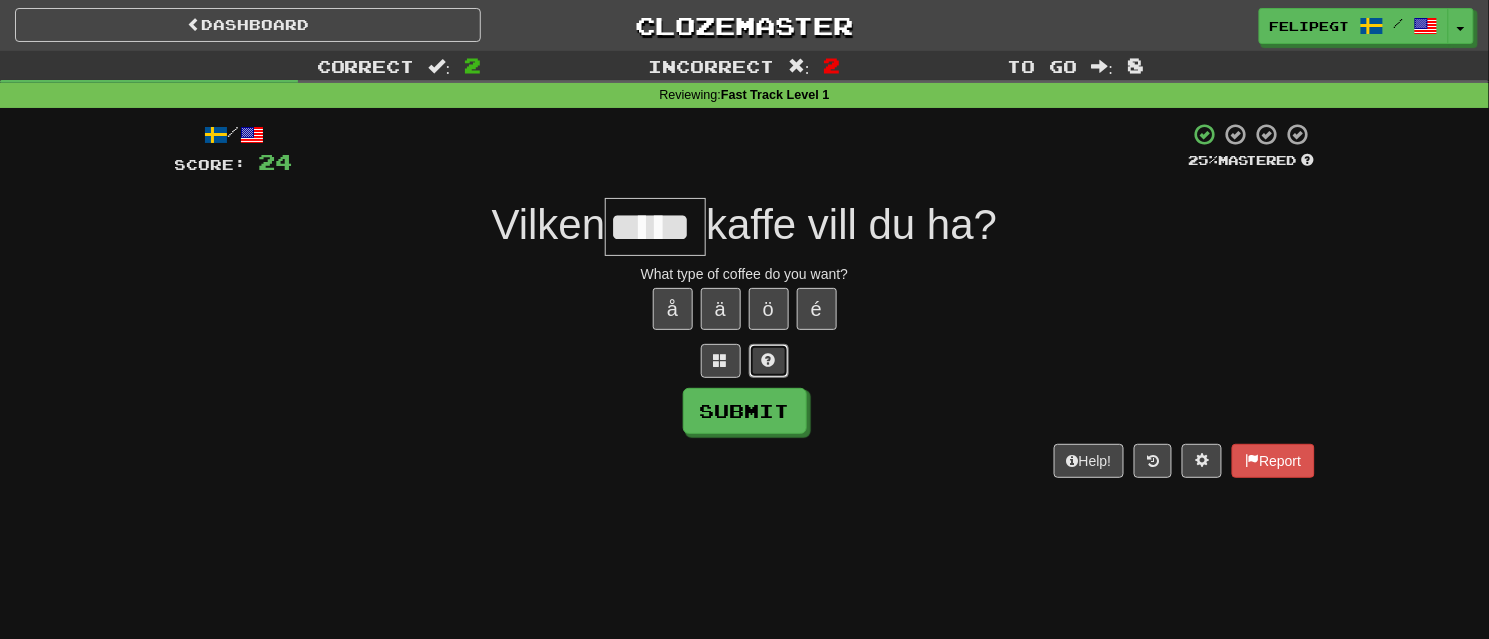 click at bounding box center [769, 361] 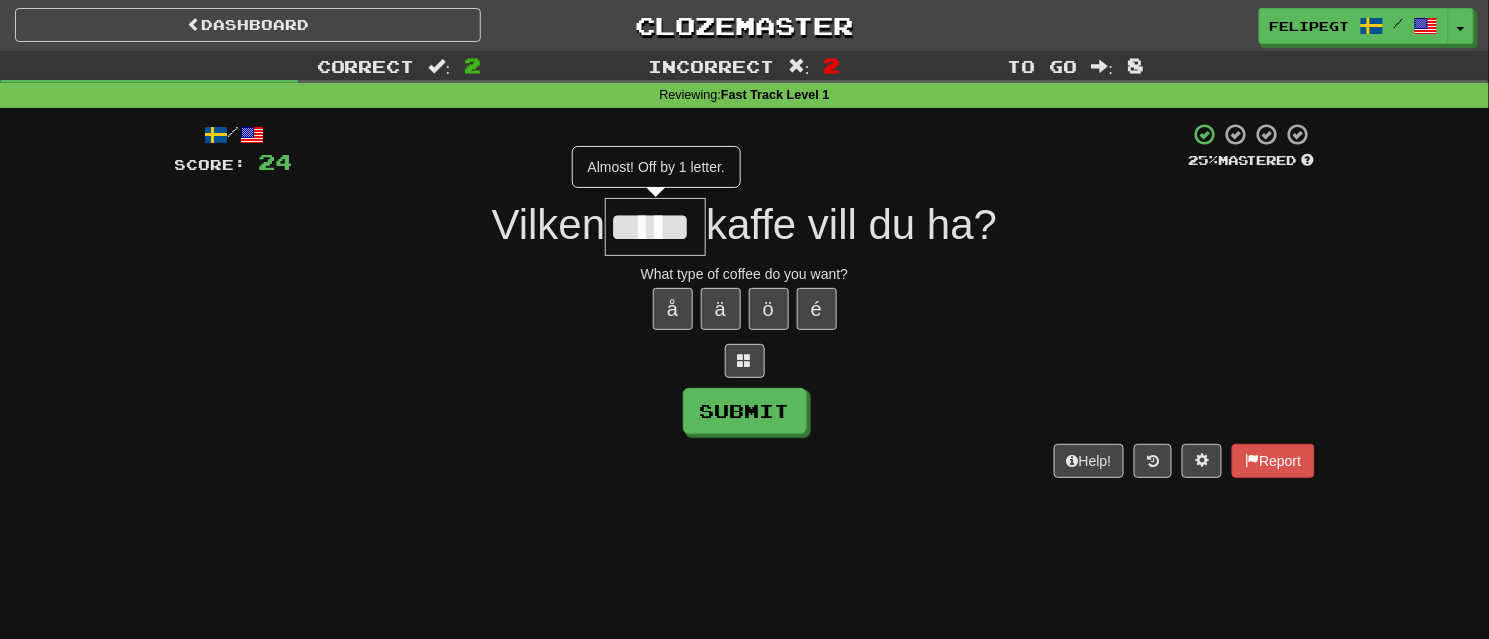 type on "*****" 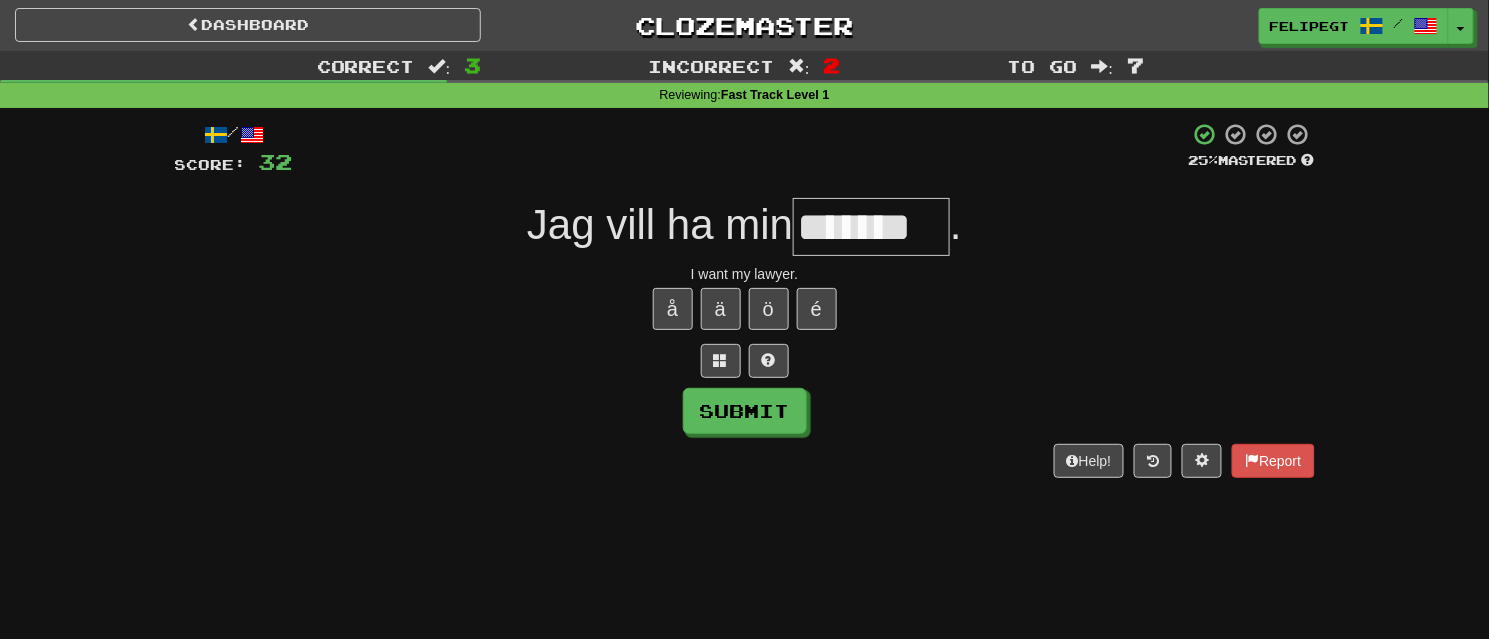 type on "*******" 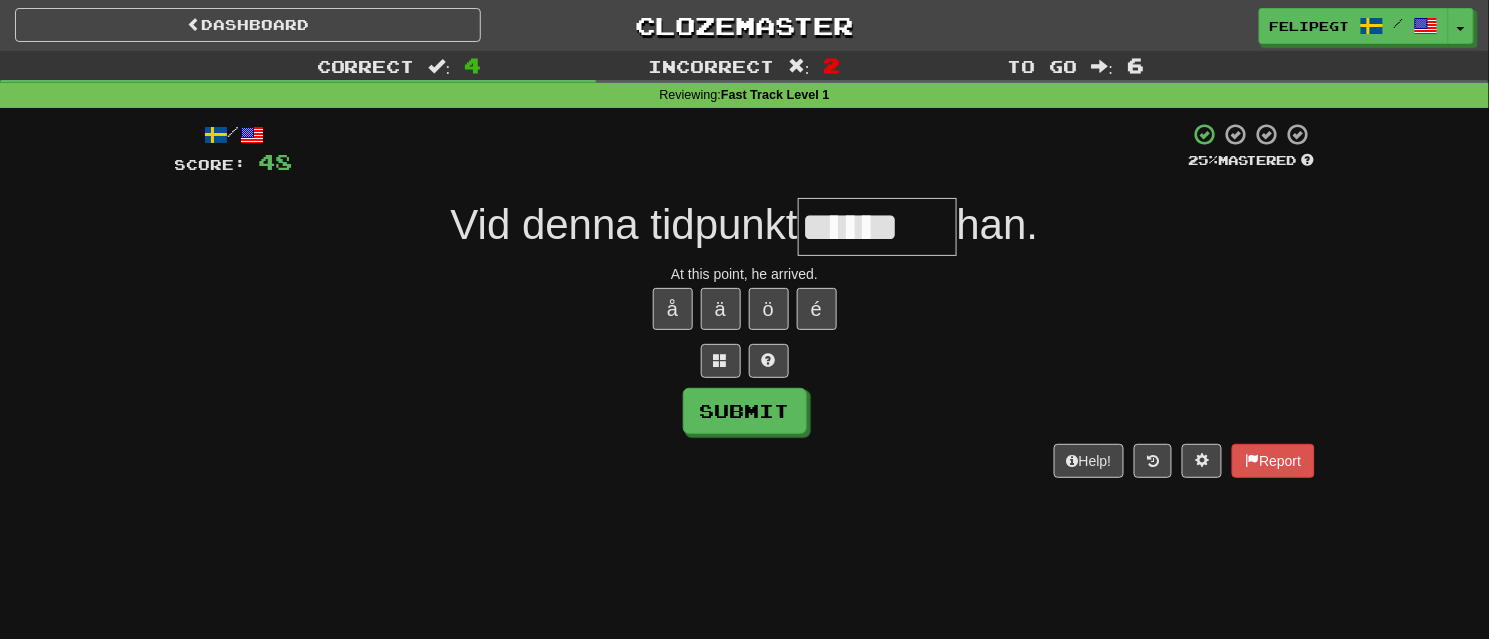 type on "*******" 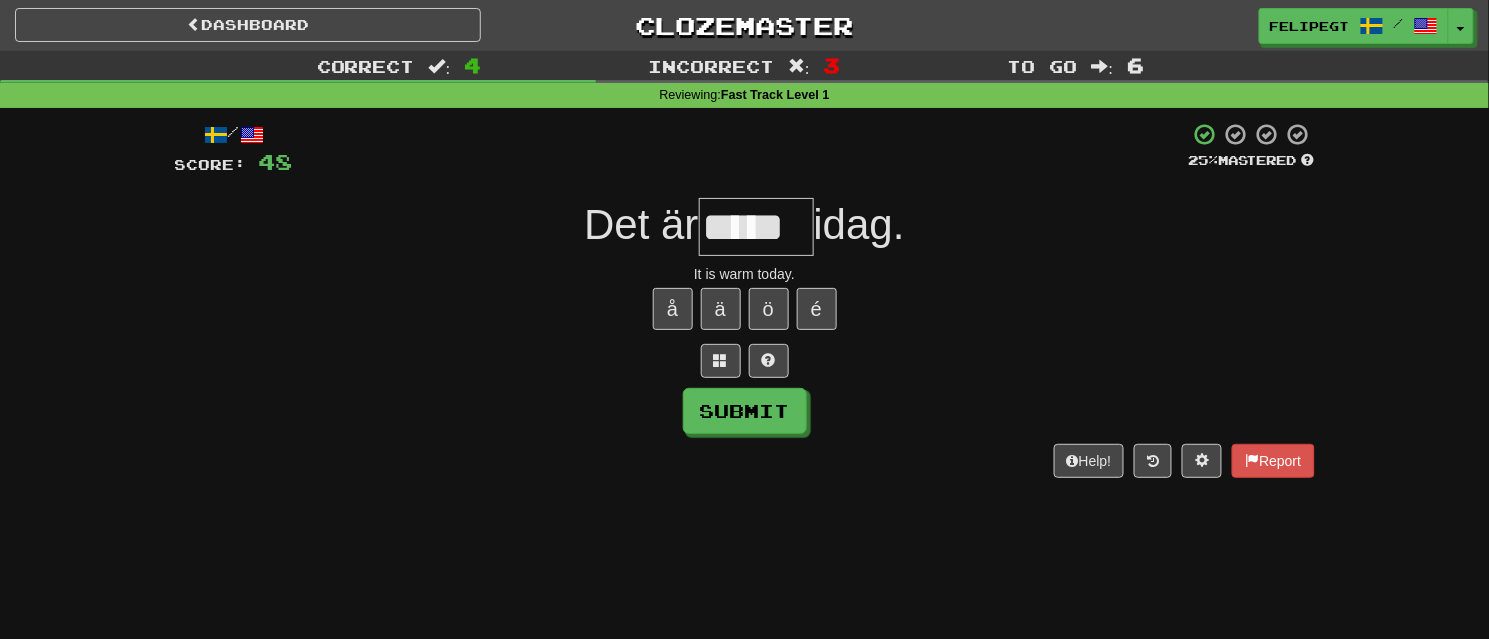 type on "*****" 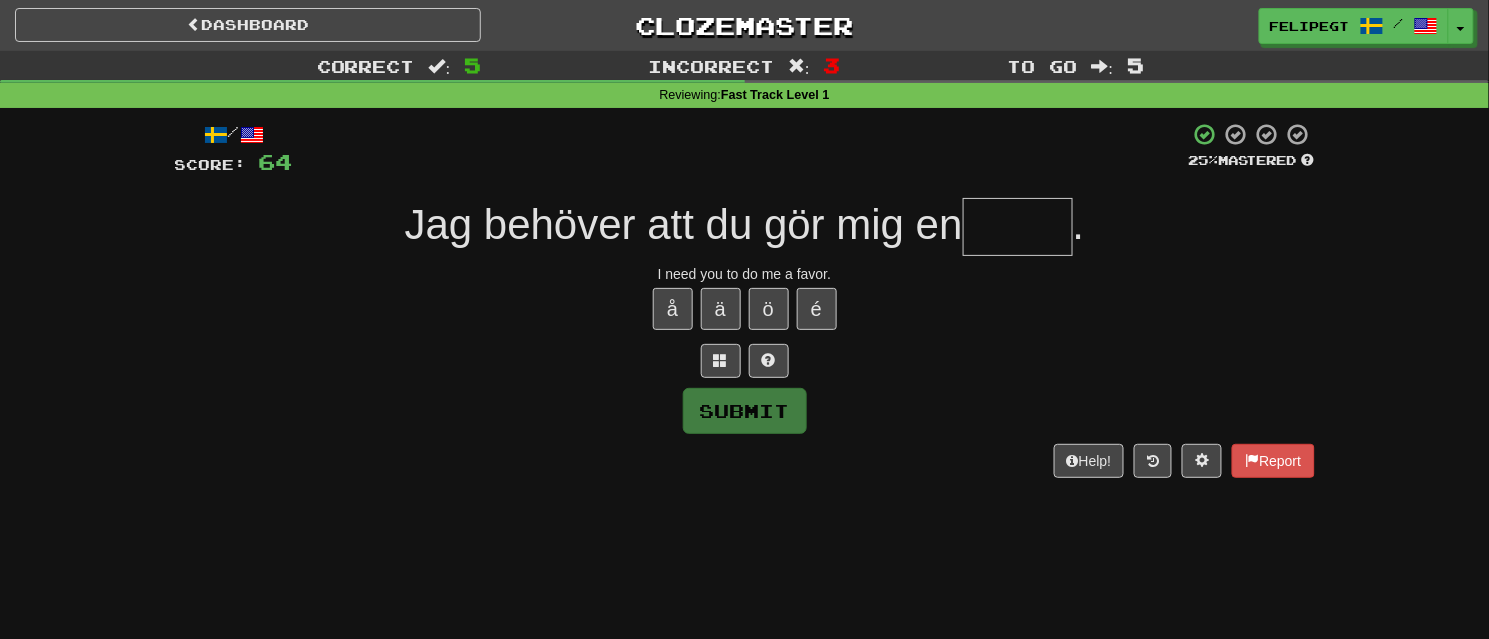 drag, startPoint x: 994, startPoint y: 228, endPoint x: 979, endPoint y: 232, distance: 15.524175 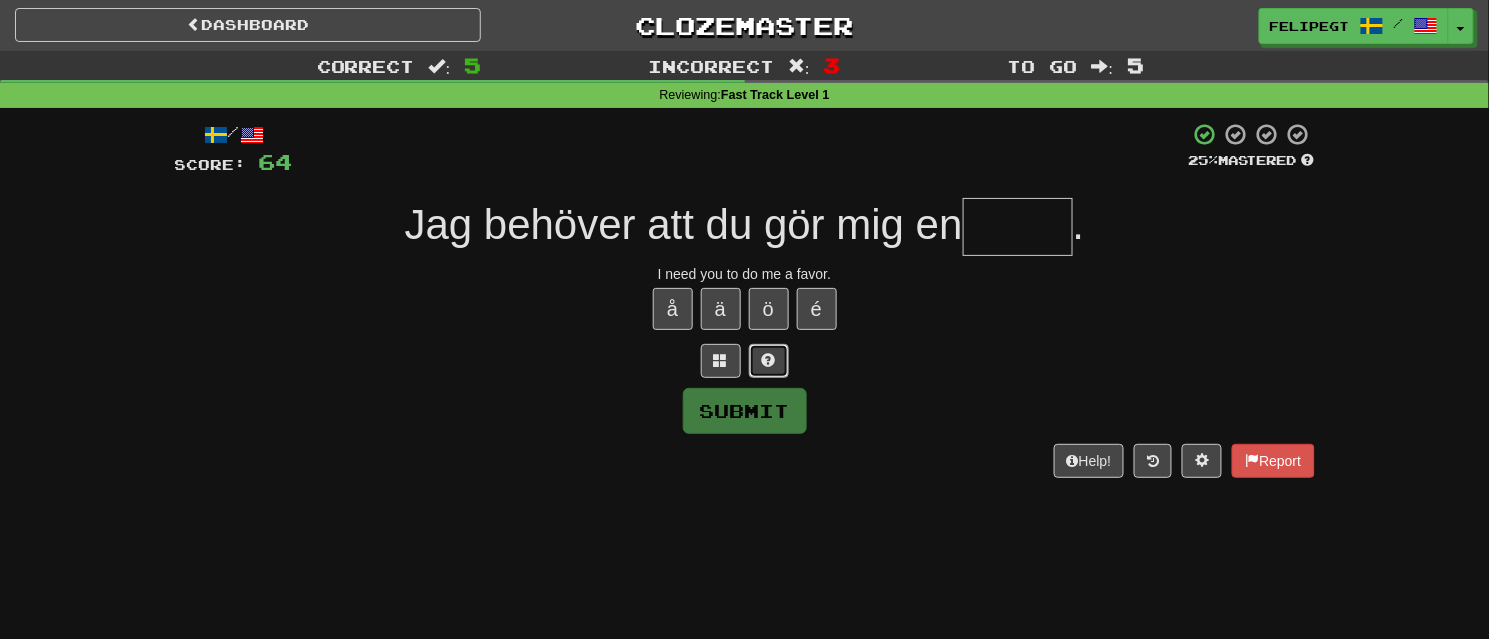 click at bounding box center (769, 360) 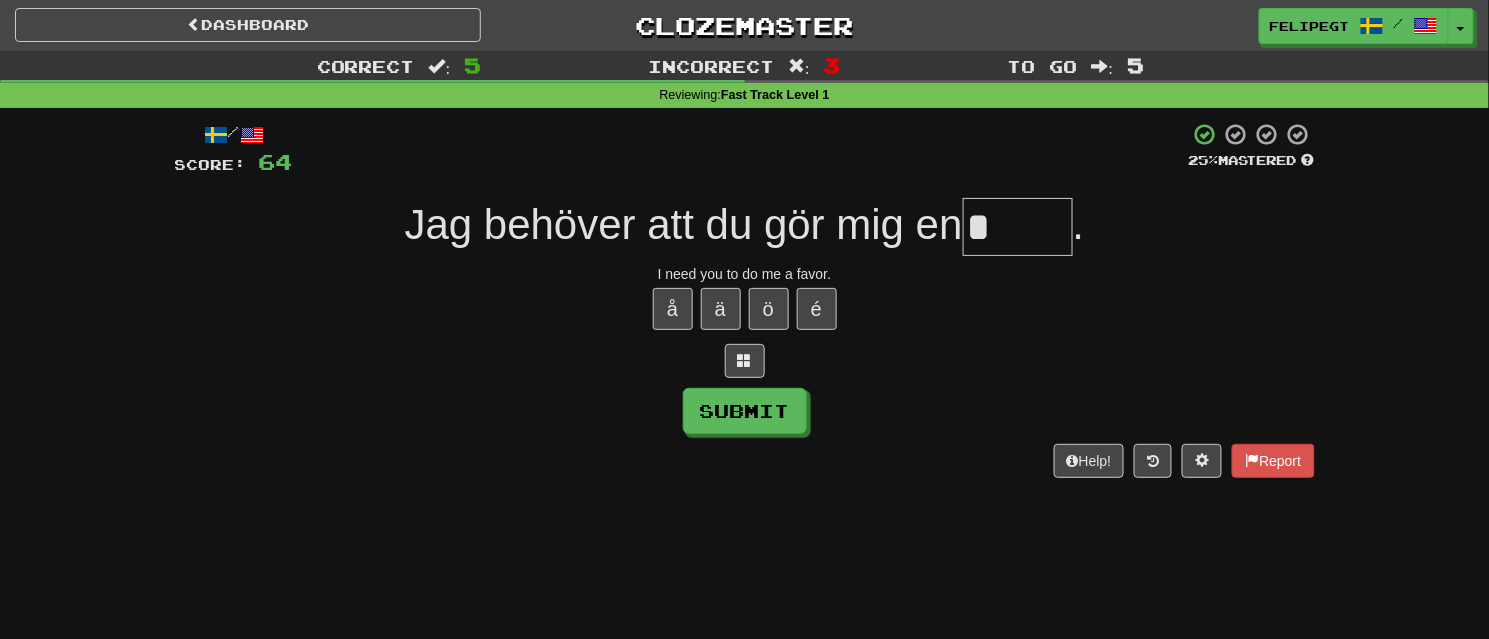 type on "******" 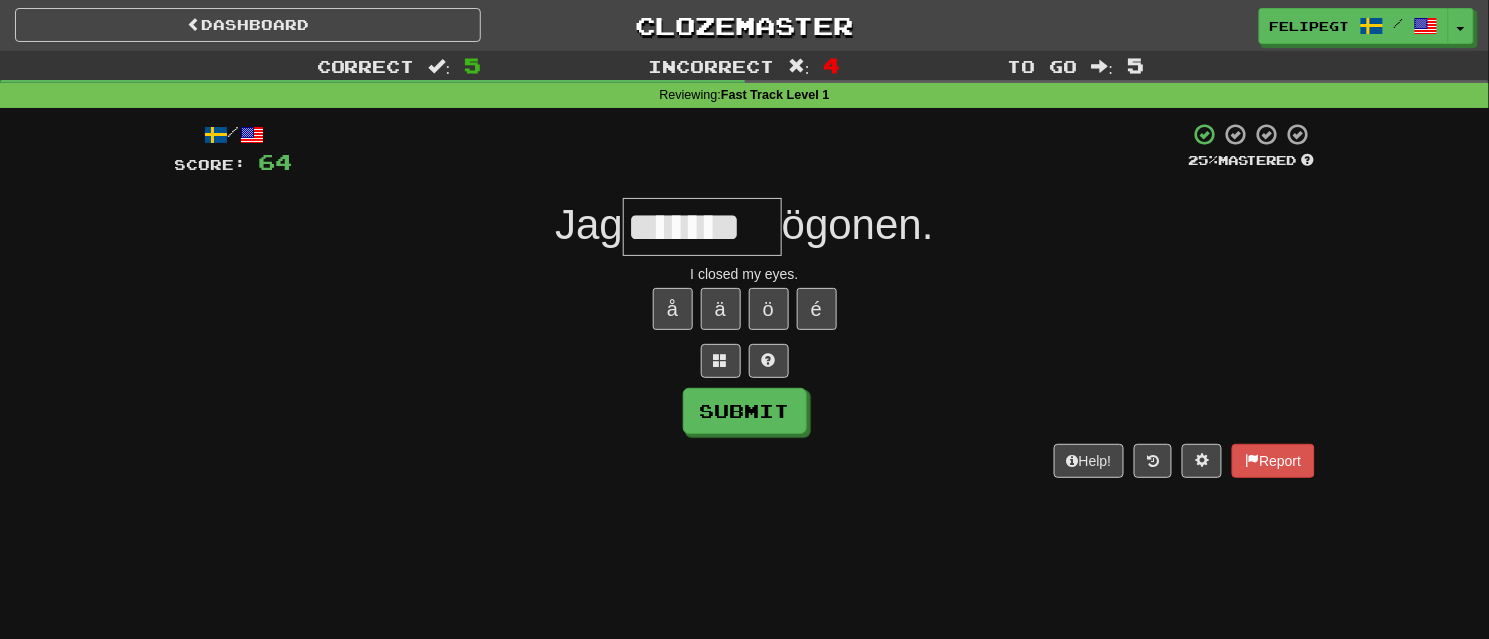 type on "*******" 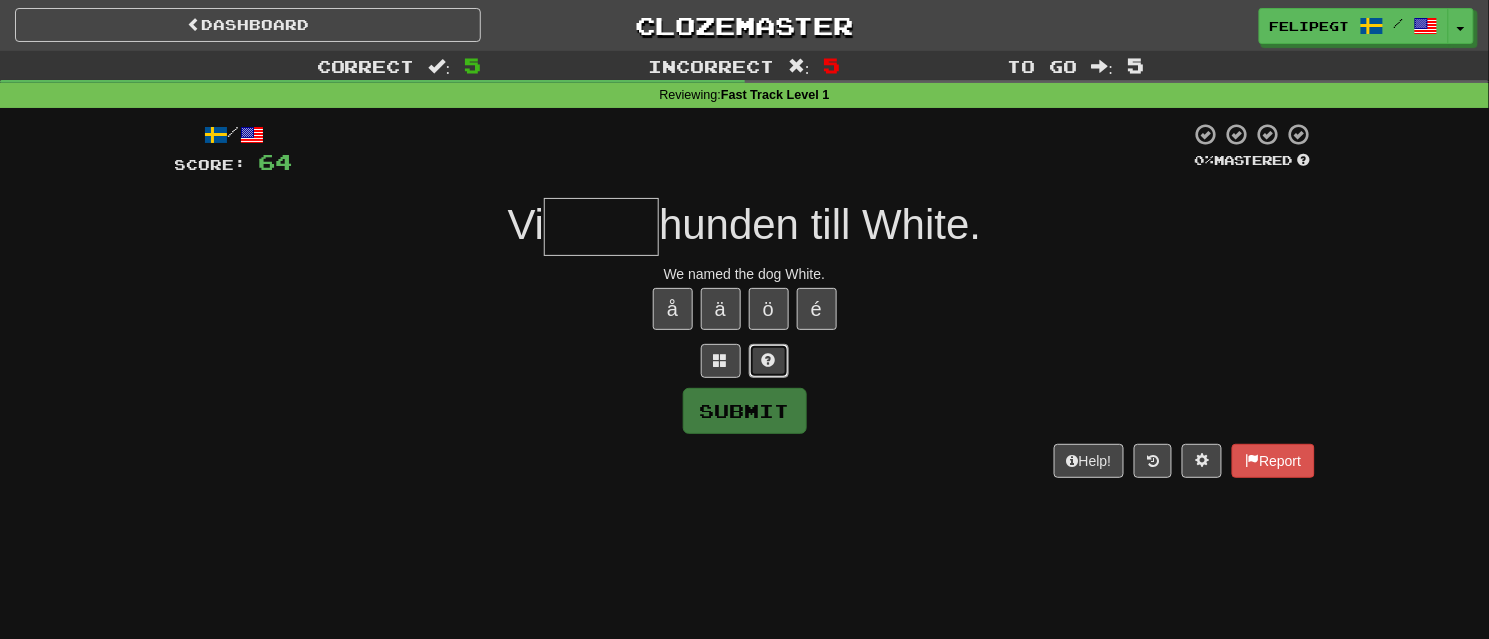 click at bounding box center [769, 361] 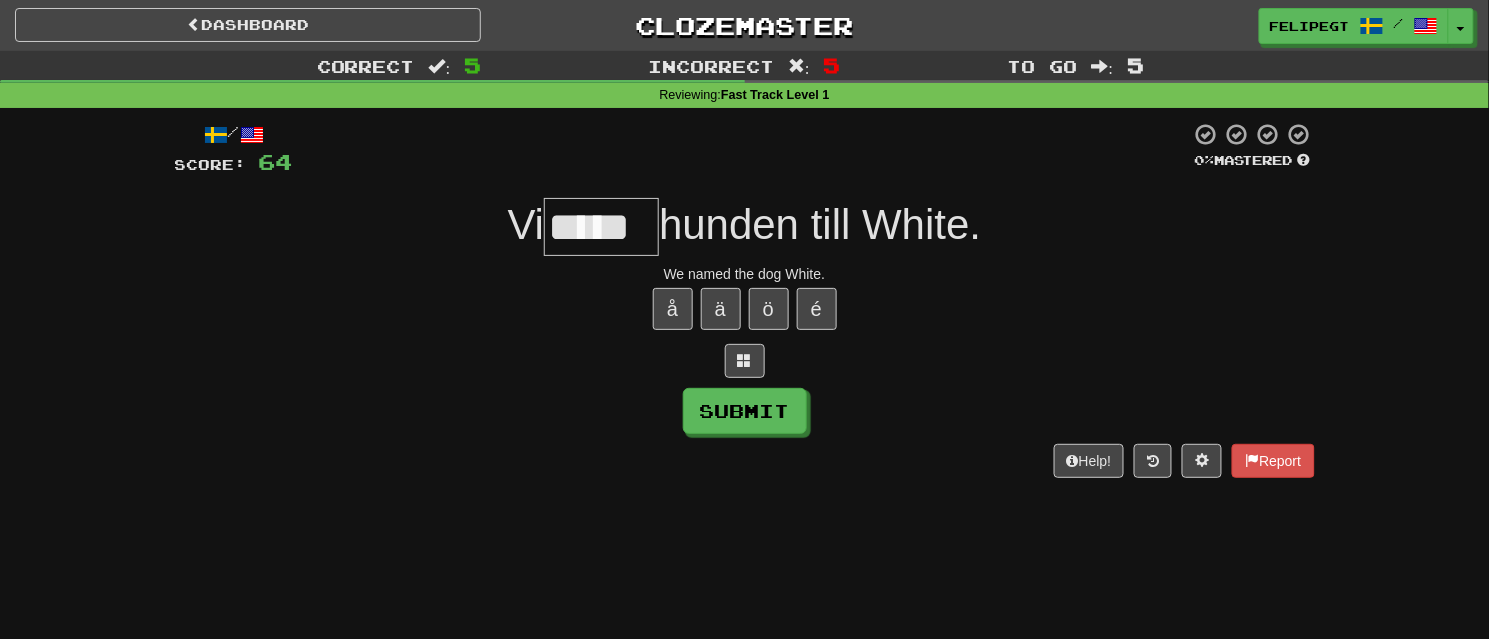 type on "*****" 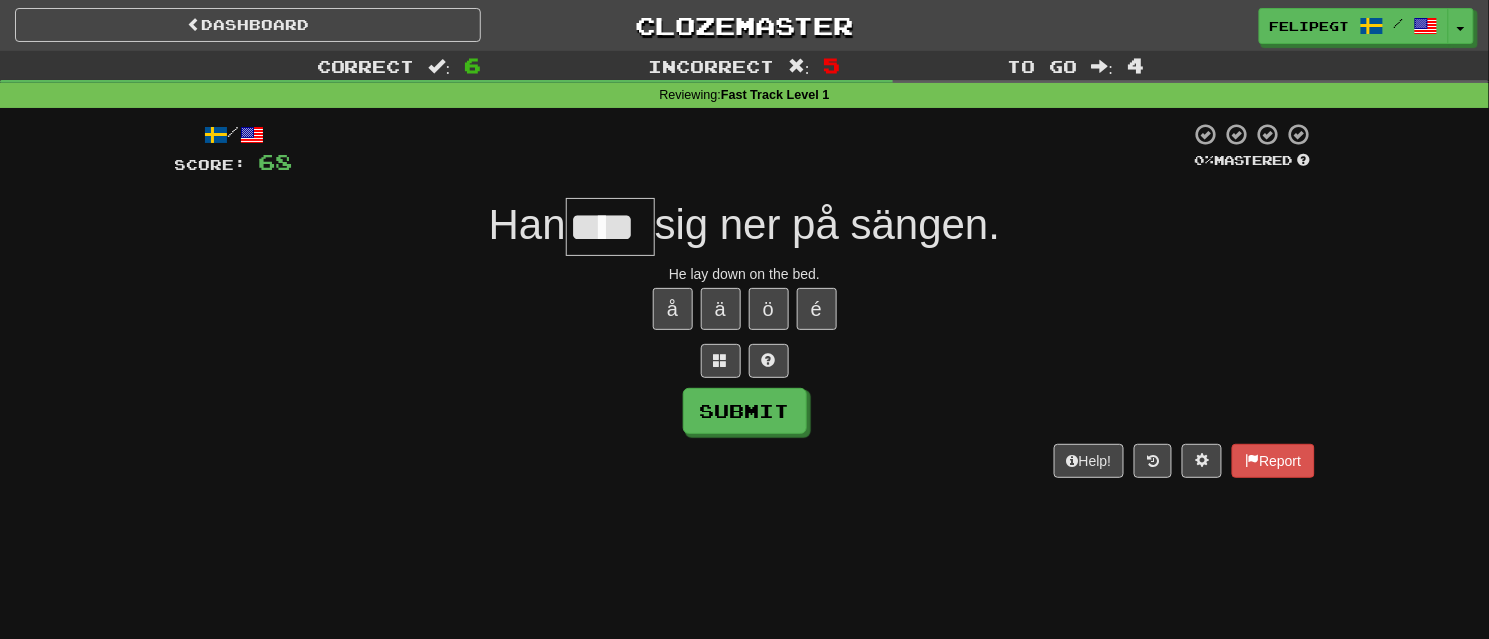 type on "****" 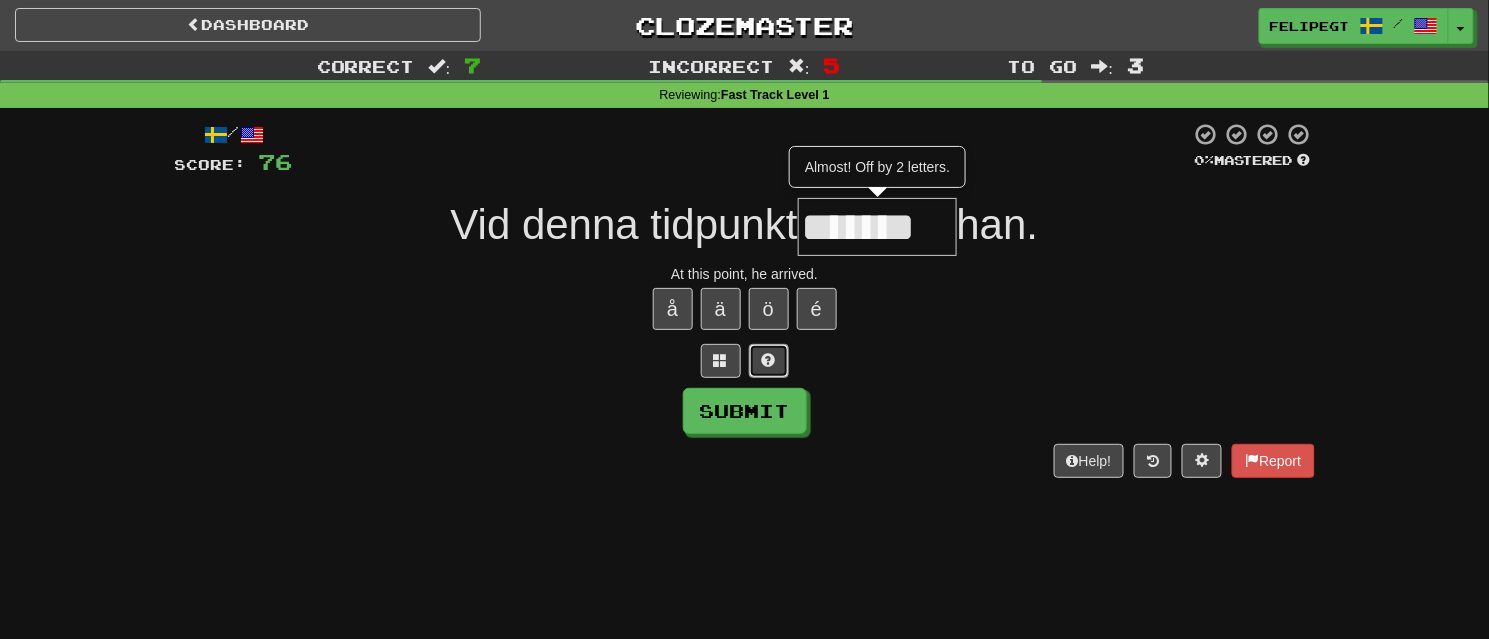 click at bounding box center [769, 361] 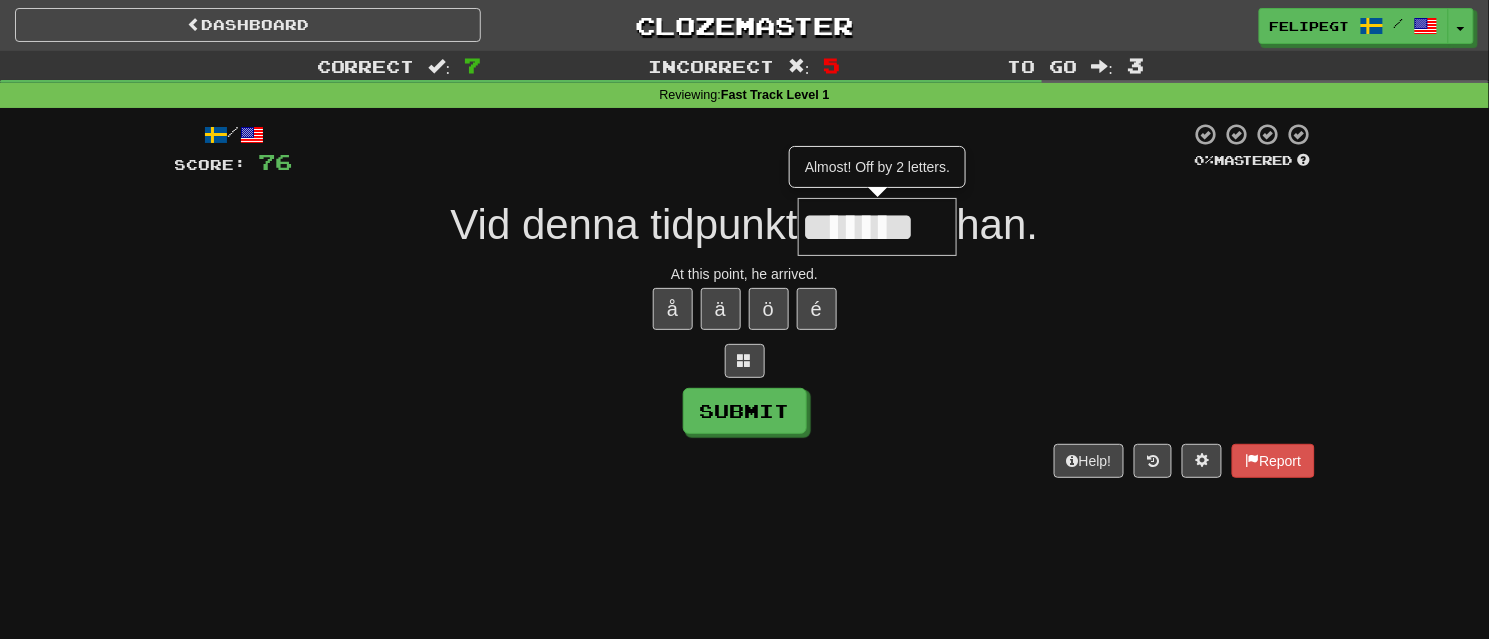 type on "*******" 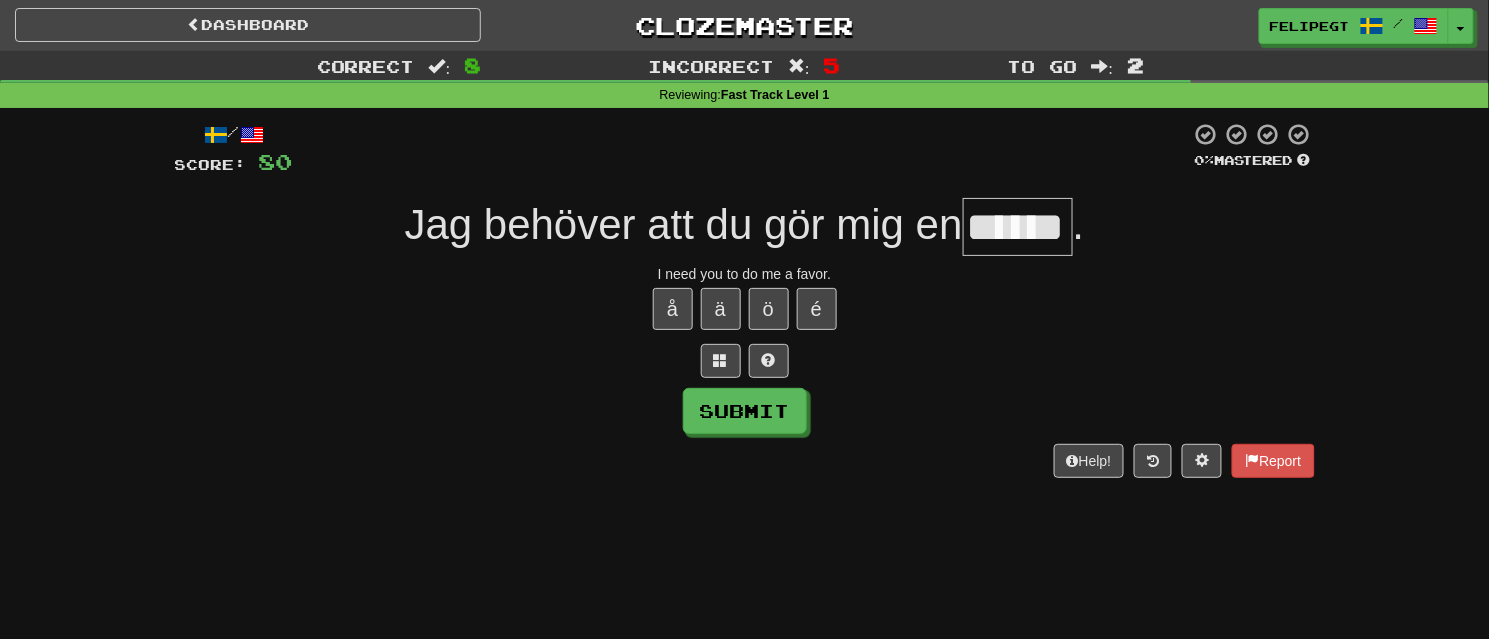 type on "******" 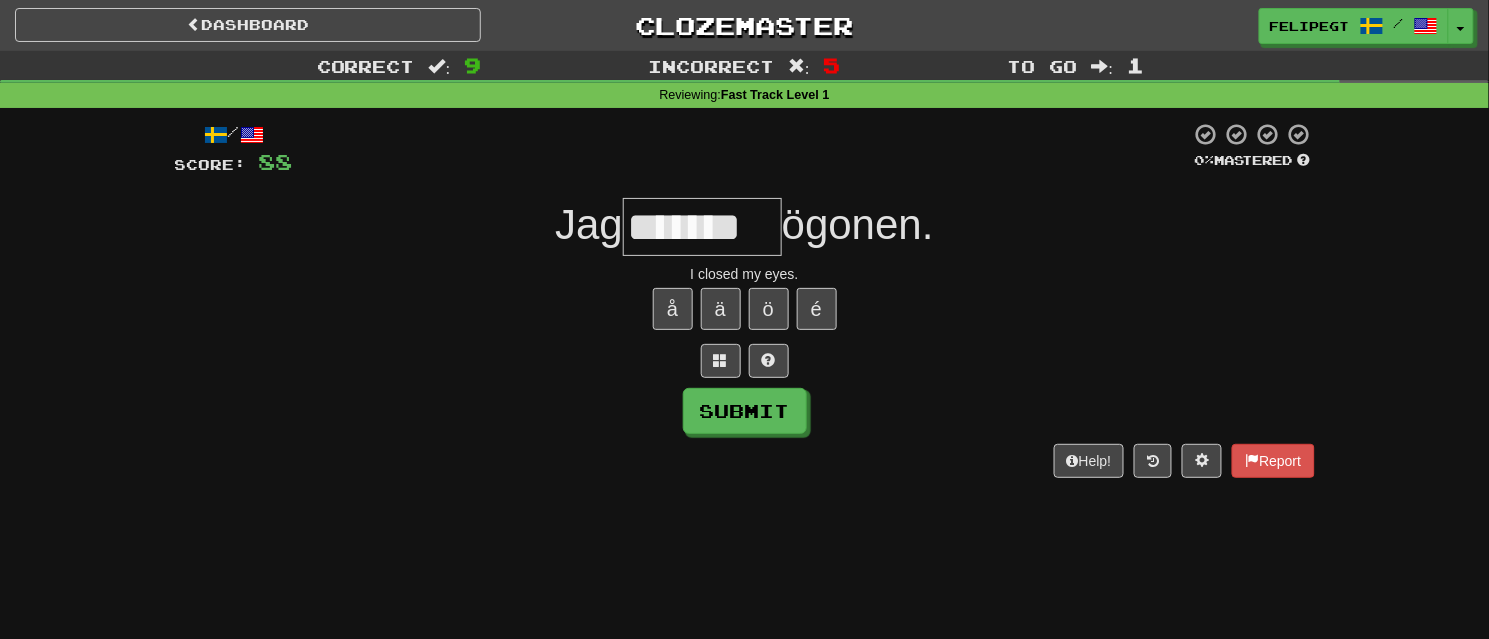 type on "*******" 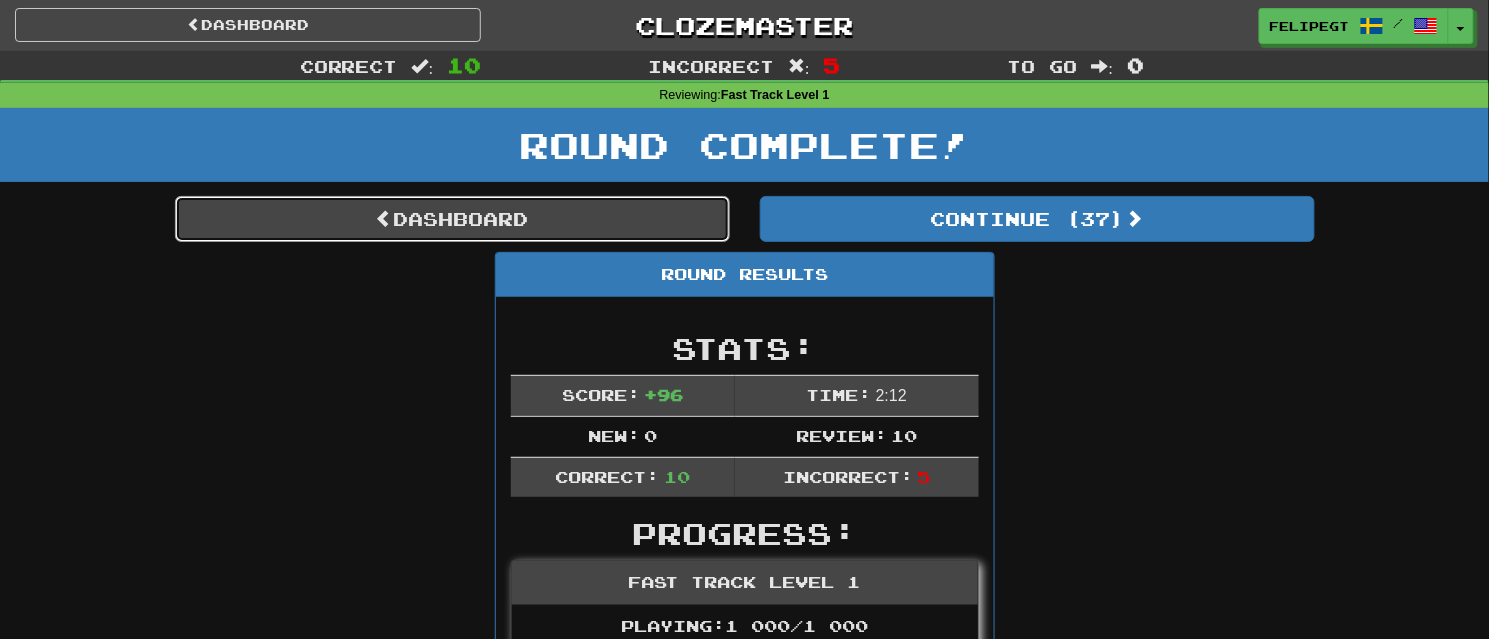 click on "Dashboard" at bounding box center [452, 219] 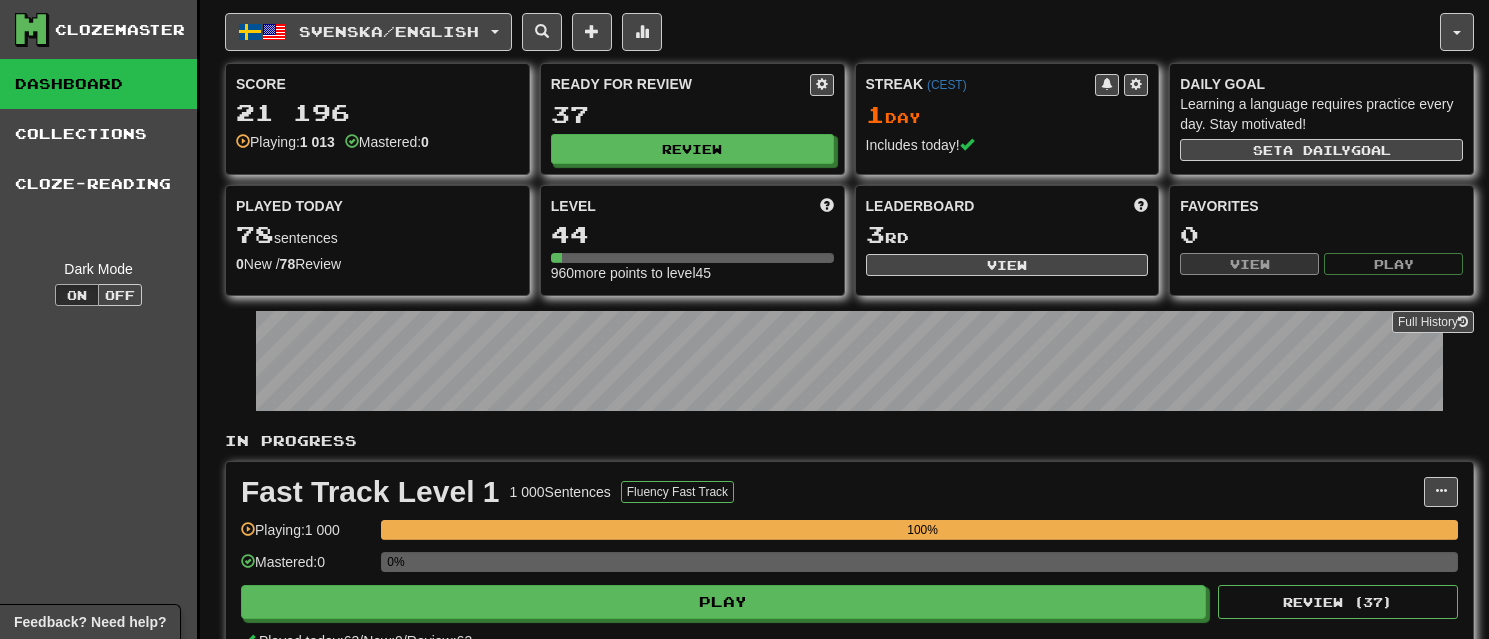 scroll, scrollTop: 0, scrollLeft: 0, axis: both 